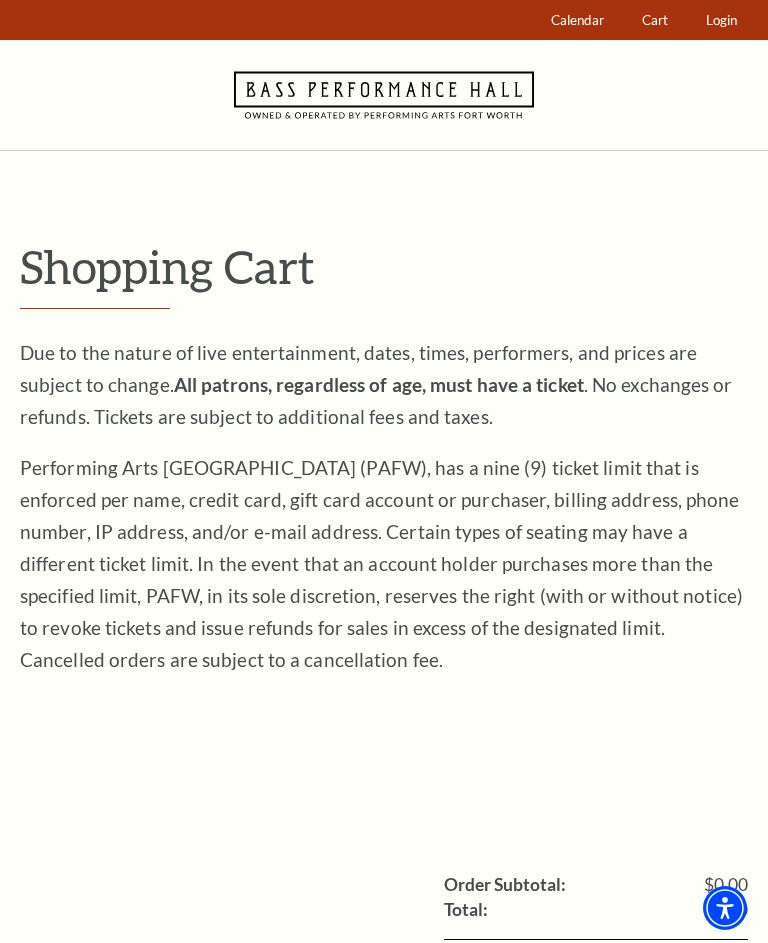 scroll, scrollTop: 0, scrollLeft: 0, axis: both 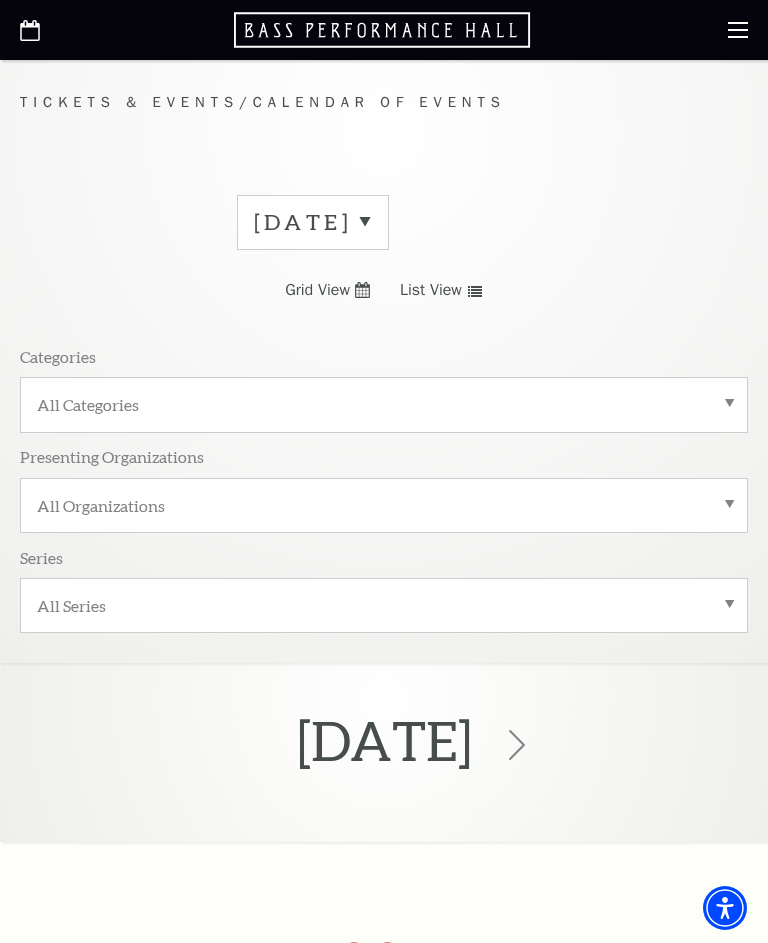 click 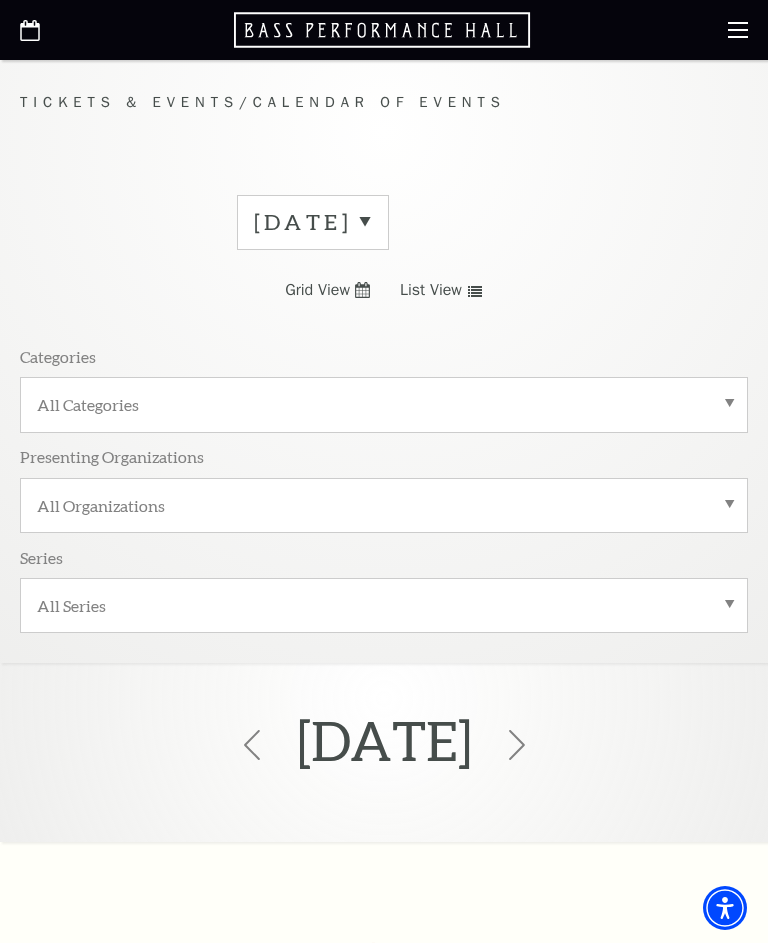 click 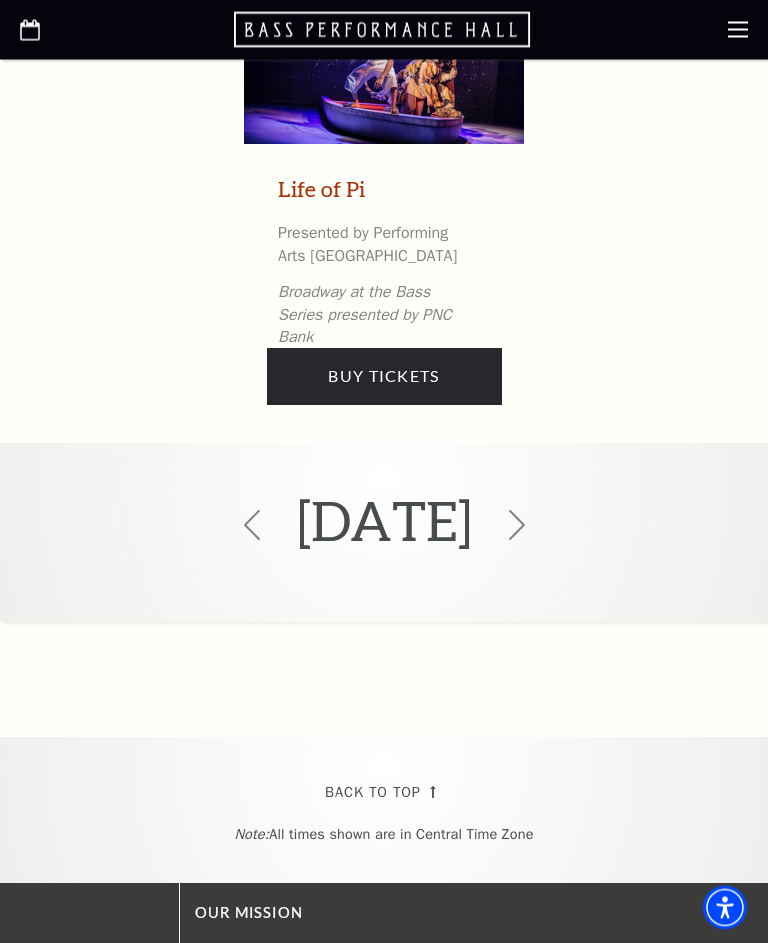 scroll, scrollTop: 9329, scrollLeft: 0, axis: vertical 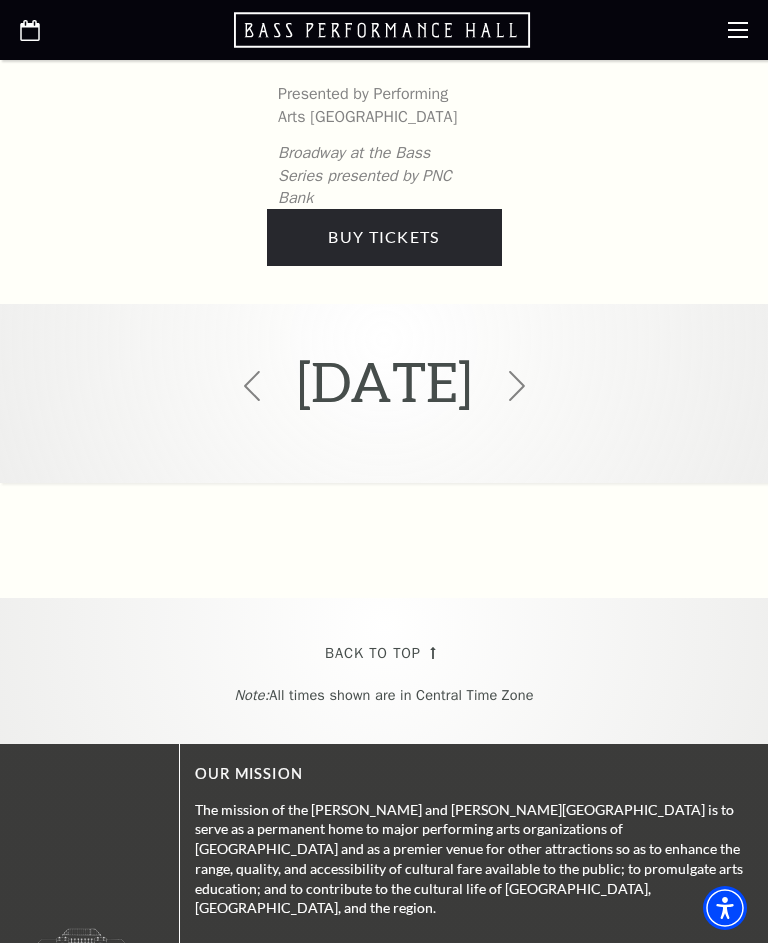 click 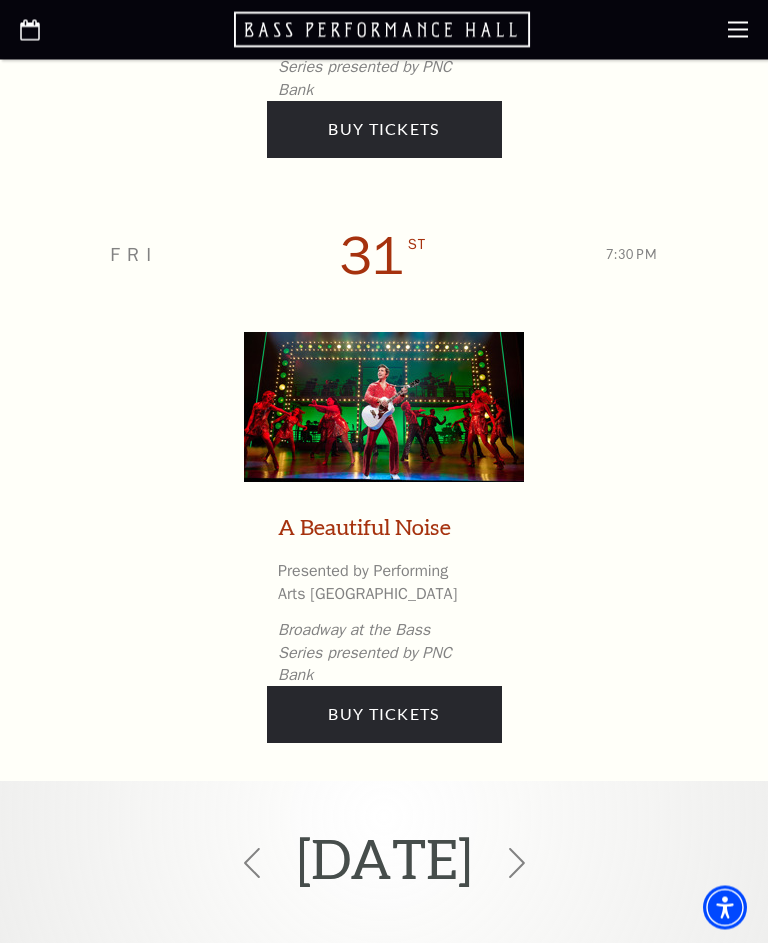 scroll, scrollTop: 8492, scrollLeft: 0, axis: vertical 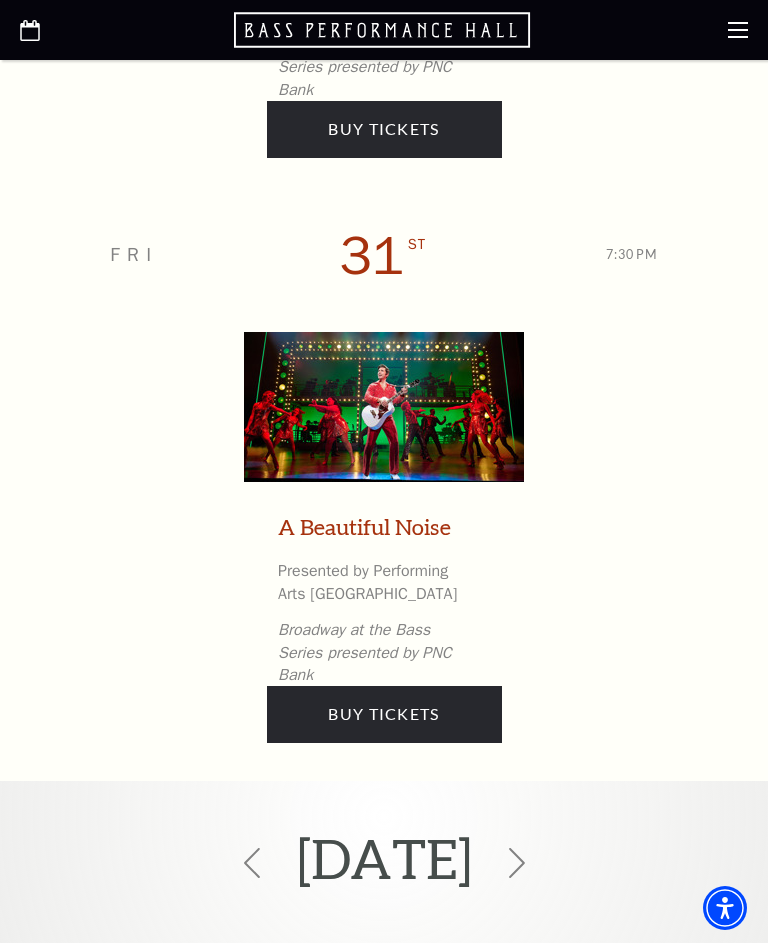 click 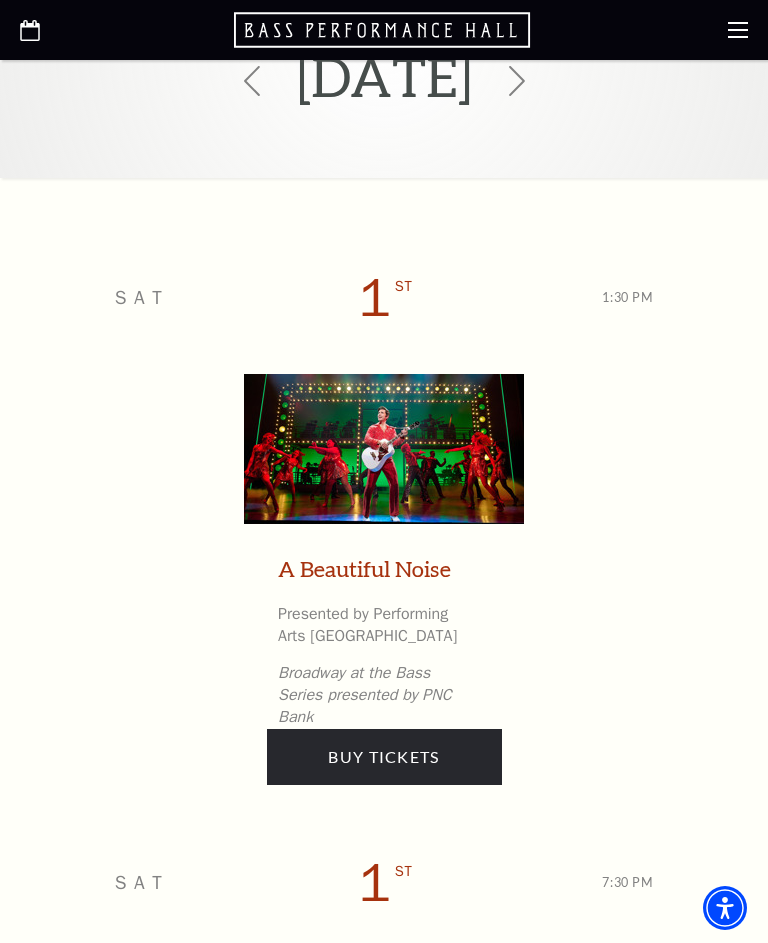 scroll, scrollTop: 664, scrollLeft: 0, axis: vertical 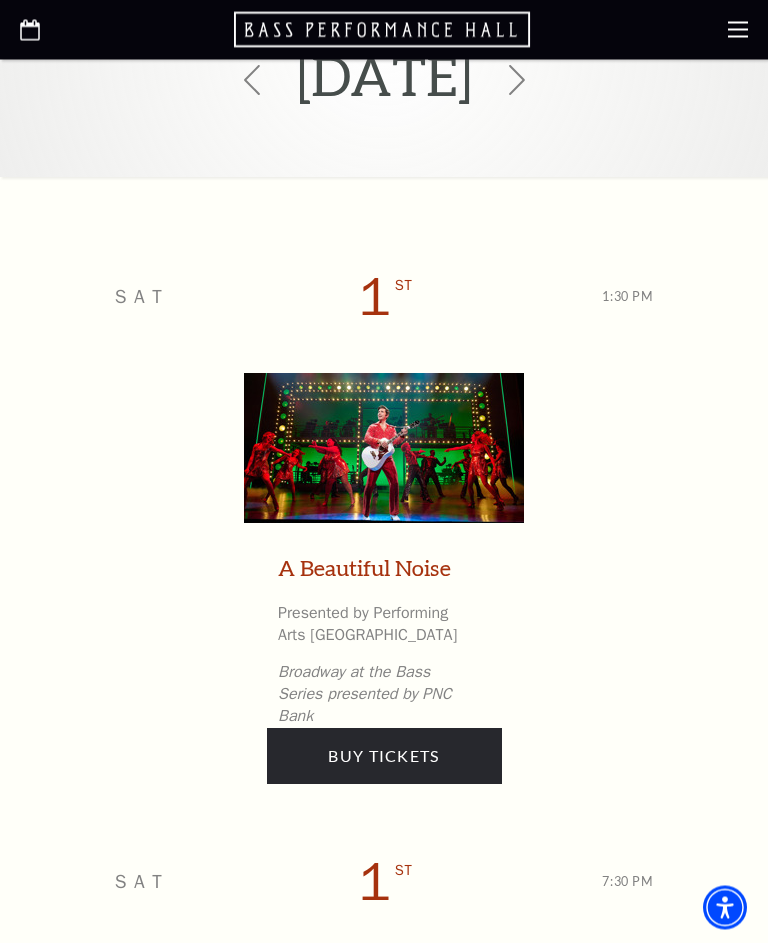 click on "Buy Tickets" at bounding box center [384, 757] 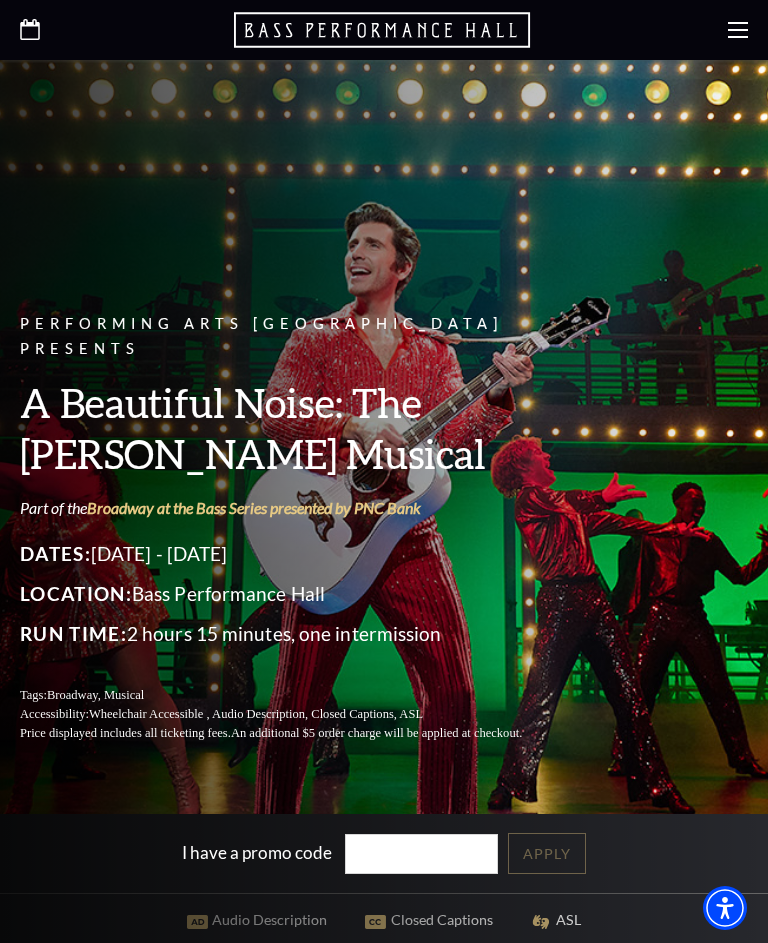 scroll, scrollTop: 0, scrollLeft: 0, axis: both 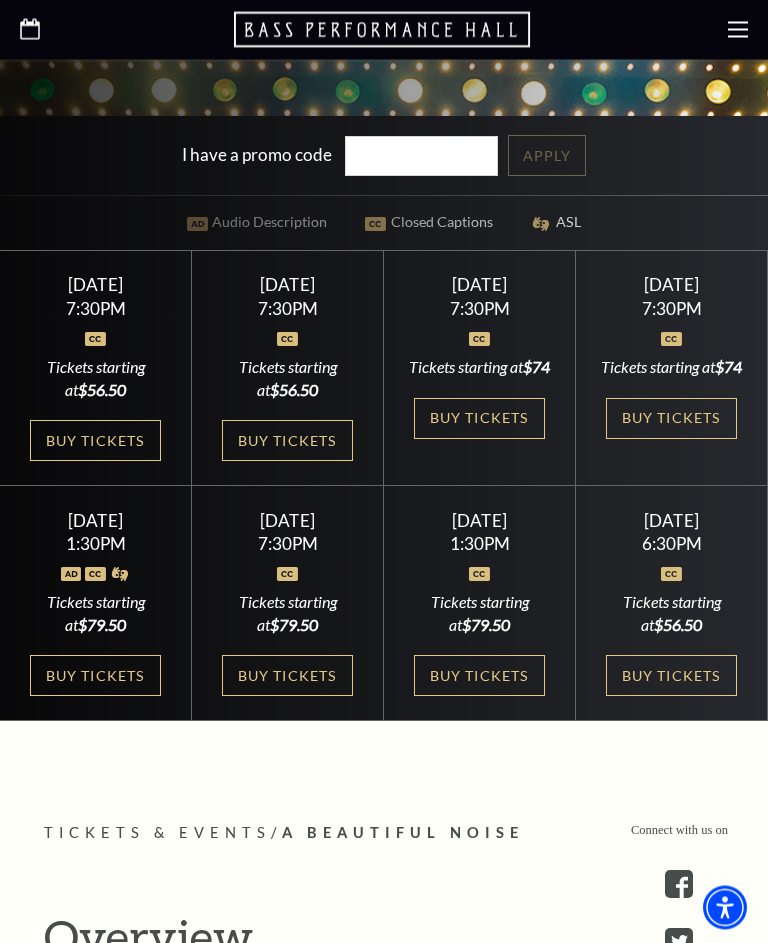click on "Buy Tickets" at bounding box center [95, 676] 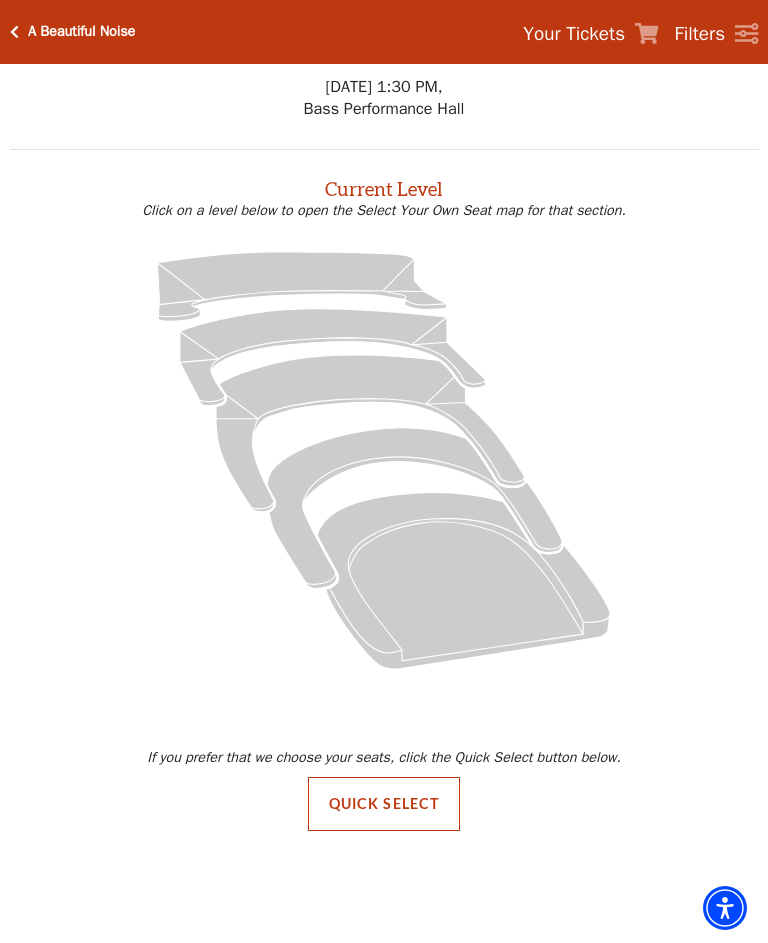 scroll, scrollTop: 0, scrollLeft: 0, axis: both 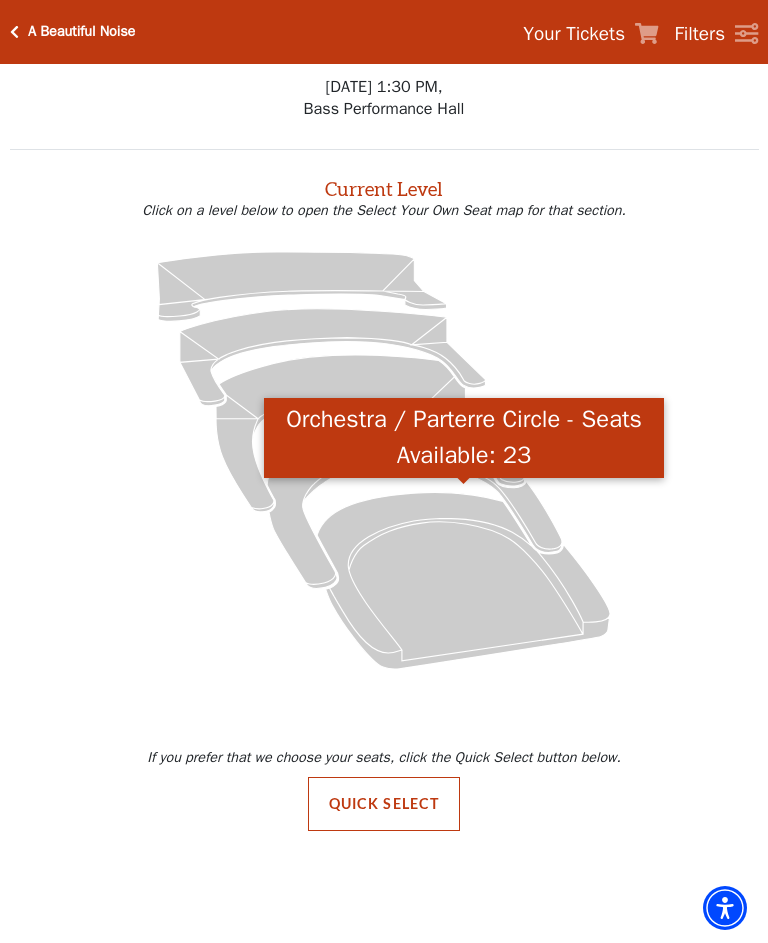 click 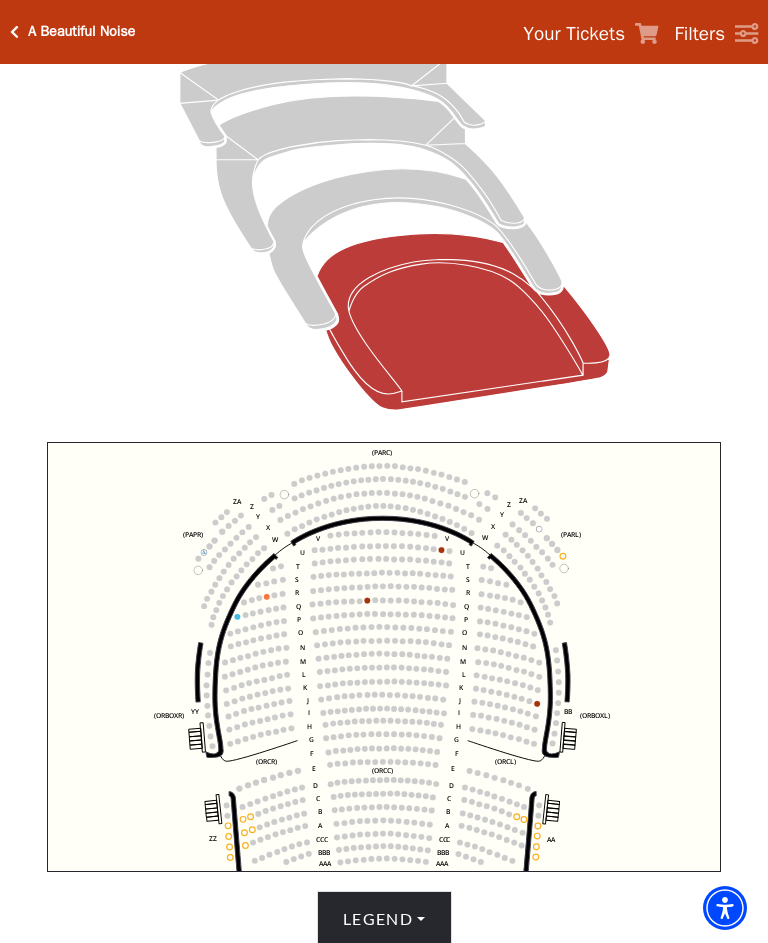 scroll, scrollTop: 291, scrollLeft: 0, axis: vertical 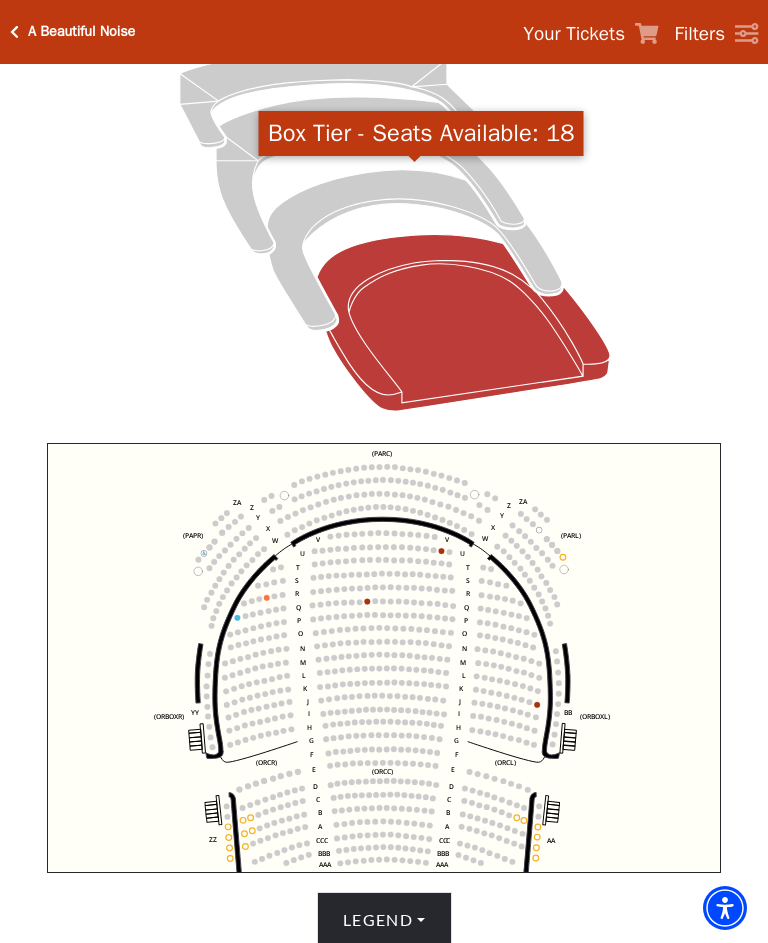 click 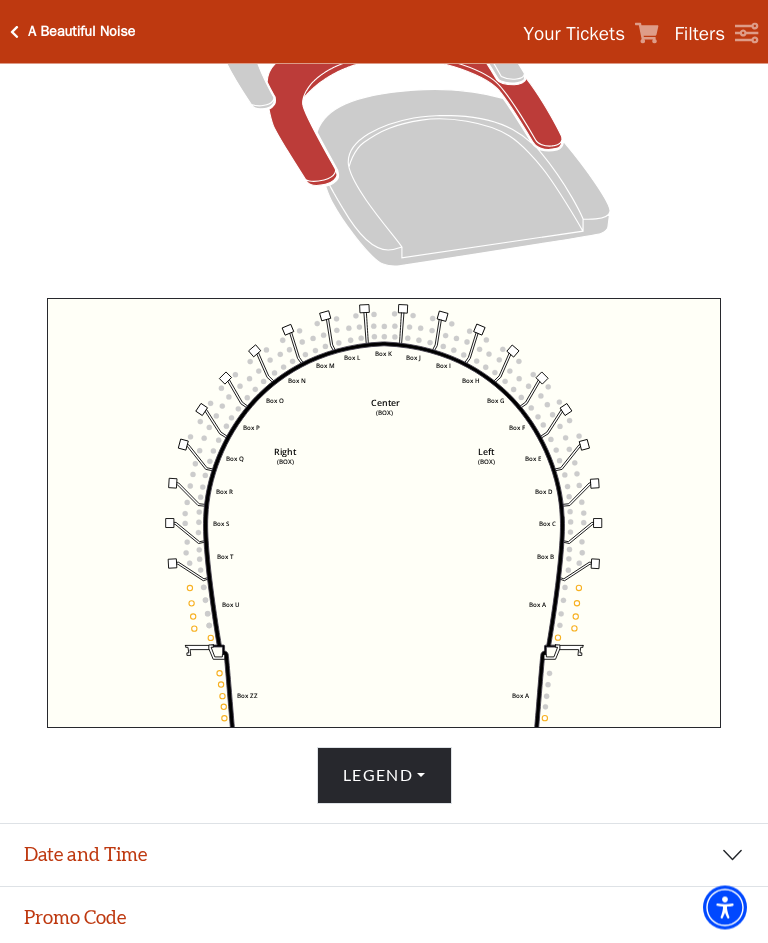 scroll, scrollTop: 489, scrollLeft: 0, axis: vertical 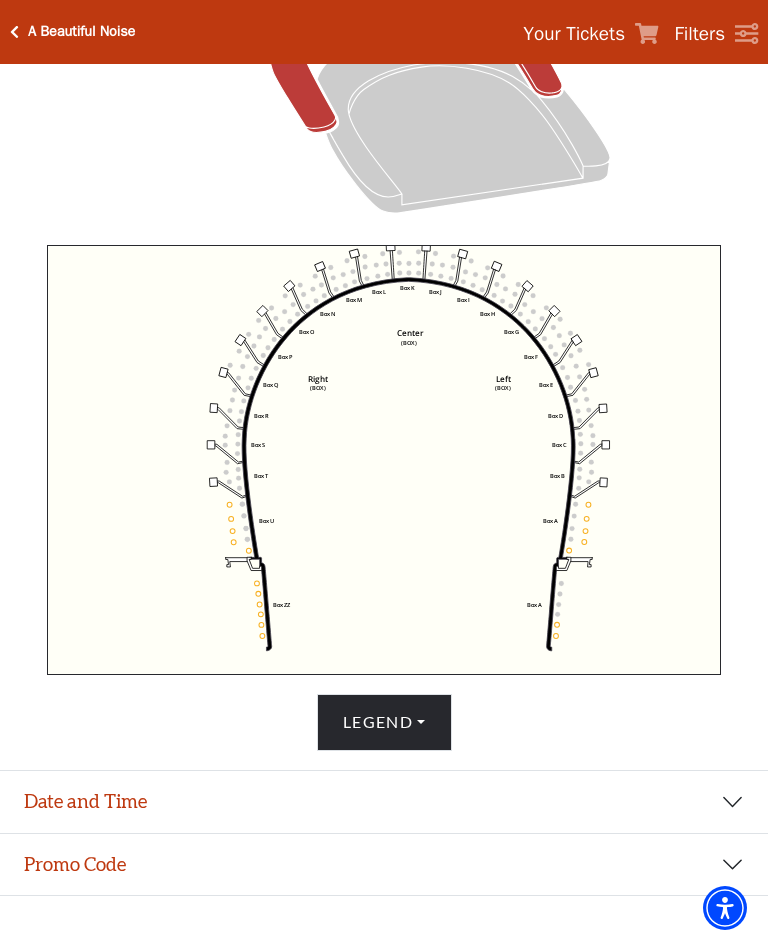 click on "A Beautiful Noise   Your Tickets       Filters" at bounding box center [384, 32] 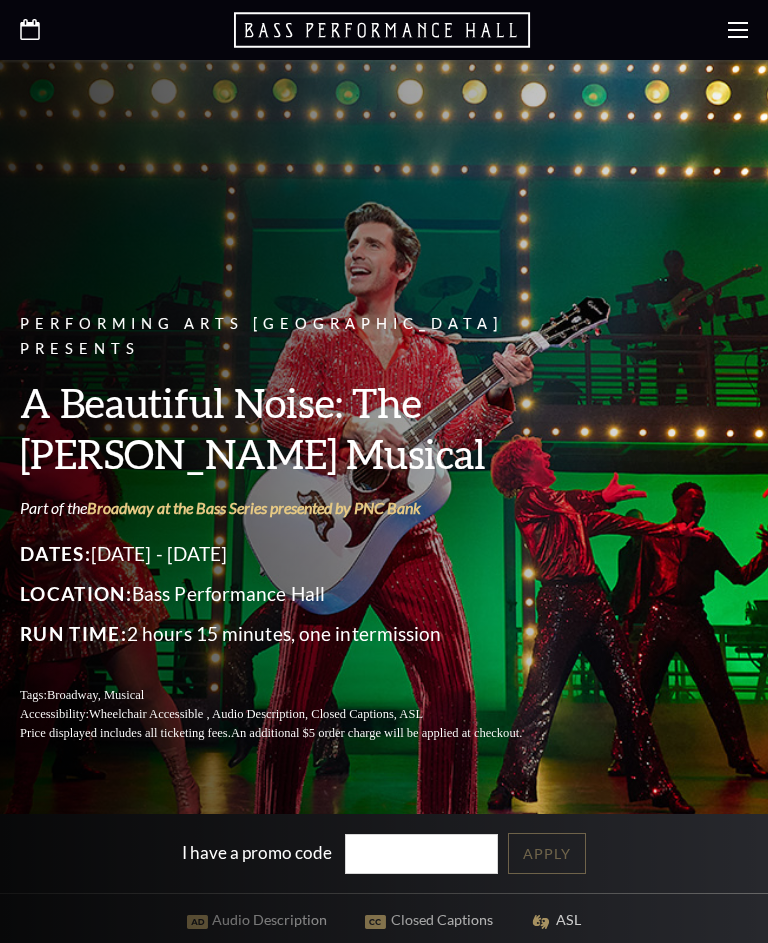 scroll, scrollTop: 0, scrollLeft: 0, axis: both 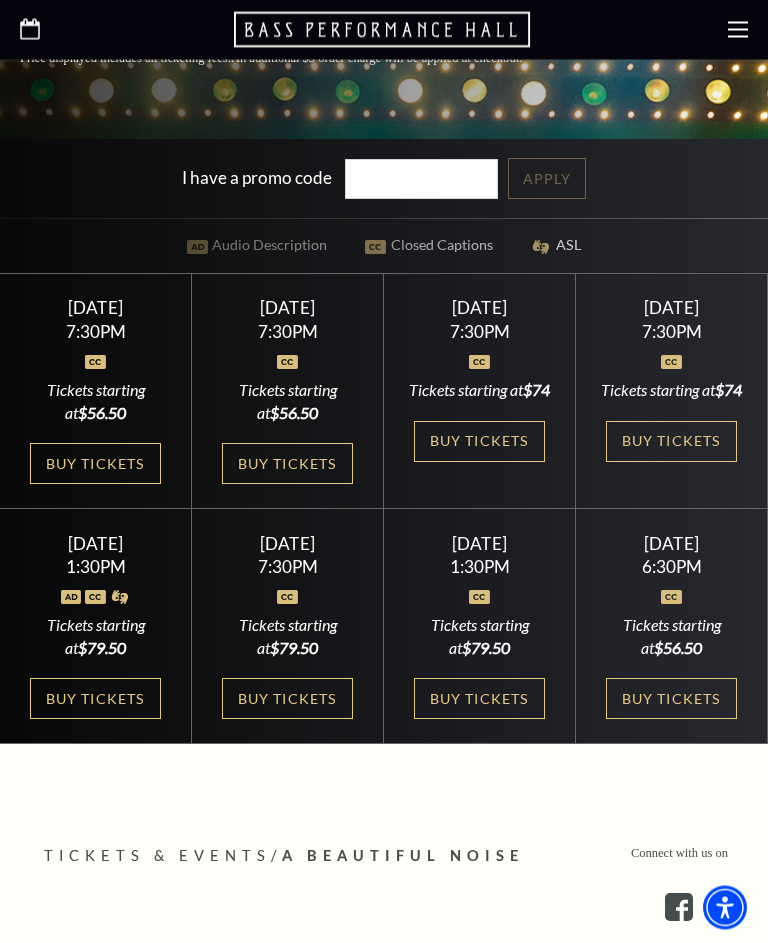 click on "Buy Tickets" at bounding box center [95, 464] 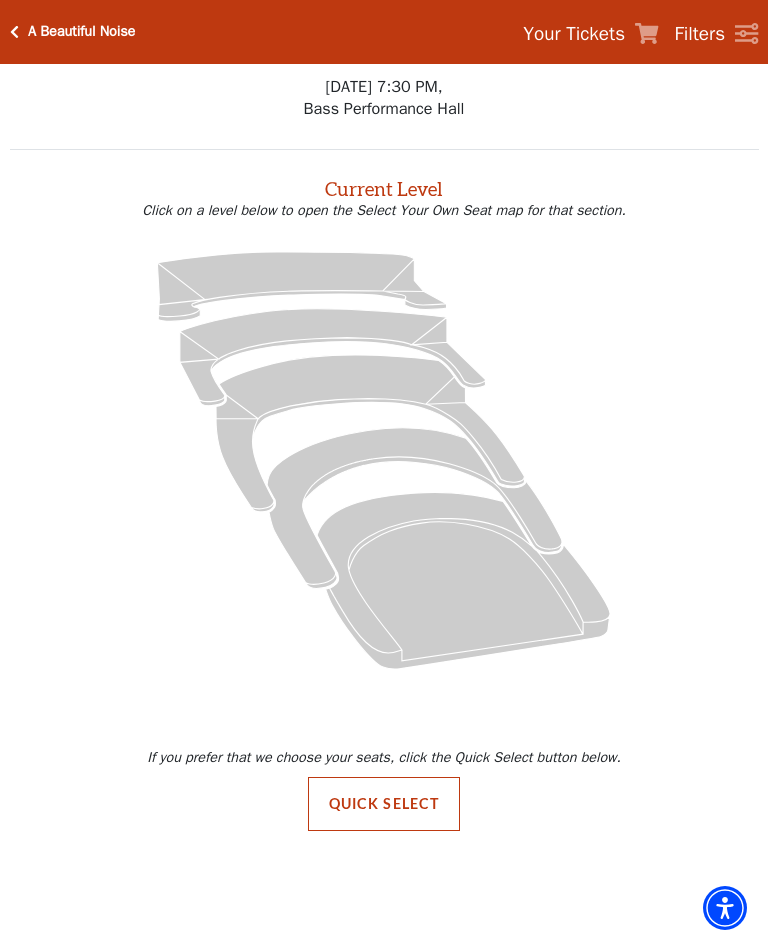 scroll, scrollTop: 0, scrollLeft: 0, axis: both 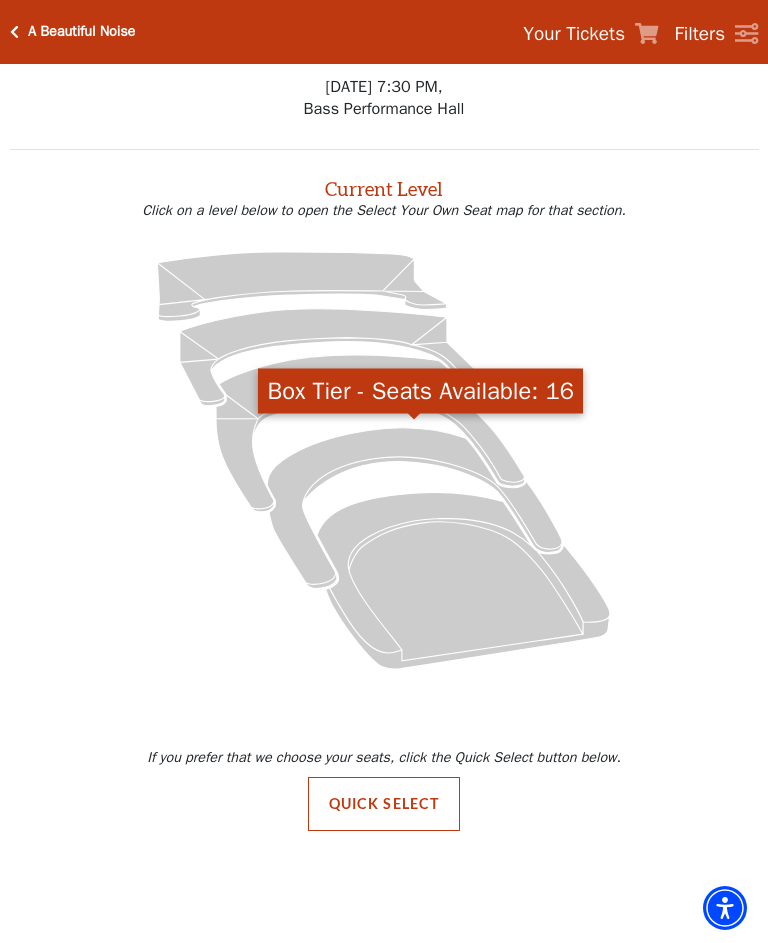 click 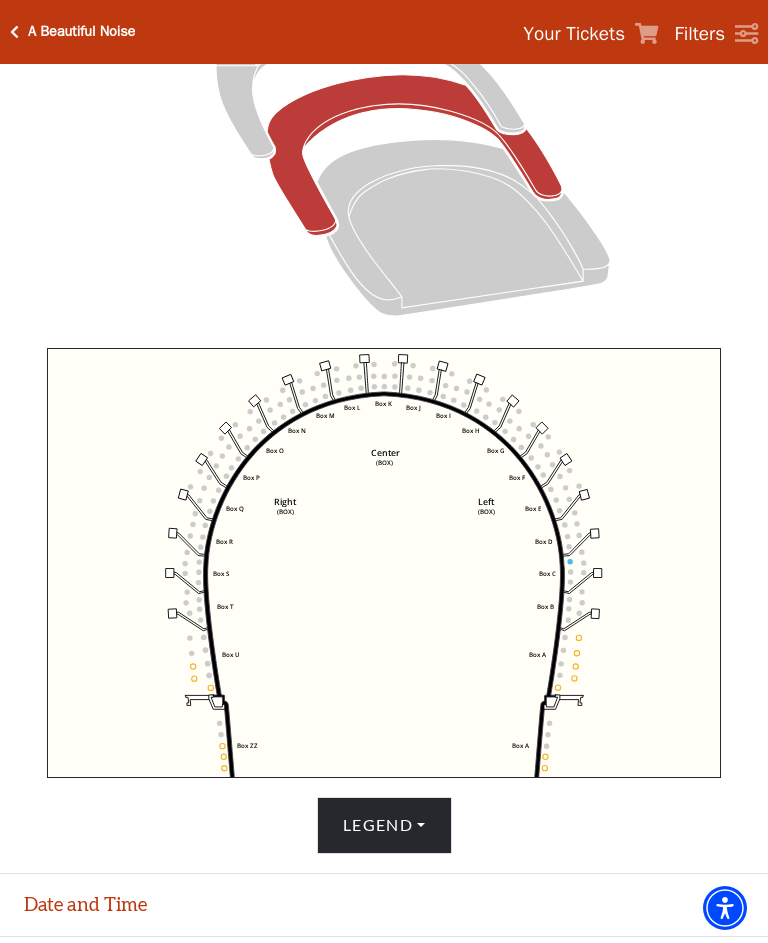 scroll, scrollTop: 398, scrollLeft: 0, axis: vertical 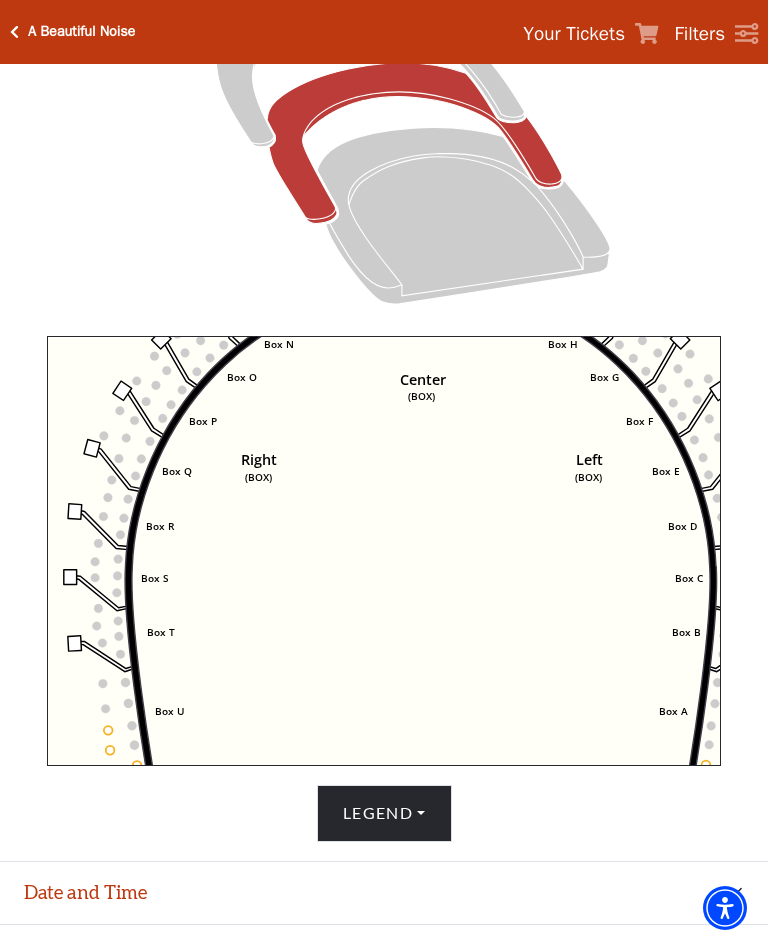 click at bounding box center [14, 32] 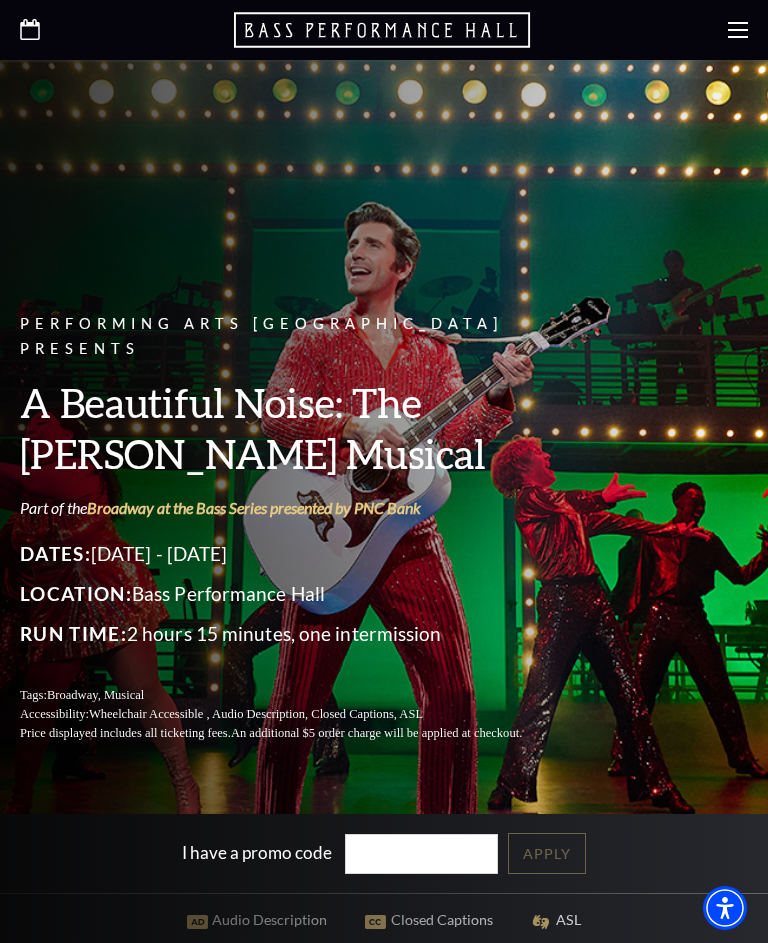 scroll, scrollTop: 0, scrollLeft: 0, axis: both 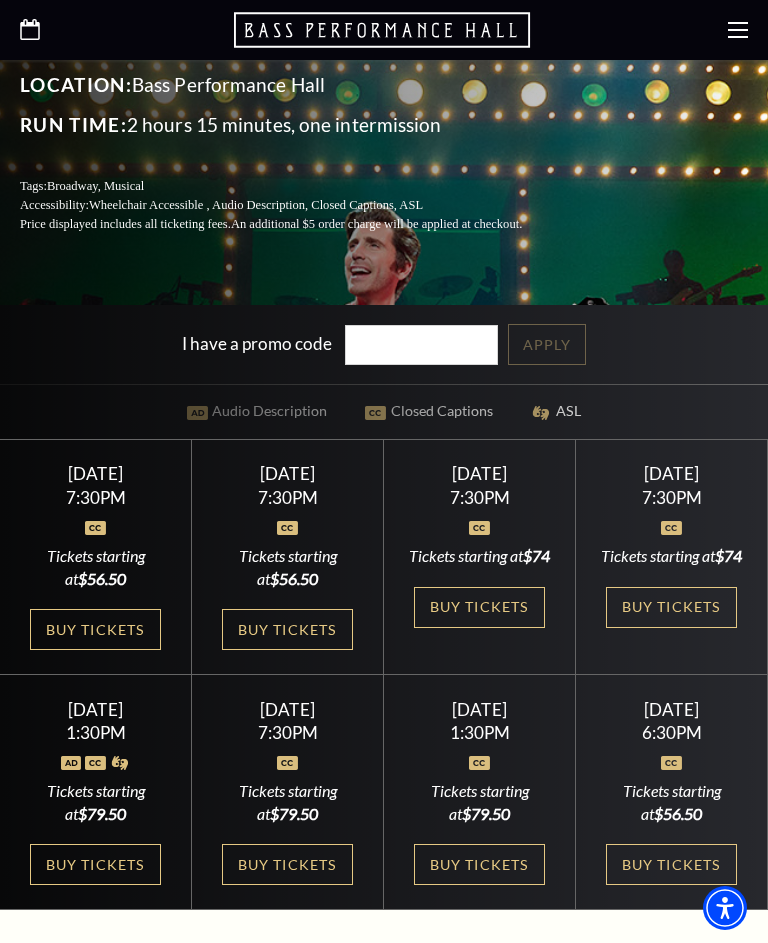 click on "Buy Tickets" at bounding box center [287, 629] 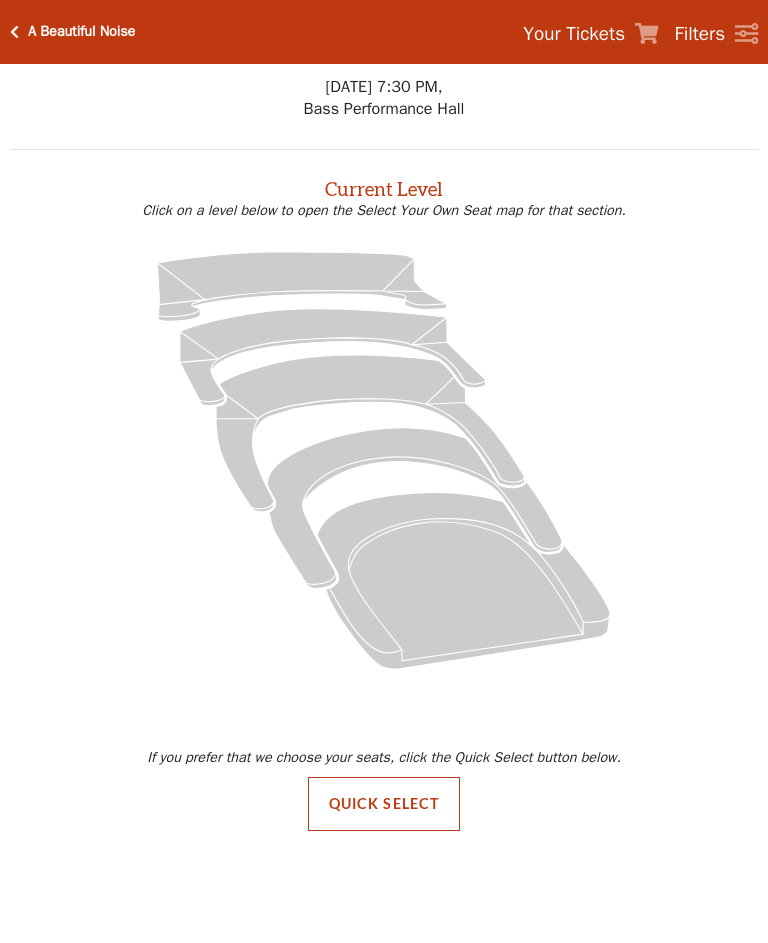scroll, scrollTop: 0, scrollLeft: 0, axis: both 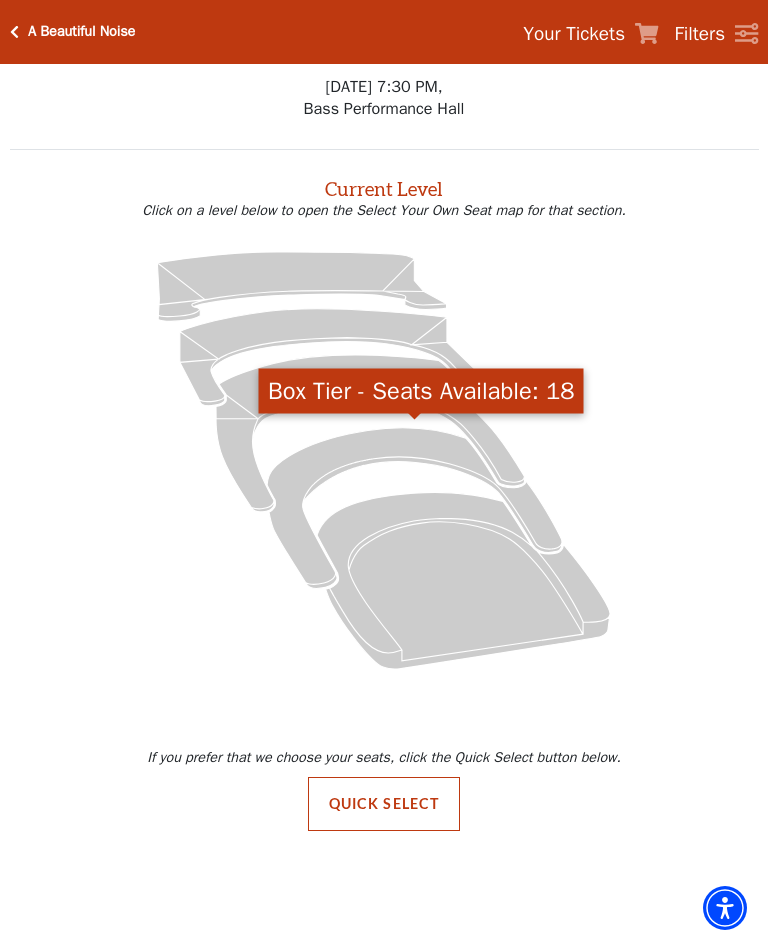 click 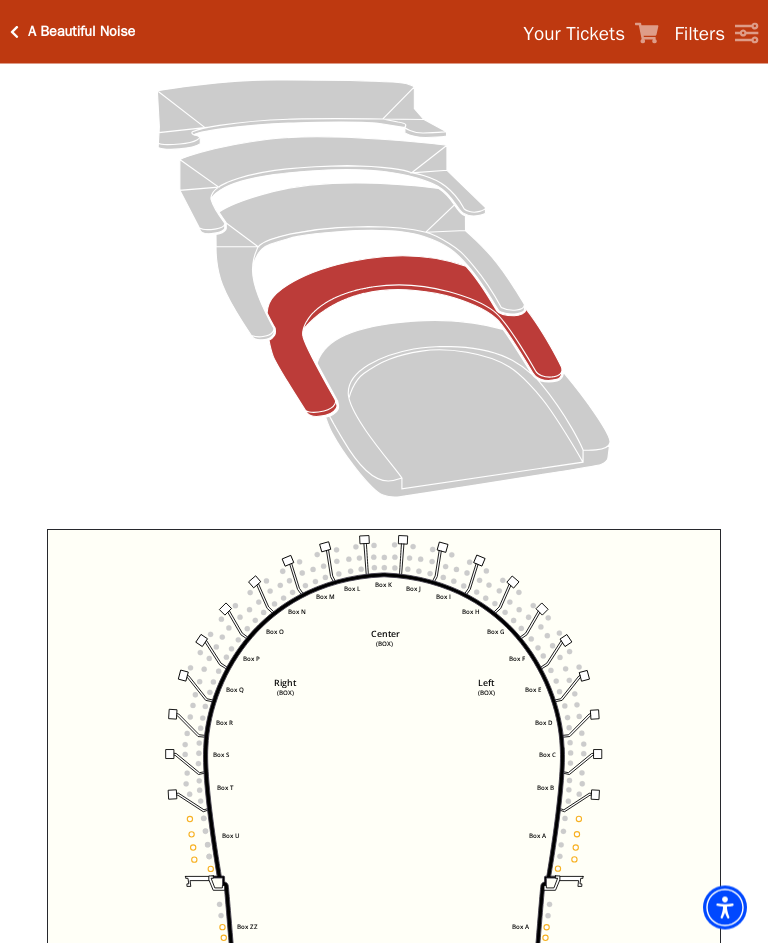 scroll, scrollTop: 205, scrollLeft: 0, axis: vertical 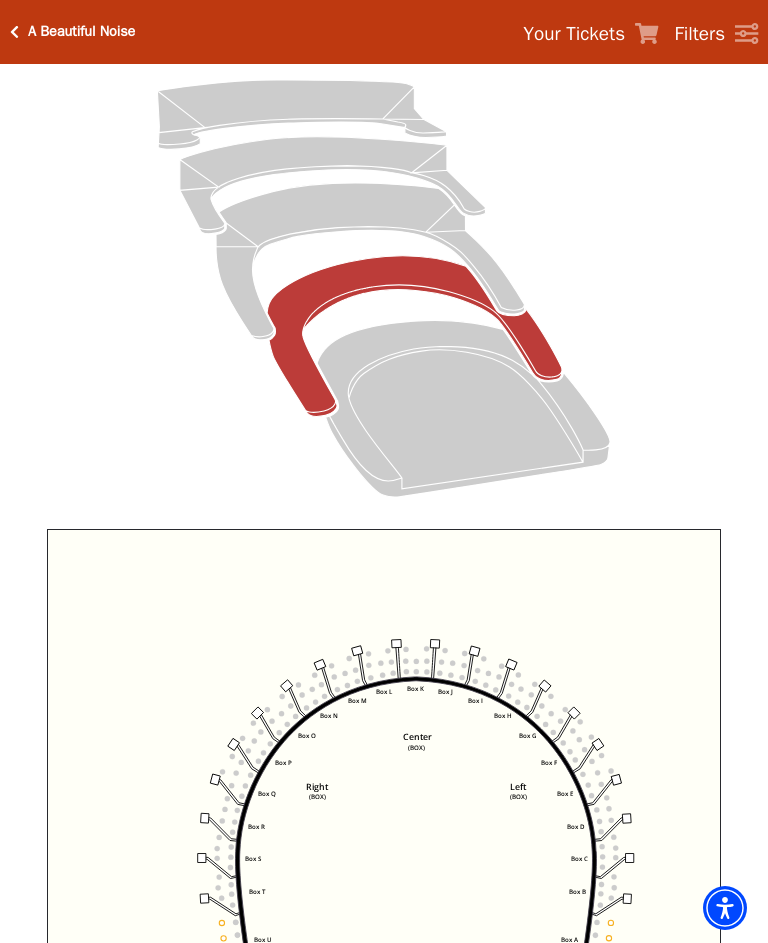 click at bounding box center (14, 32) 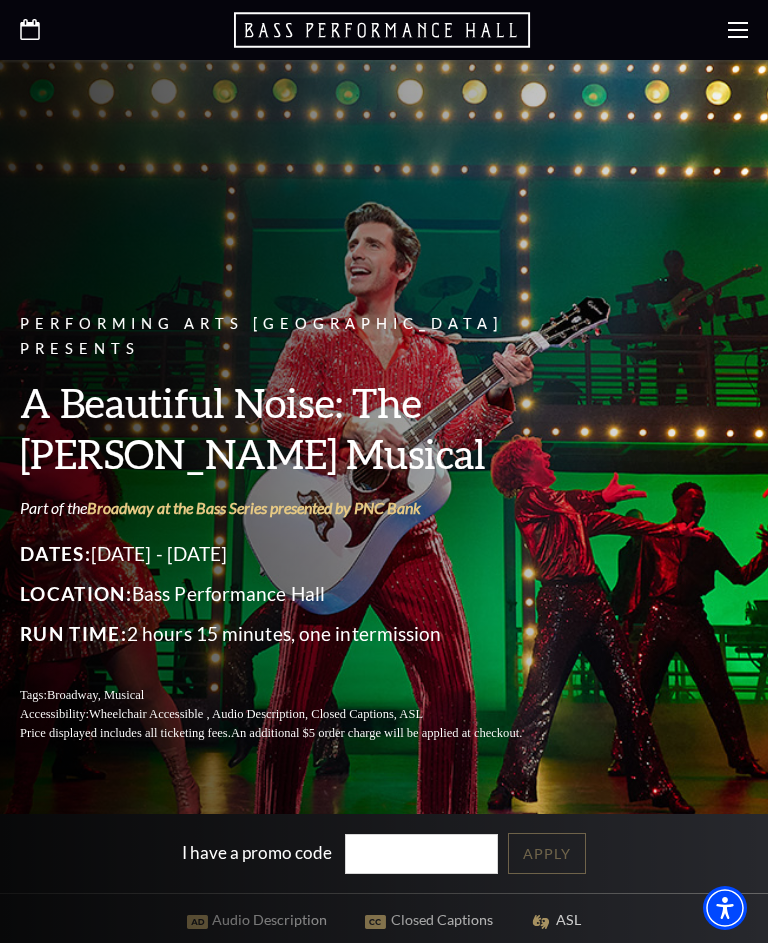 scroll, scrollTop: 367, scrollLeft: 0, axis: vertical 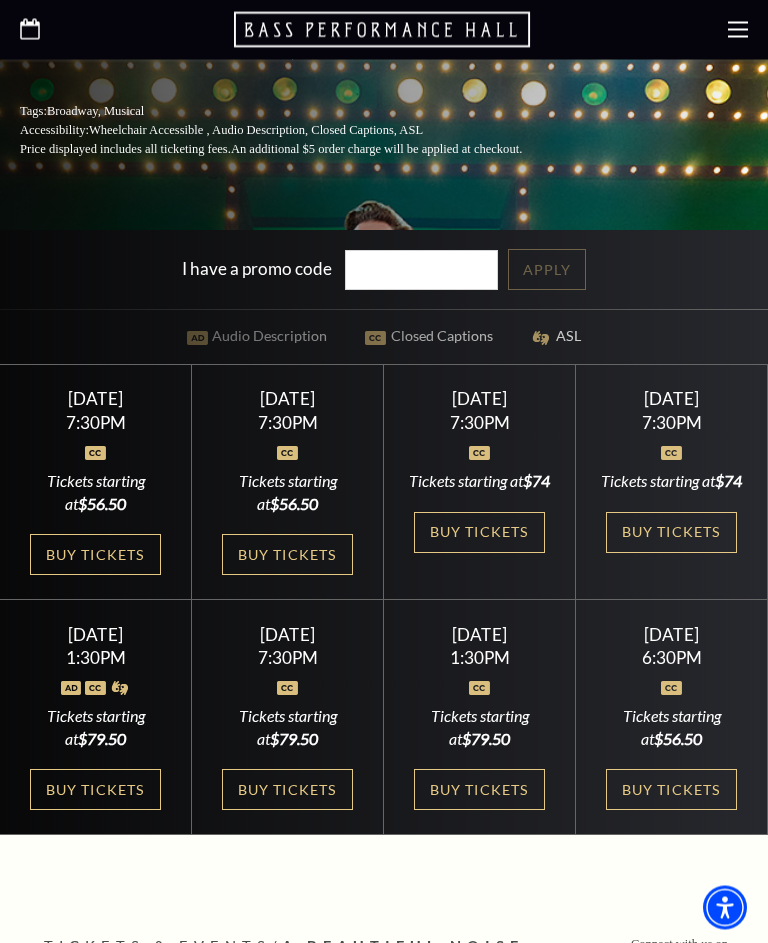 click on "Buy Tickets" at bounding box center (671, 533) 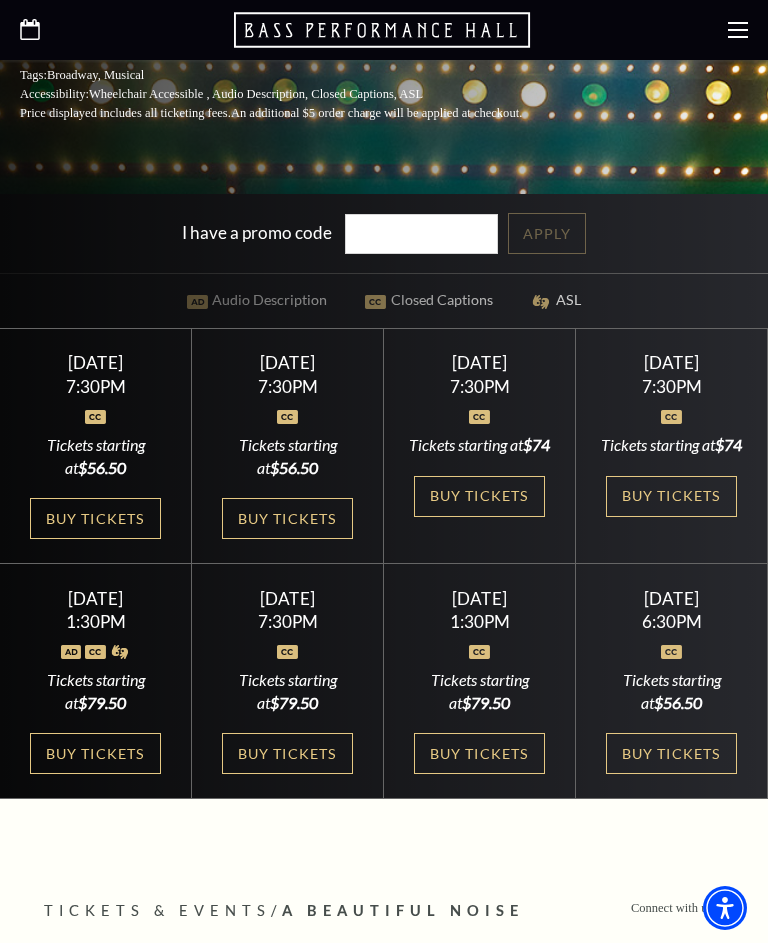 click on "Buy Tickets" at bounding box center [95, 753] 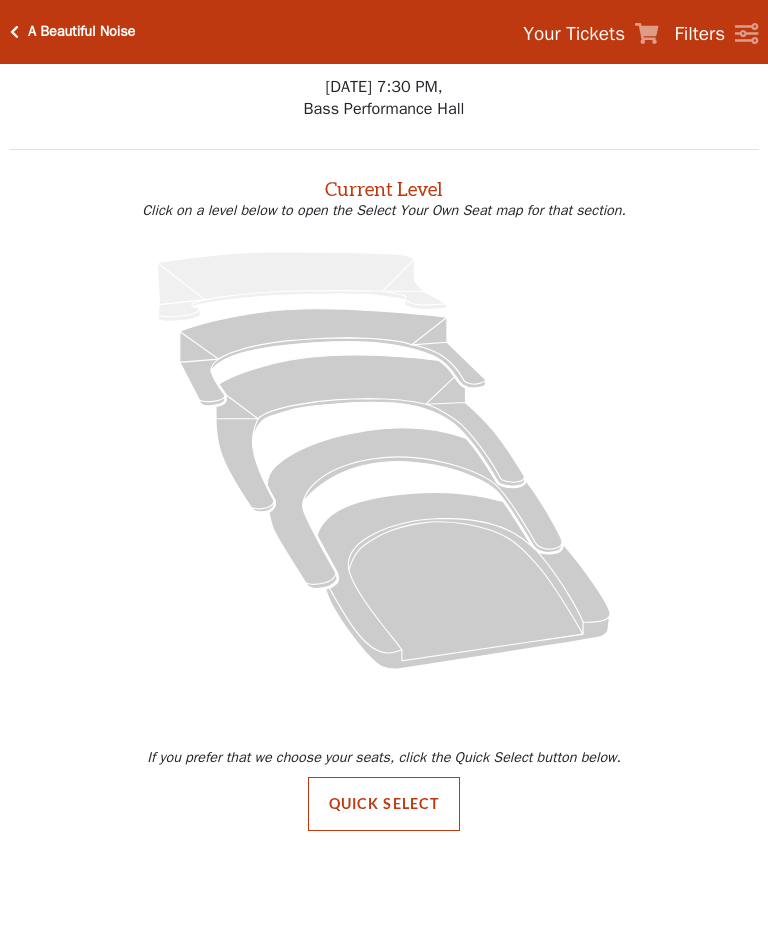scroll, scrollTop: 0, scrollLeft: 0, axis: both 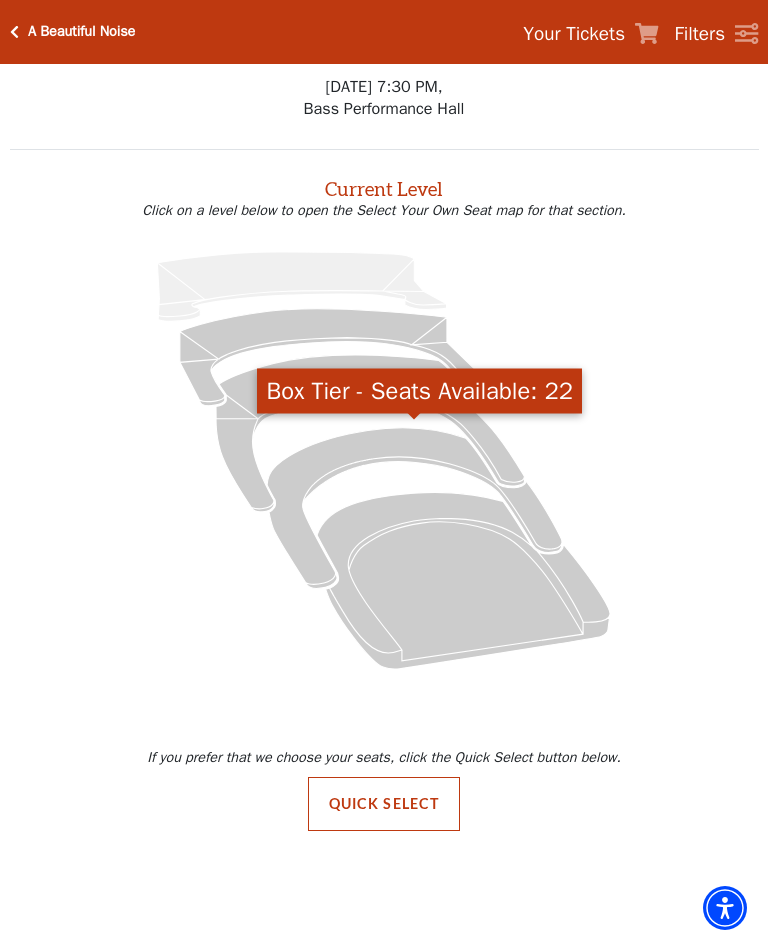 click 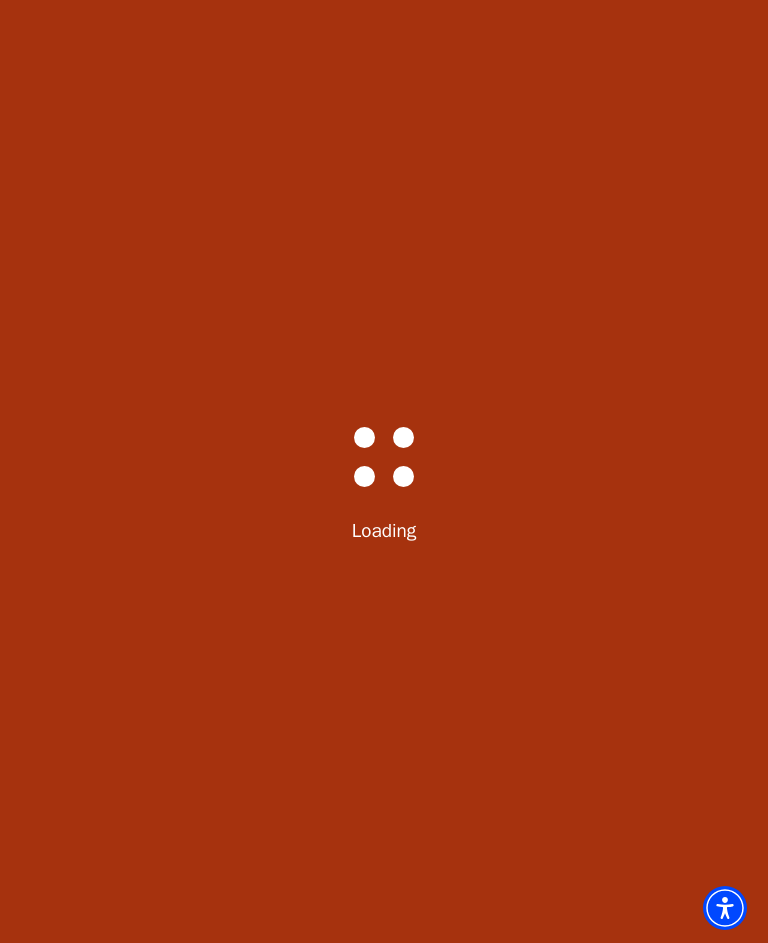 scroll, scrollTop: 0, scrollLeft: 0, axis: both 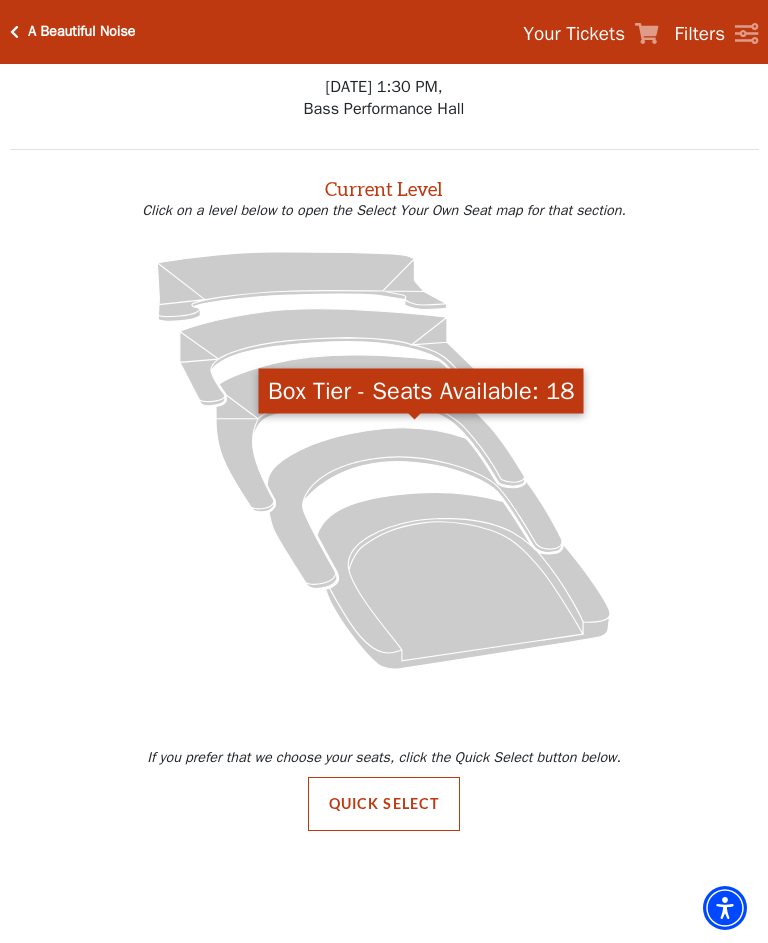 click 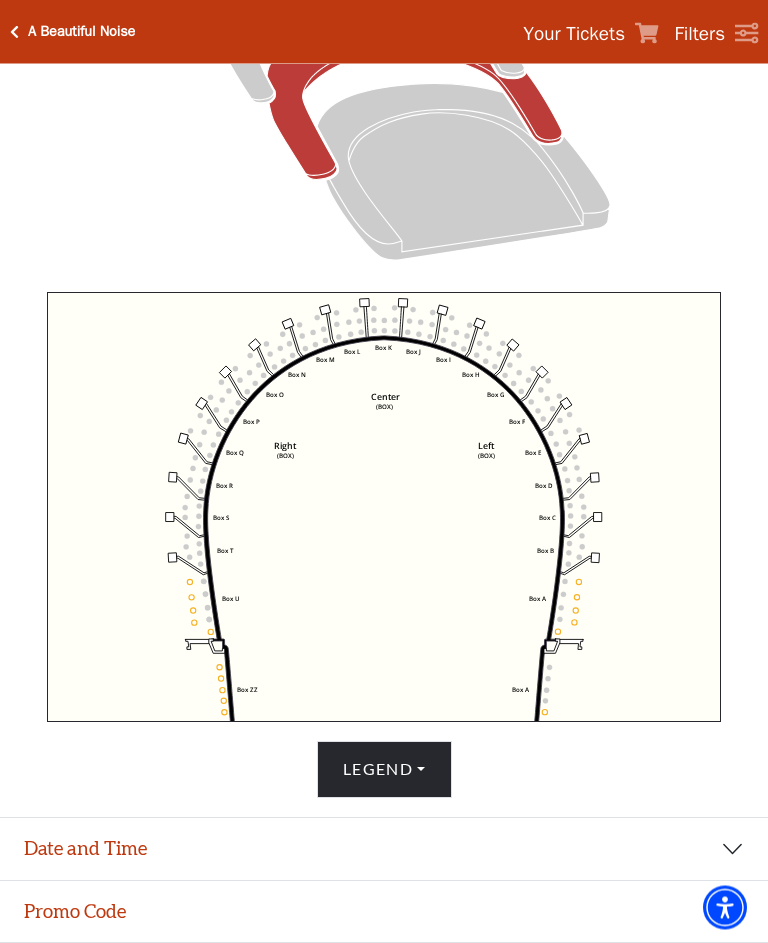 scroll, scrollTop: 441, scrollLeft: 0, axis: vertical 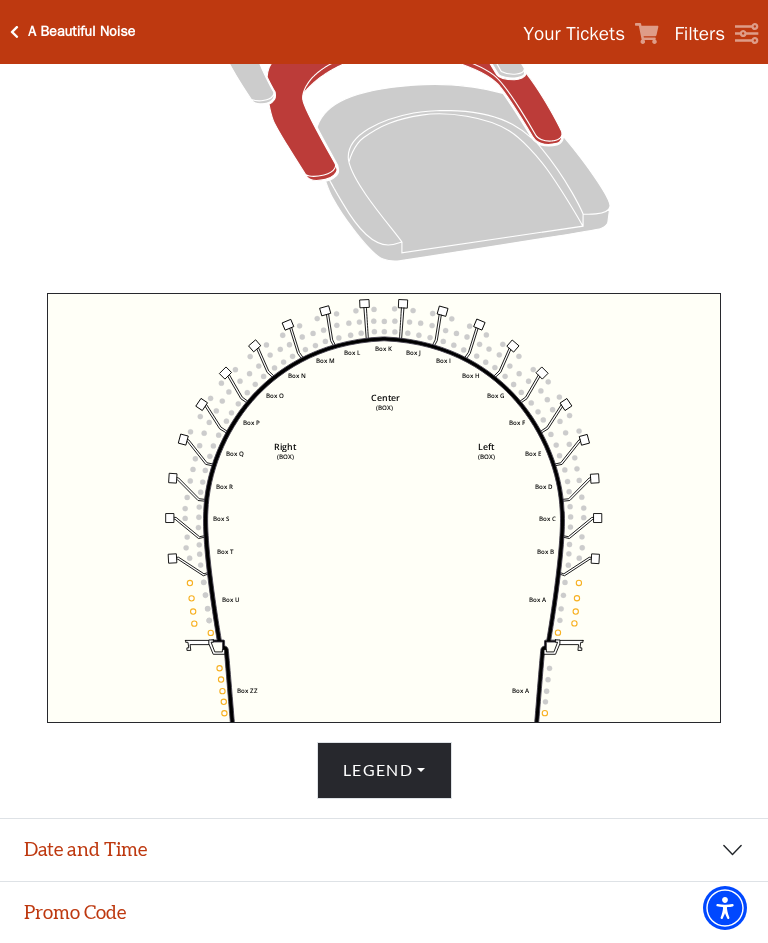 click 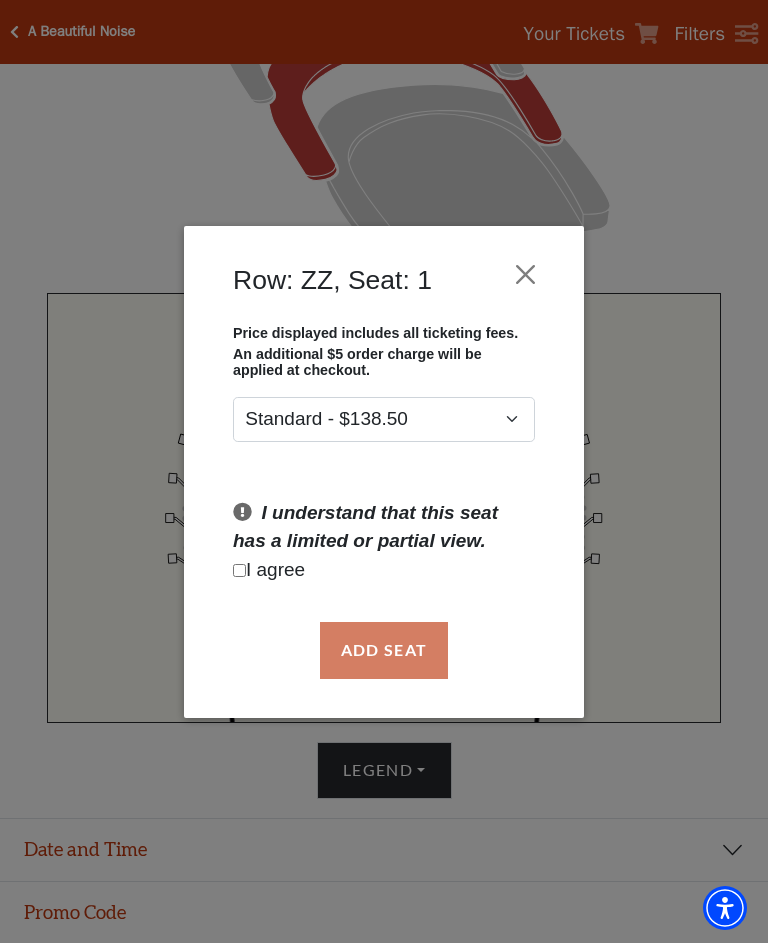 click at bounding box center [526, 274] 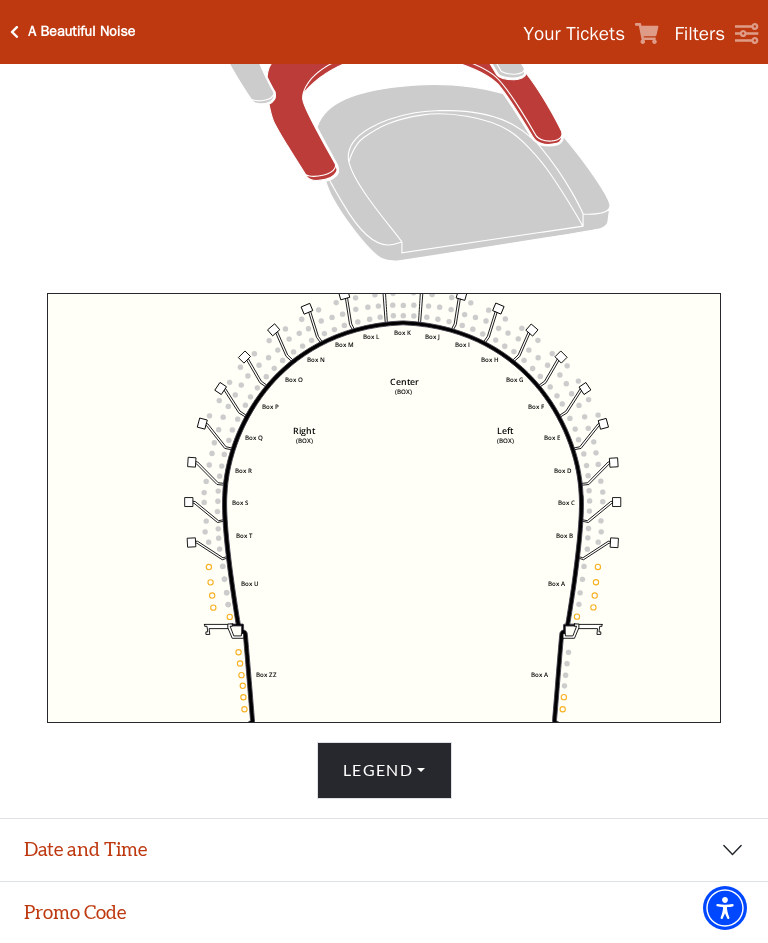 click on "Date and Time" at bounding box center (384, 850) 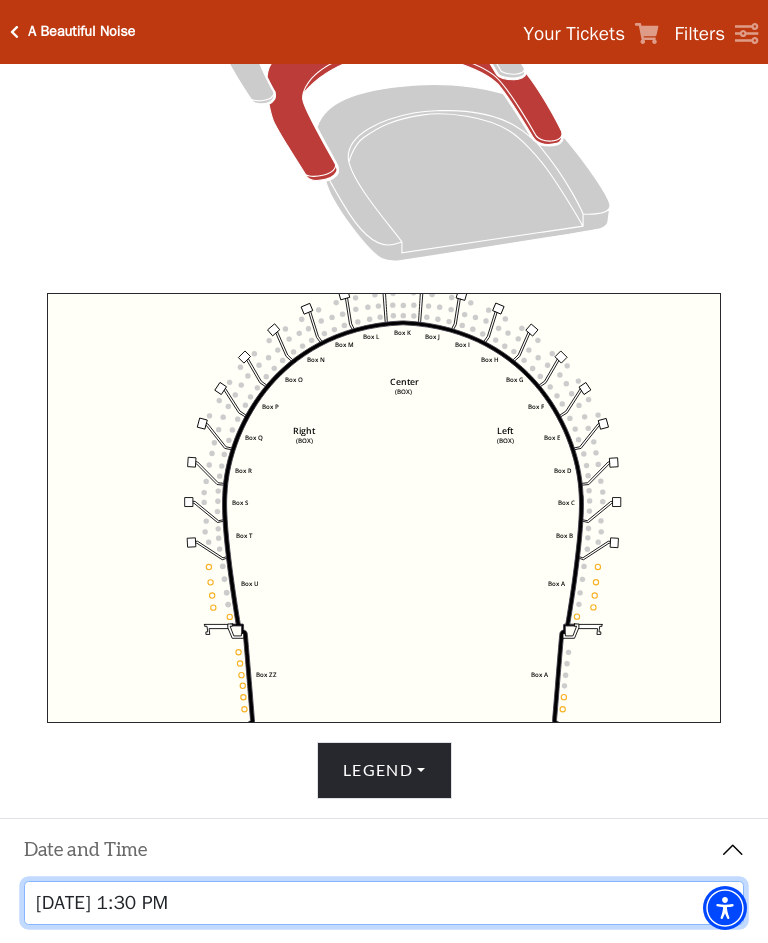 click on "[DATE] 7:30 PM [DATE] 7:30 PM [DATE] 7:30 PM [DATE] 7:30 PM [DATE] 1:30 PM [DATE] 7:30 PM [DATE] 1:30 PM [DATE] 6:30 PM" at bounding box center (384, 903) 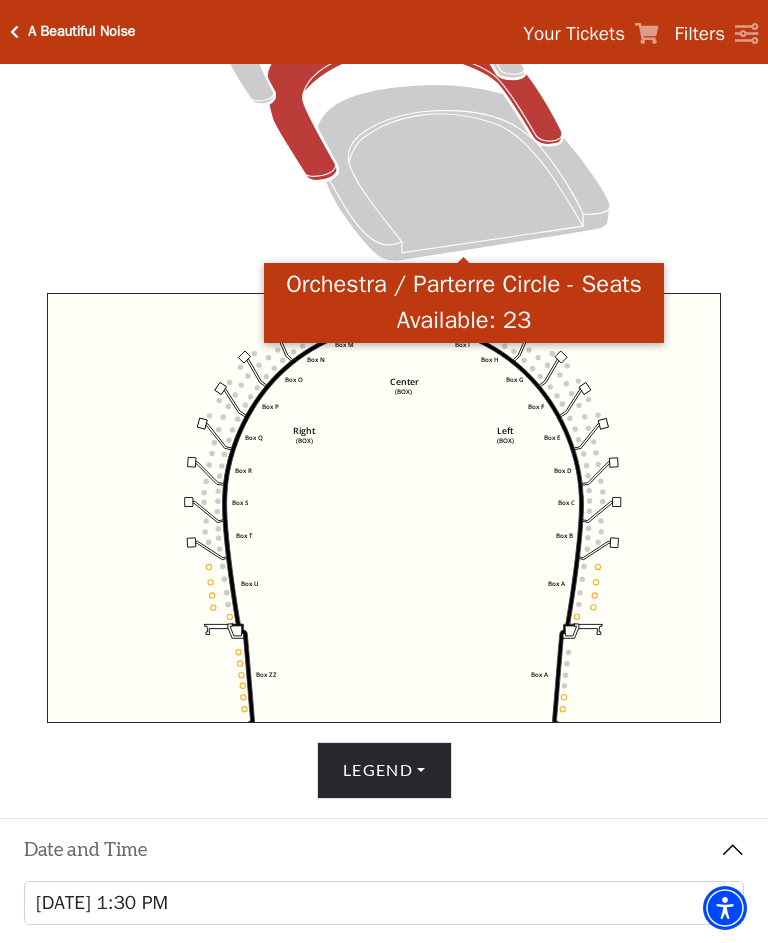 click 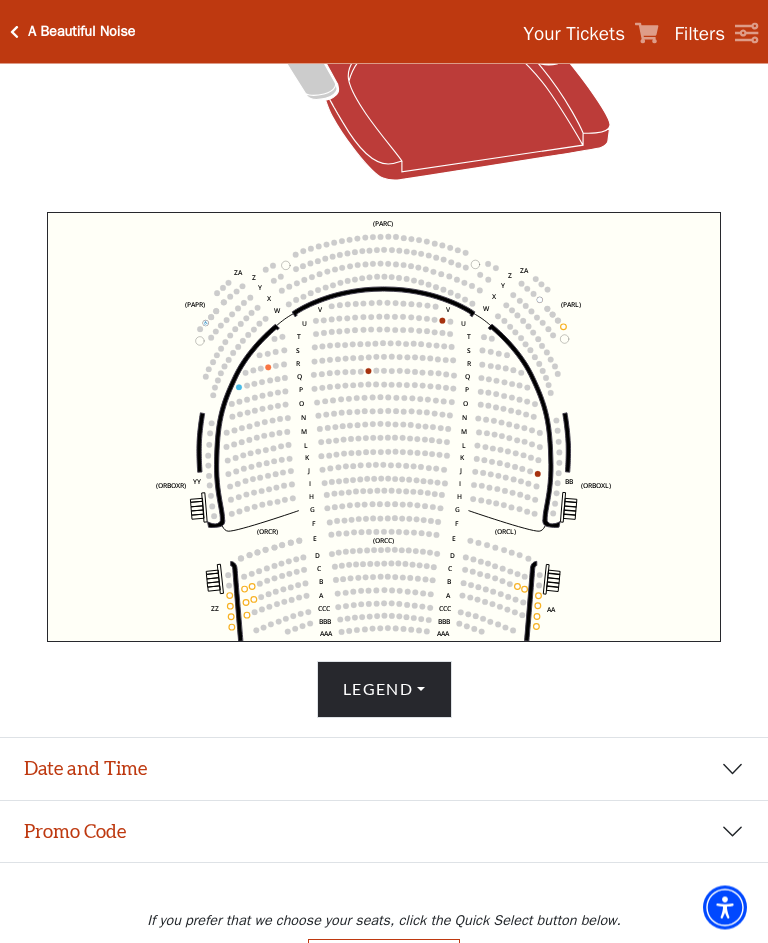 scroll, scrollTop: 572, scrollLeft: 0, axis: vertical 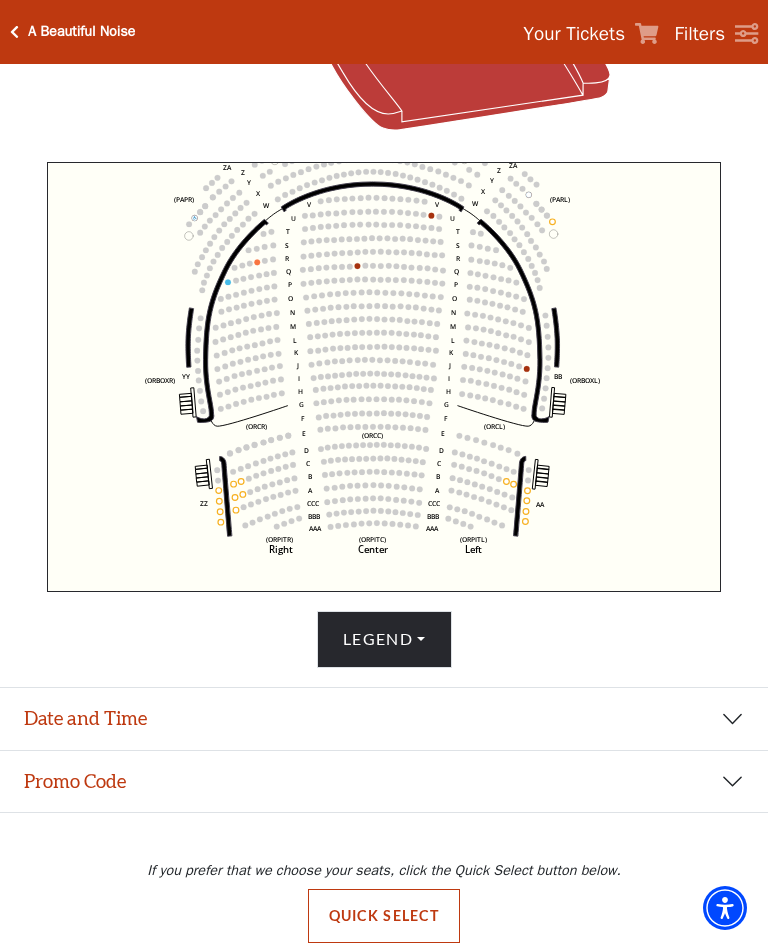 click on "Date and Time" at bounding box center [384, 719] 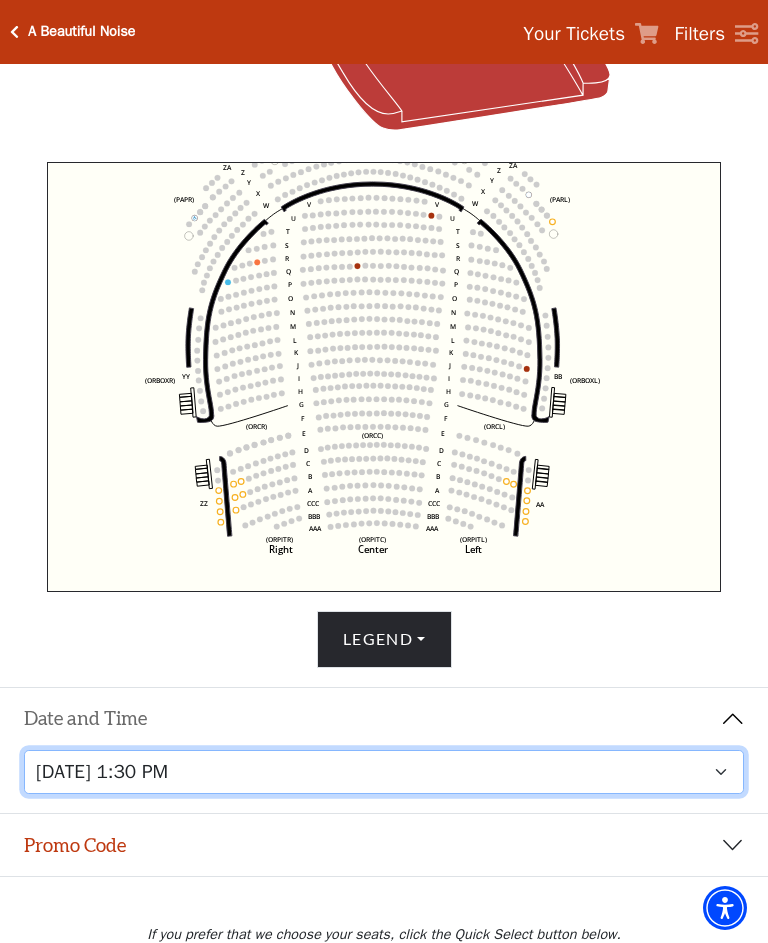 click on "Tuesday, October 28 at 7:30 PM Wednesday, October 29 at 7:30 PM Thursday, October 30 at 7:30 PM Friday, October 31 at 7:30 PM Saturday, November 1 at 1:30 PM Saturday, November 1 at 7:30 PM Sunday, November 2 at 1:30 PM Sunday, November 2 at 6:30 PM" at bounding box center [384, 772] 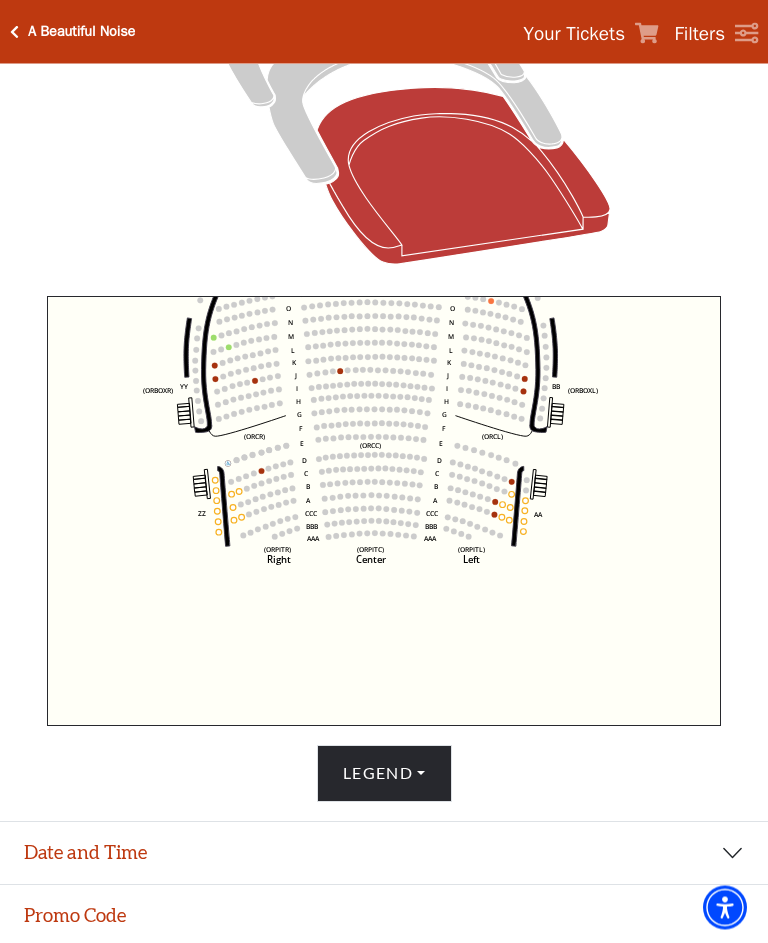 scroll, scrollTop: 438, scrollLeft: 0, axis: vertical 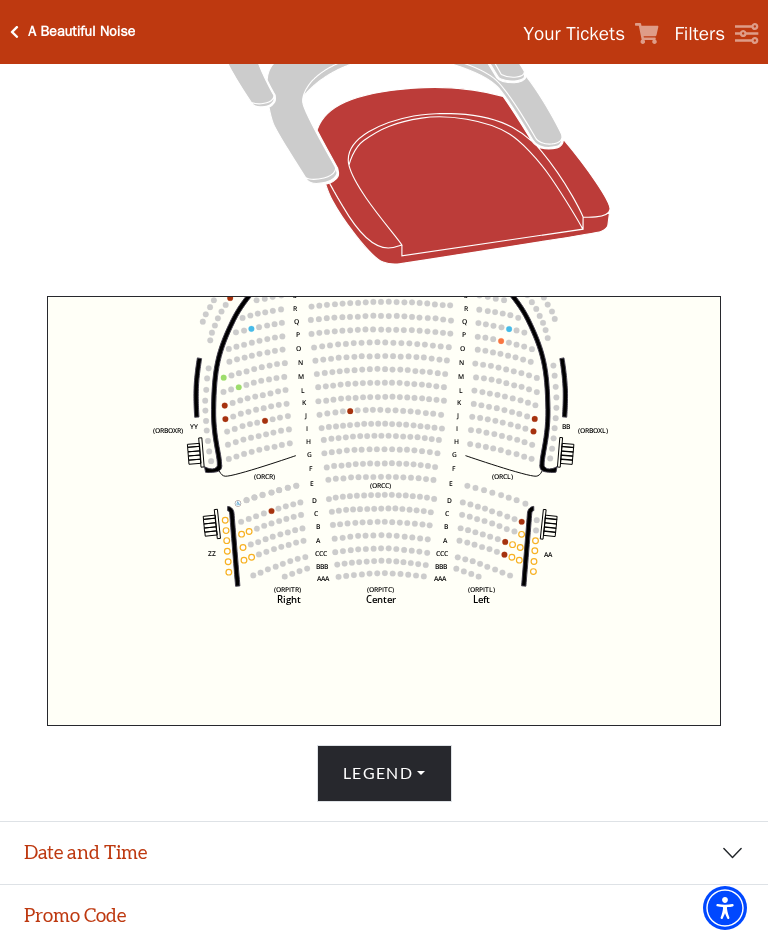 click on "Date and Time" at bounding box center [384, 853] 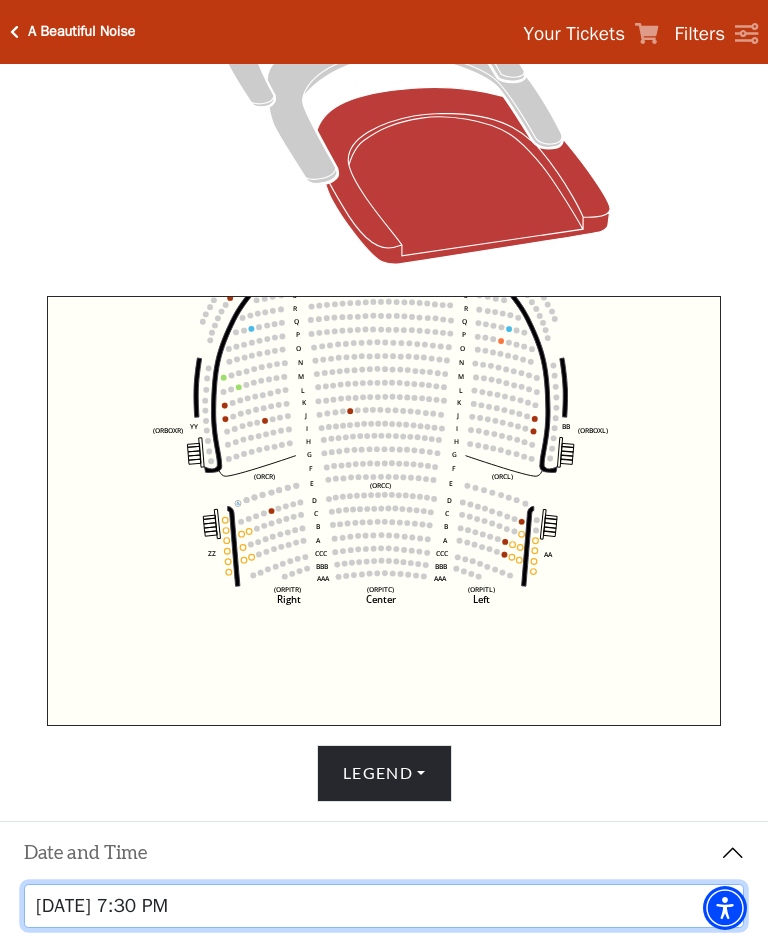 click on "Tuesday, October 28 at 7:30 PM Wednesday, October 29 at 7:30 PM Thursday, October 30 at 7:30 PM Friday, October 31 at 7:30 PM Saturday, November 1 at 1:30 PM Saturday, November 1 at 7:30 PM Sunday, November 2 at 1:30 PM Sunday, November 2 at 6:30 PM" at bounding box center [384, 906] 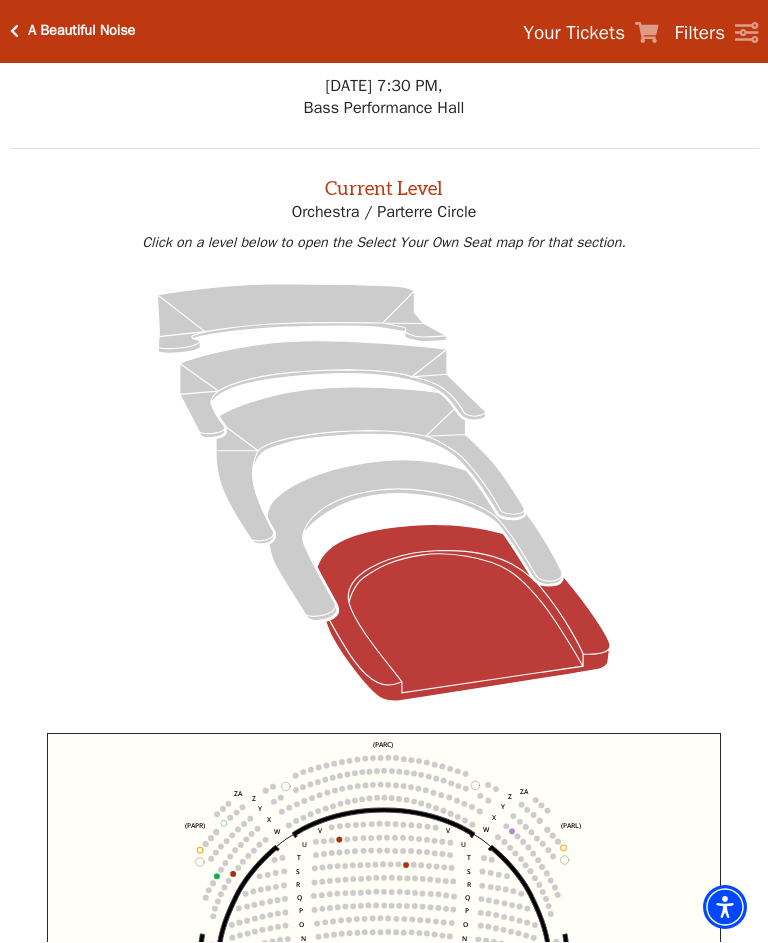 scroll, scrollTop: 76, scrollLeft: 0, axis: vertical 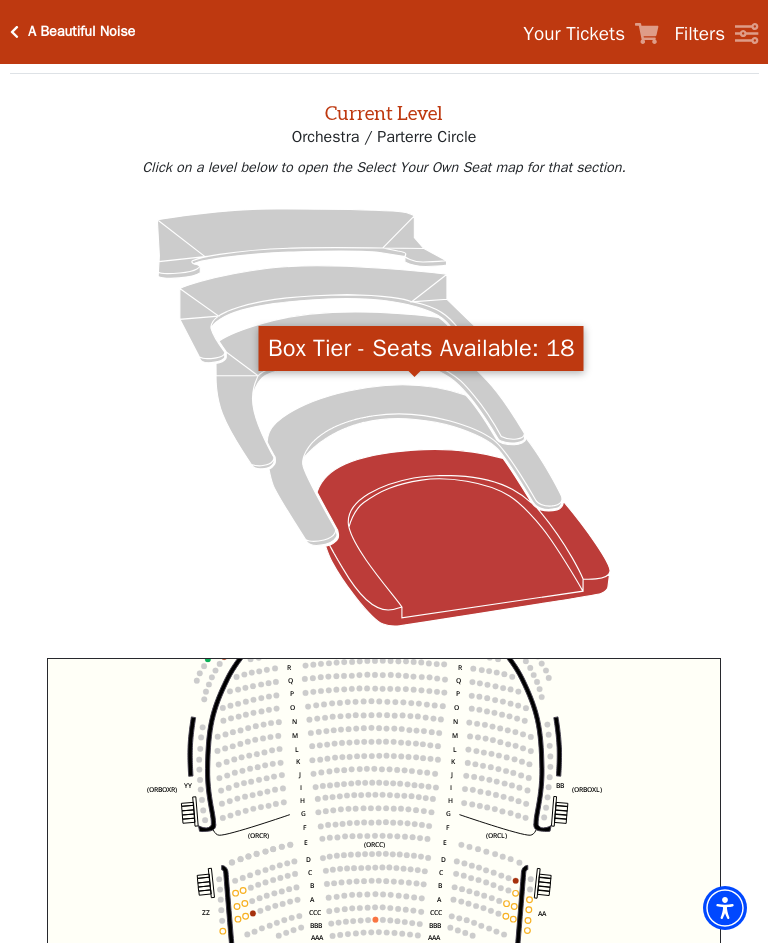 click 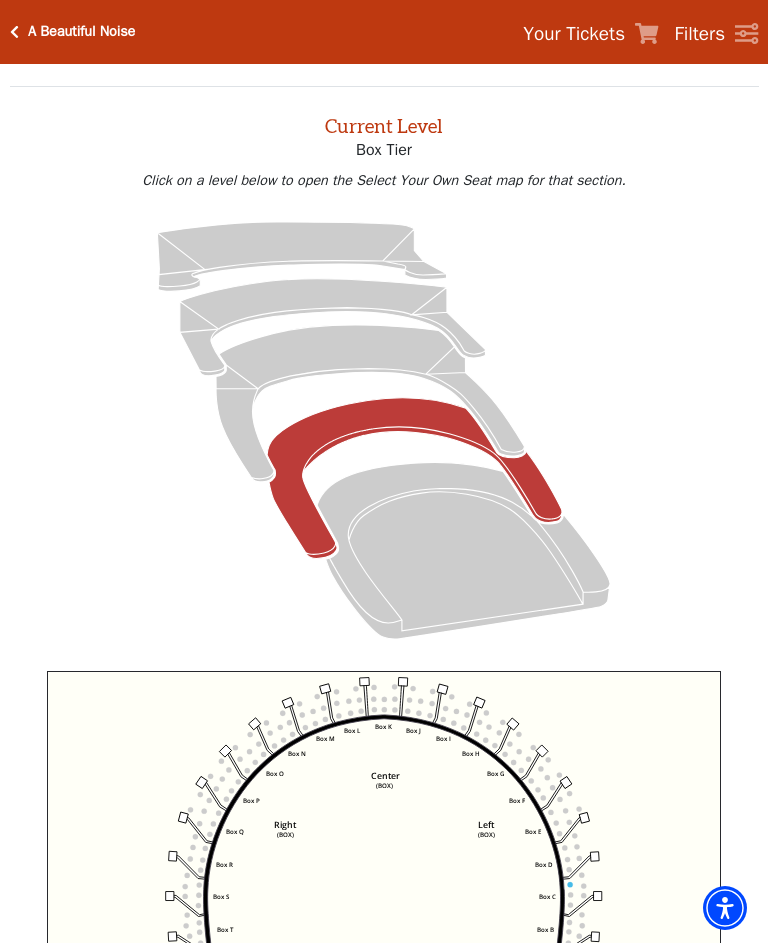 scroll, scrollTop: 76, scrollLeft: 0, axis: vertical 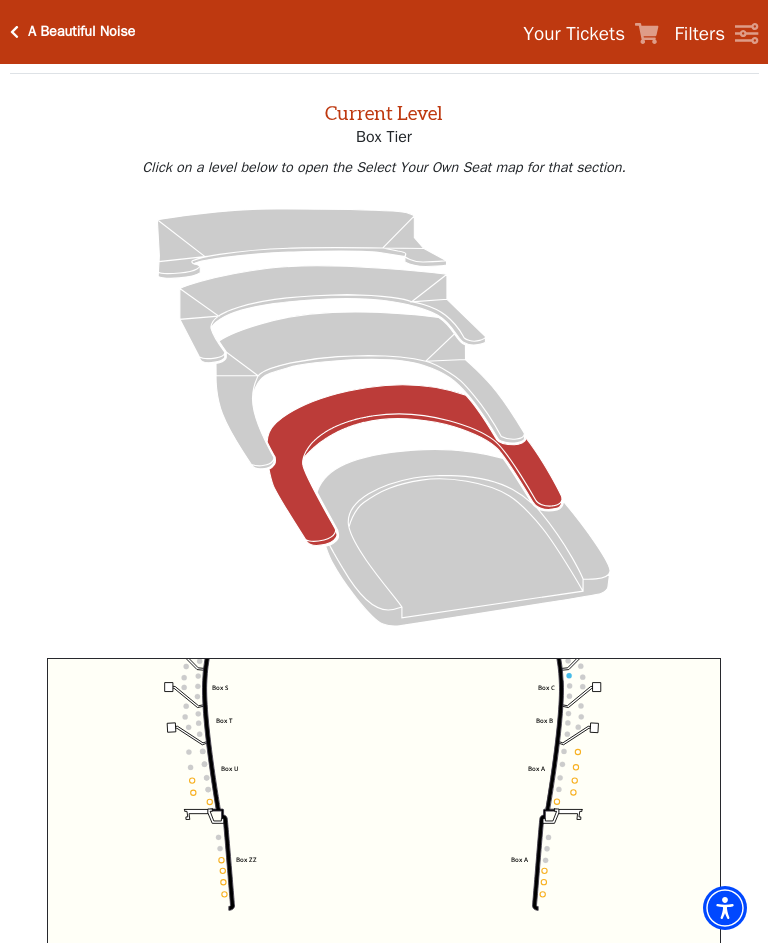 click at bounding box center [14, 32] 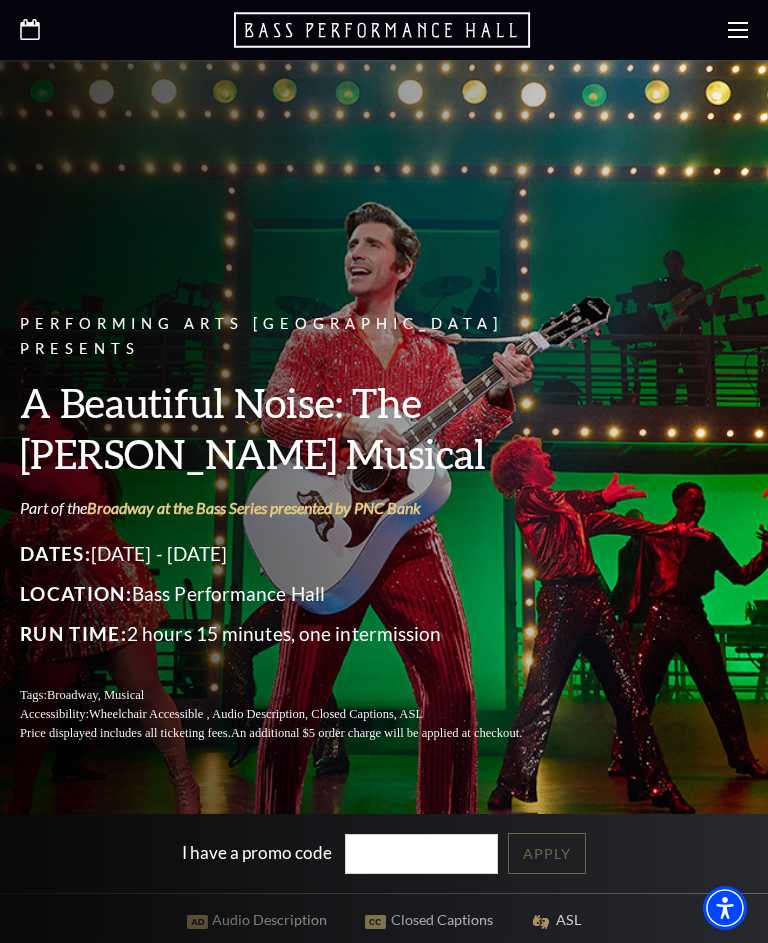 scroll, scrollTop: 0, scrollLeft: 0, axis: both 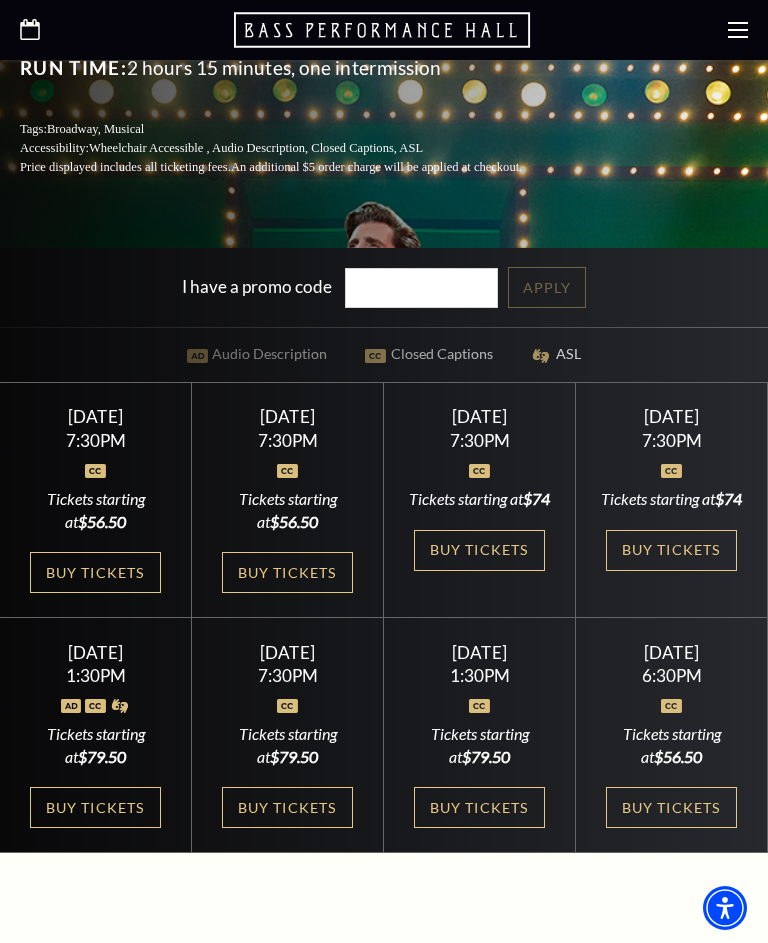 click on "Buy Tickets" at bounding box center (287, 572) 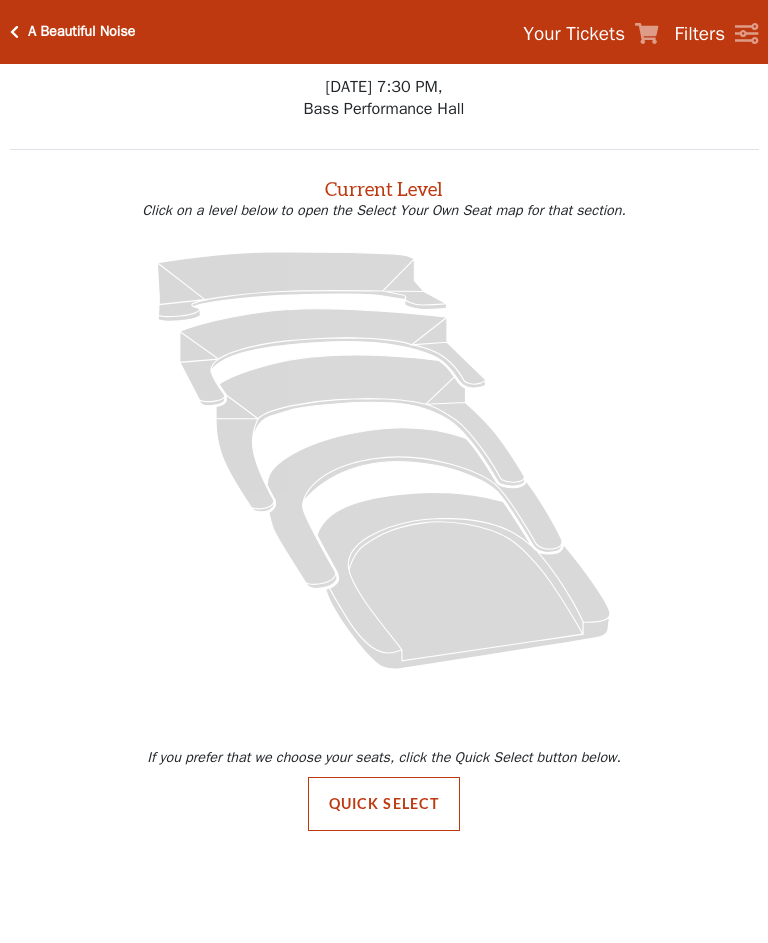 scroll, scrollTop: 0, scrollLeft: 0, axis: both 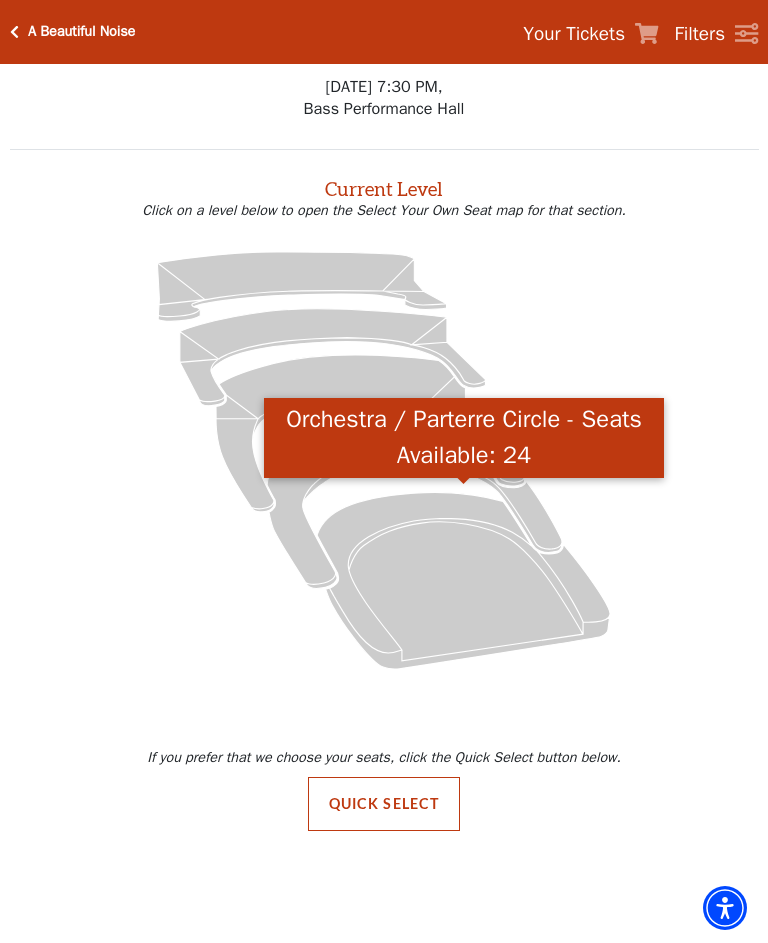 click 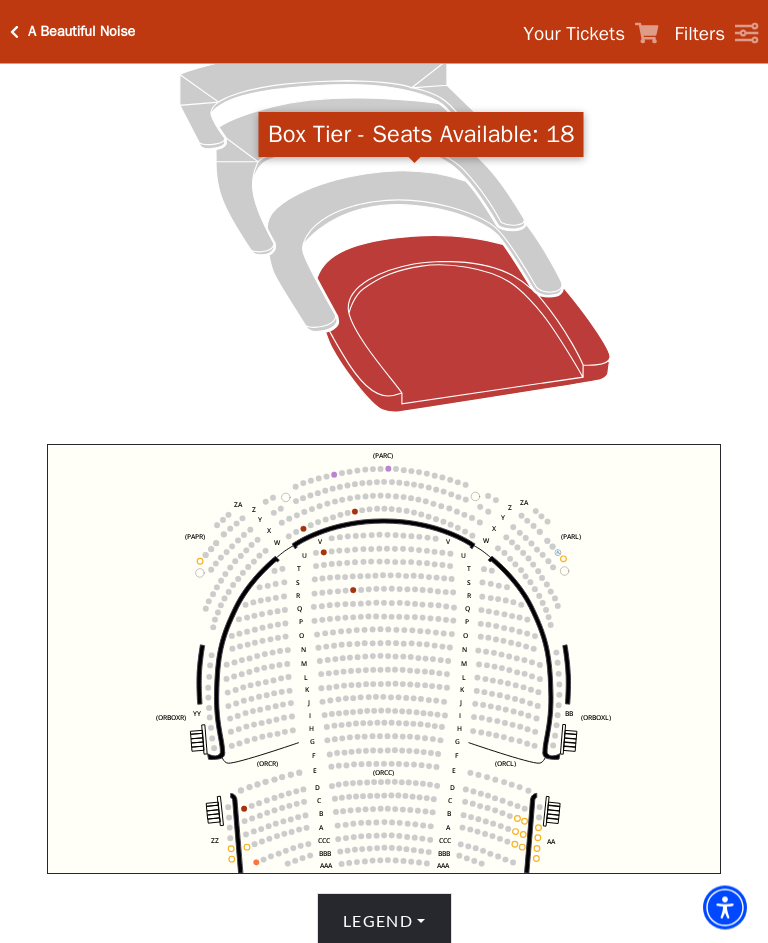scroll, scrollTop: 290, scrollLeft: 0, axis: vertical 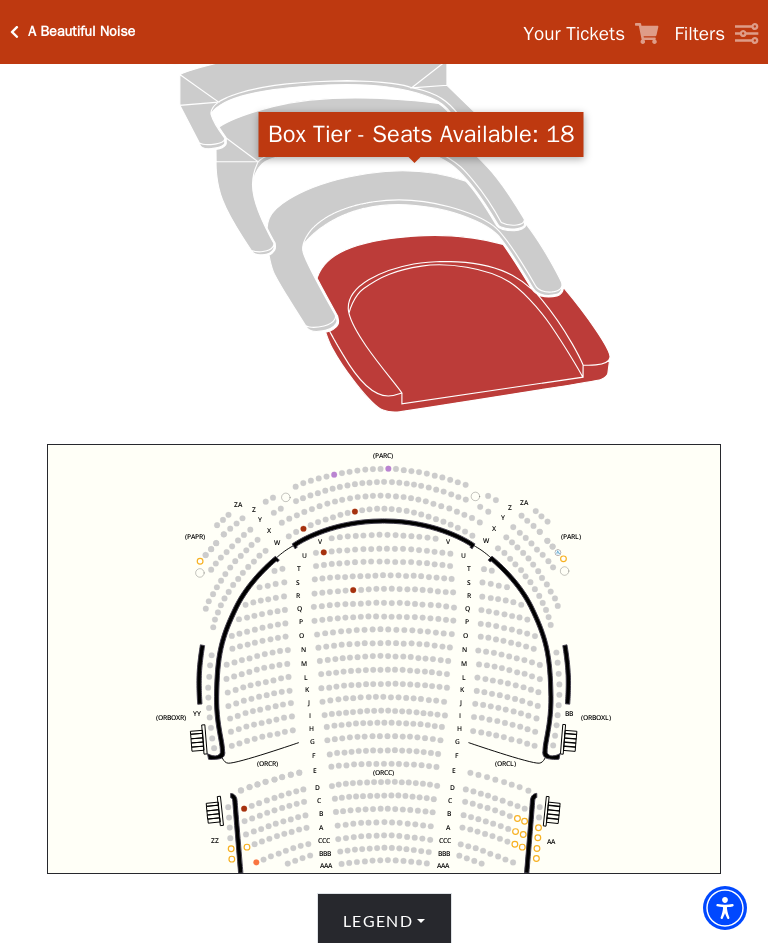 click 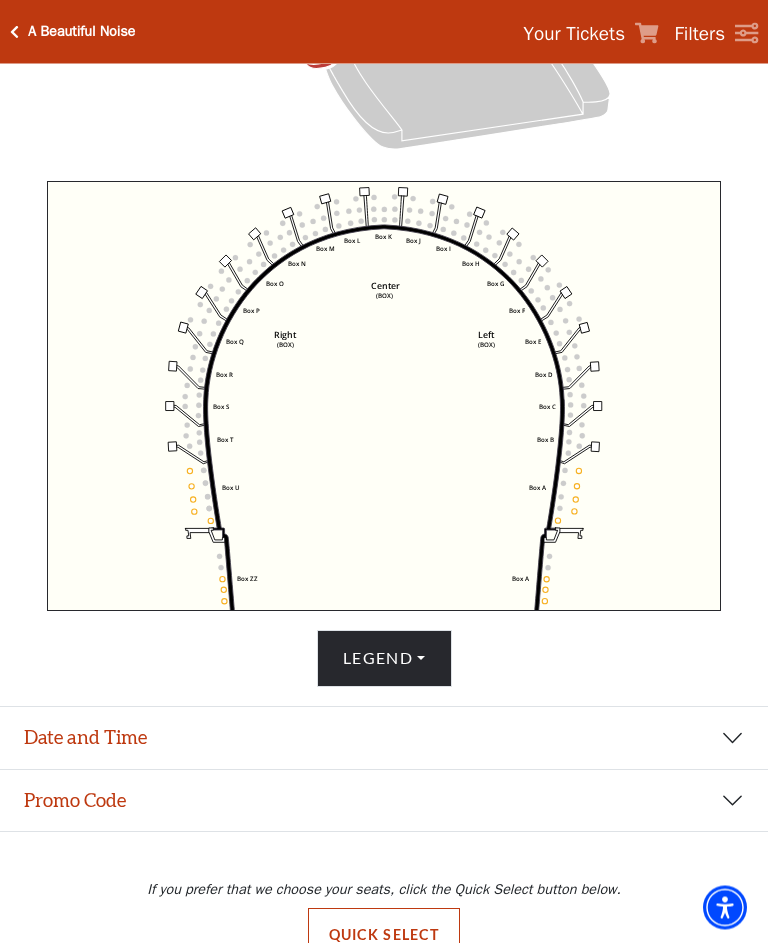 scroll, scrollTop: 572, scrollLeft: 0, axis: vertical 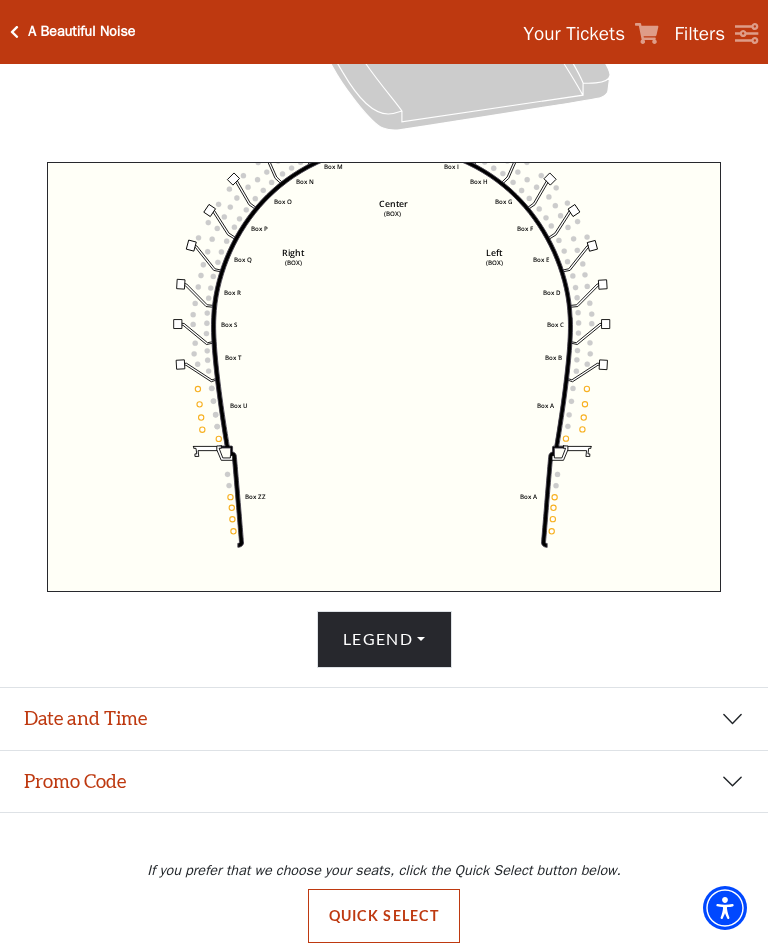 click on "Date and Time" at bounding box center (384, 719) 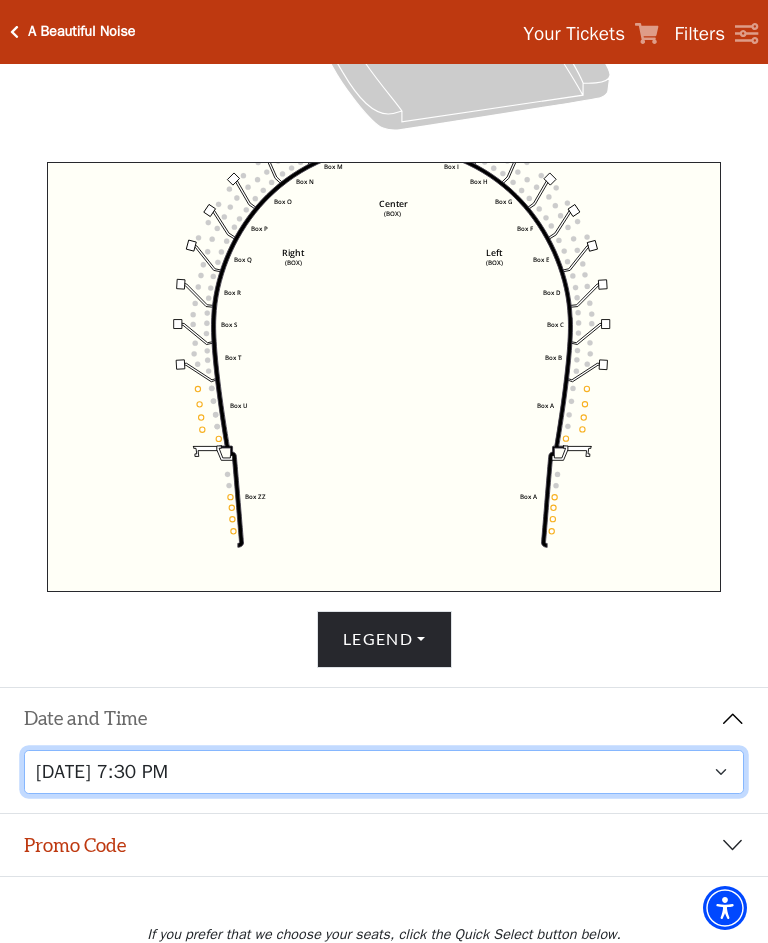 click on "Tuesday, October 28 at 7:30 PM Wednesday, October 29 at 7:30 PM Thursday, October 30 at 7:30 PM Friday, October 31 at 7:30 PM Saturday, November 1 at 1:30 PM Saturday, November 1 at 7:30 PM Sunday, November 2 at 1:30 PM Sunday, November 2 at 6:30 PM" at bounding box center [384, 772] 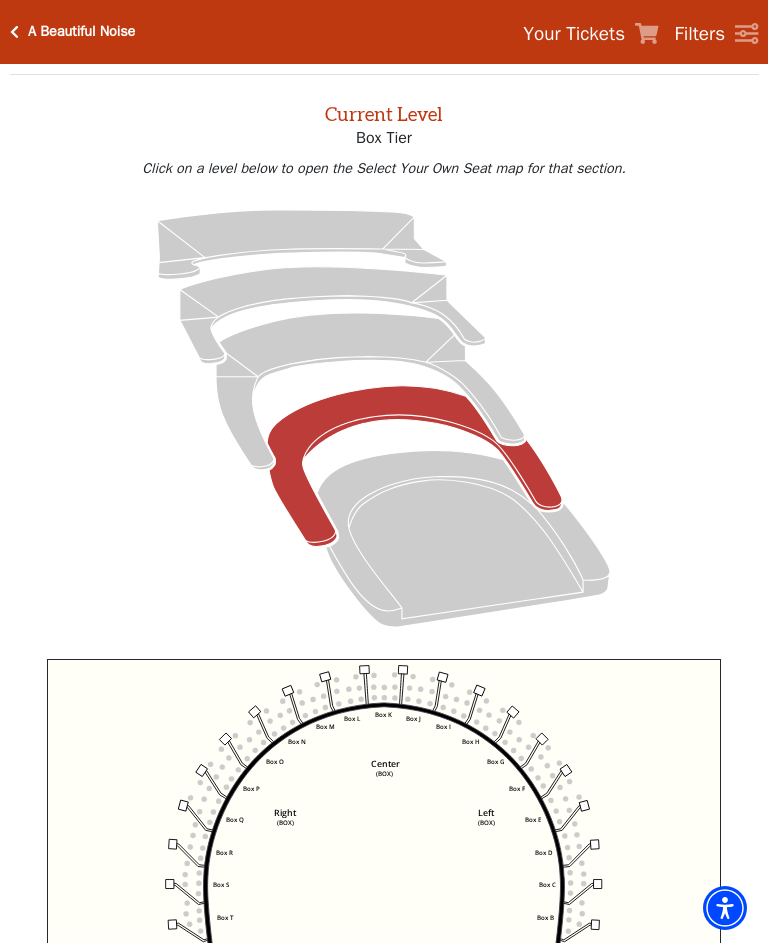 scroll, scrollTop: 76, scrollLeft: 0, axis: vertical 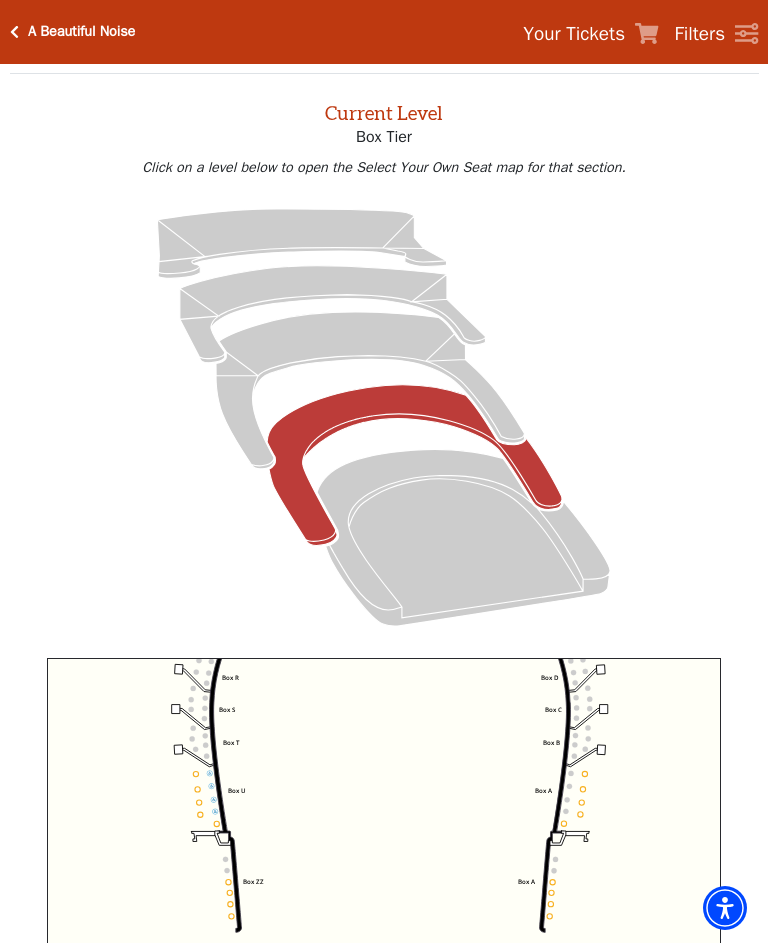 click 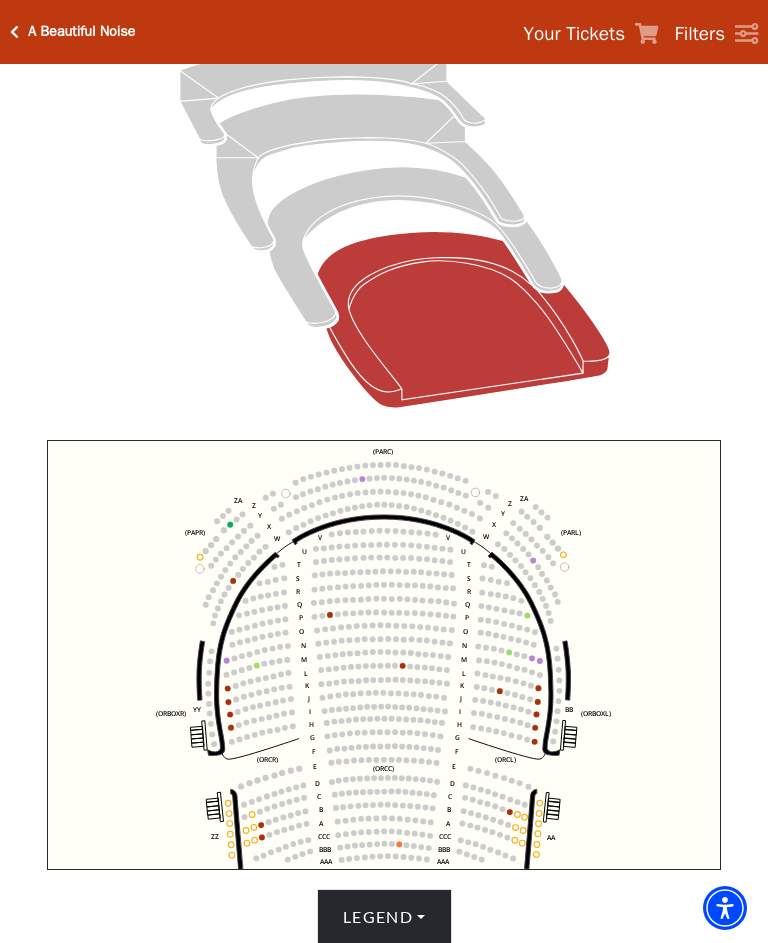scroll, scrollTop: 350, scrollLeft: 0, axis: vertical 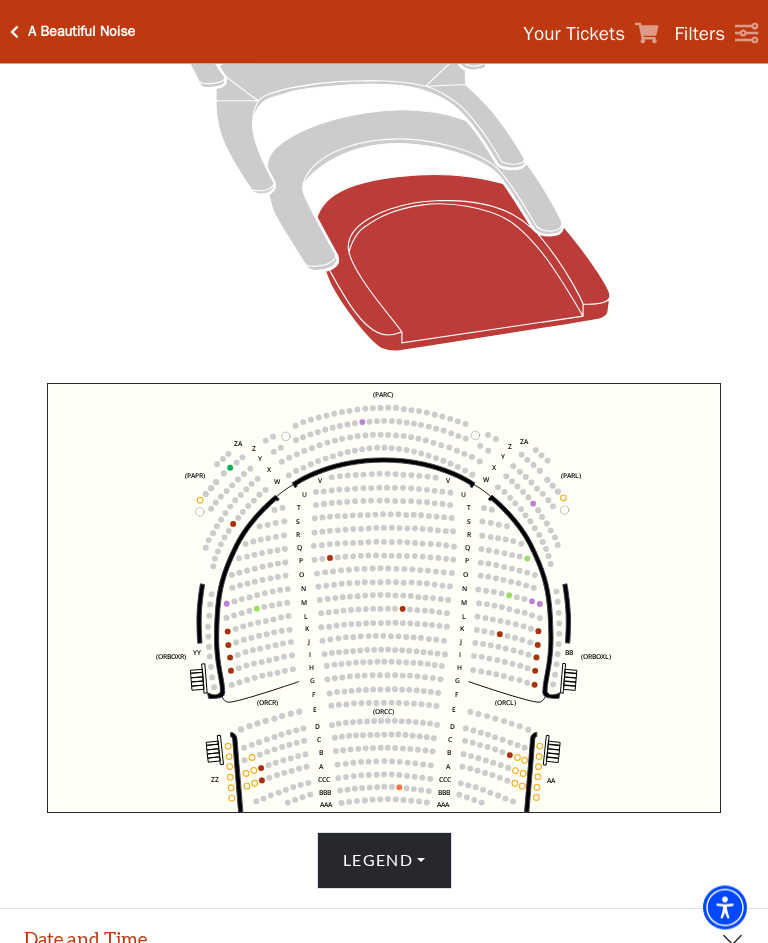 click 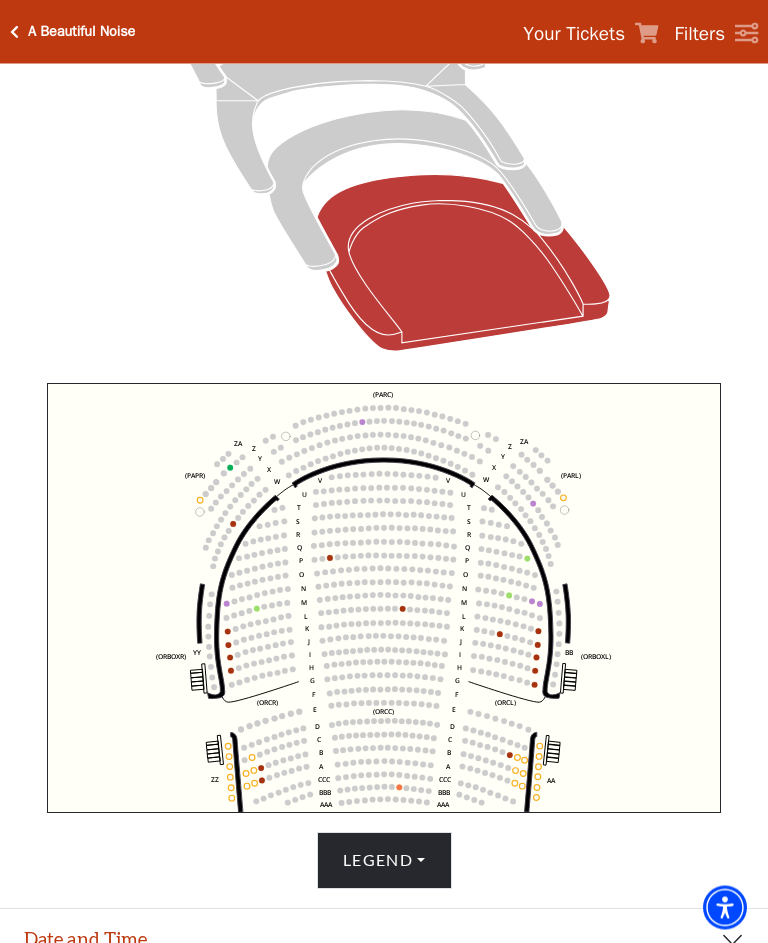 click 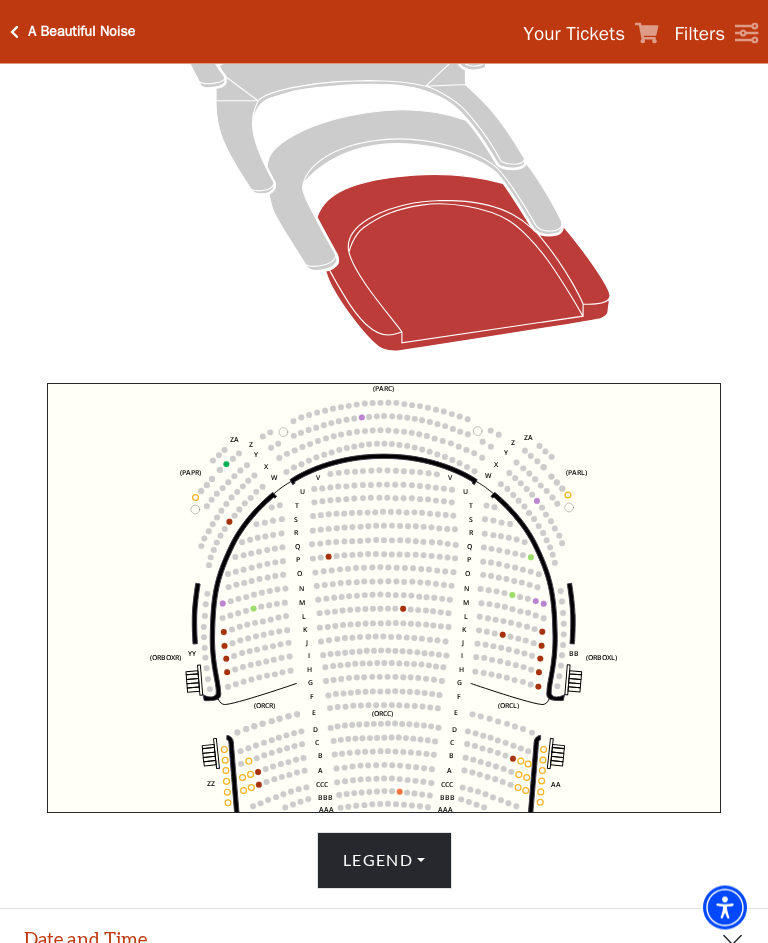 scroll, scrollTop: 351, scrollLeft: 0, axis: vertical 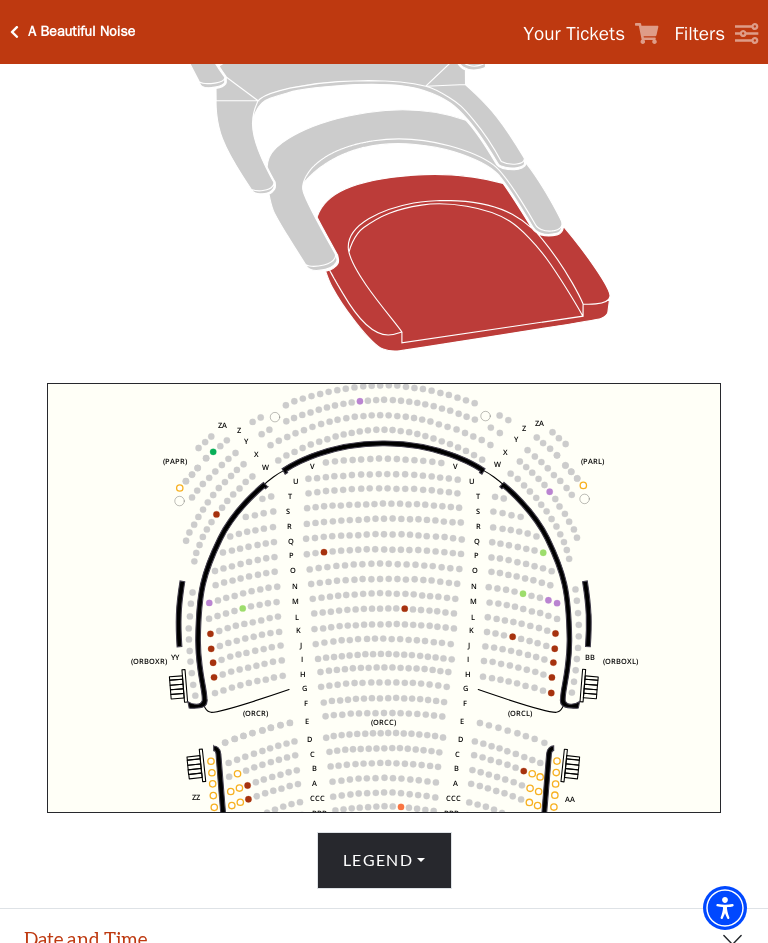 click on "Left   (ORPITL)   Right   (ORPITR)   Center   (ORPITC)   ZZ   AA   YY   BB   ZA   ZA   (ORCL)   (ORCR)   (ORCC)   (ORBOXL)   (ORBOXR)   (PARL)   (PAPR)   (PARC)   Z   Y   X   W   Z   Y   X   W   V   U   T   S   R   Q   P   O   N   M   L   K   J   I   H   G   F   E   D   C   B   A   CCC   BBB   AAA   V   U   T   S   R   Q   P   O   N   M   L   K   J   I   H   G   F   E   D   C   B   A   CCC   BBB   AAA" 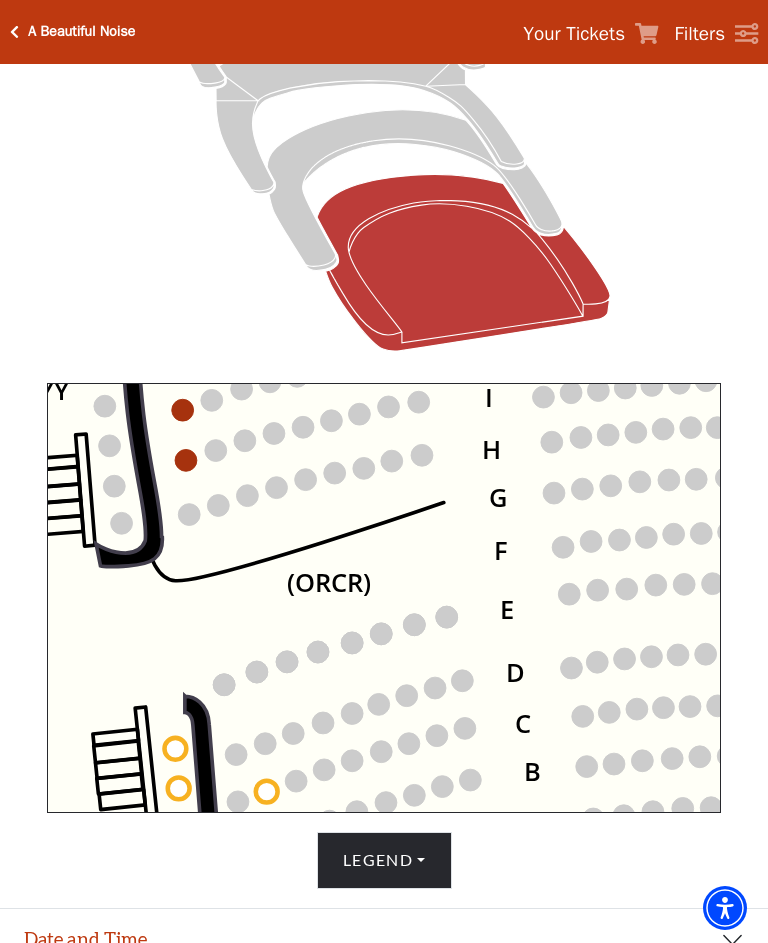 click on "Left   (ORPITL)   Right   (ORPITR)   Center   (ORPITC)   ZZ   AA   YY   BB   ZA   ZA   (ORCL)   (ORCR)   (ORCC)   (ORBOXL)   (ORBOXR)   (PARL)   (PAPR)   (PARC)   Z   Y   X   W   Z   Y   X   W   V   U   T   S   R   Q   P   O   N   M   L   K   J   I   H   G   F   E   D   C   B   A   CCC   BBB   AAA   V   U   T   S   R   Q   P   O   N   M   L   K   J   I   H   G   F   E   D   C   B   A   CCC   BBB   AAA" 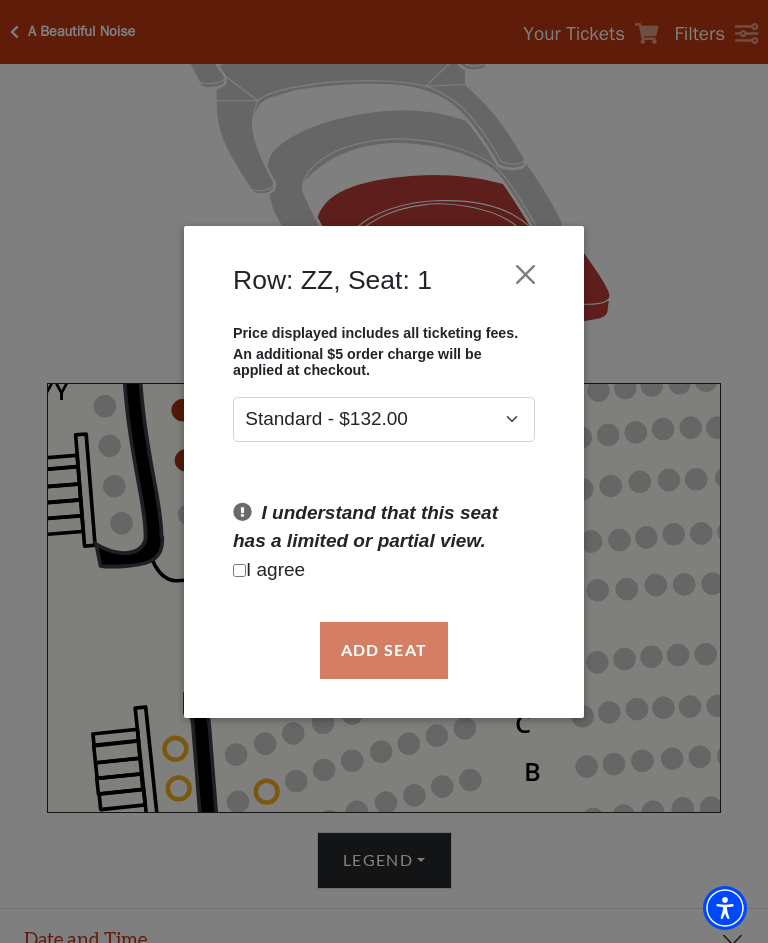 click at bounding box center [239, 570] 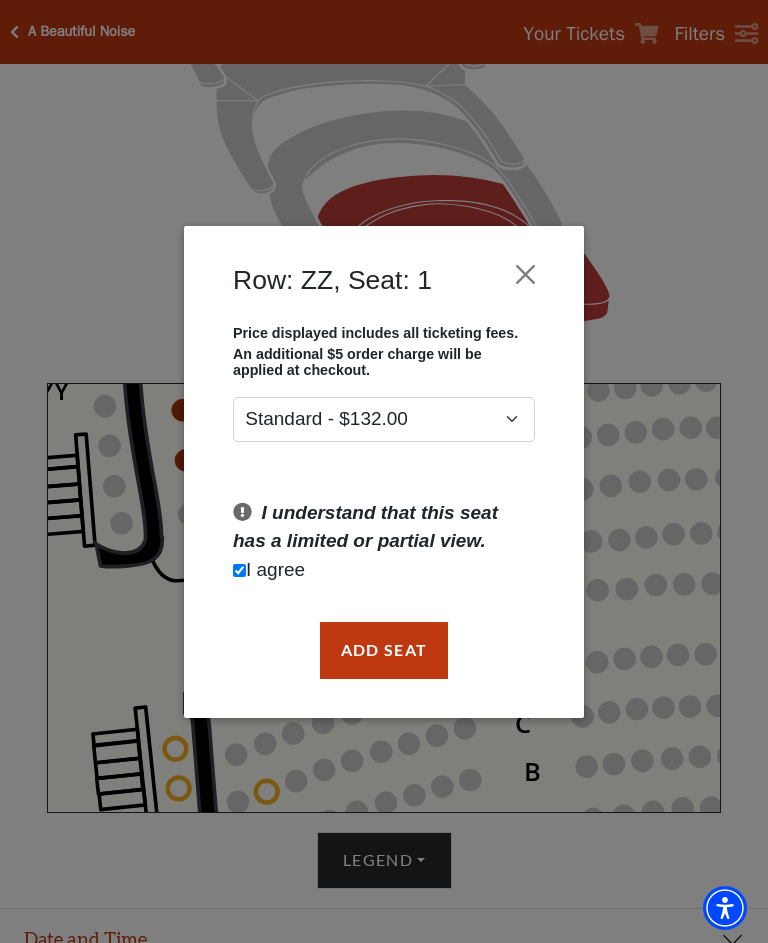 click on "Add Seat" at bounding box center (384, 650) 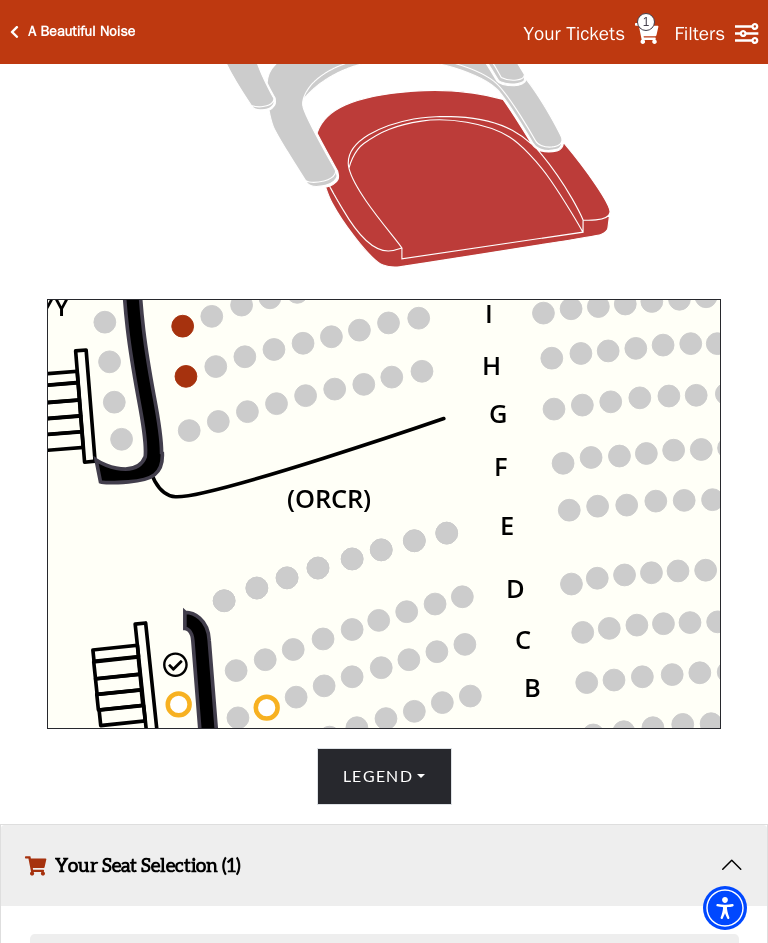 scroll, scrollTop: 648, scrollLeft: 0, axis: vertical 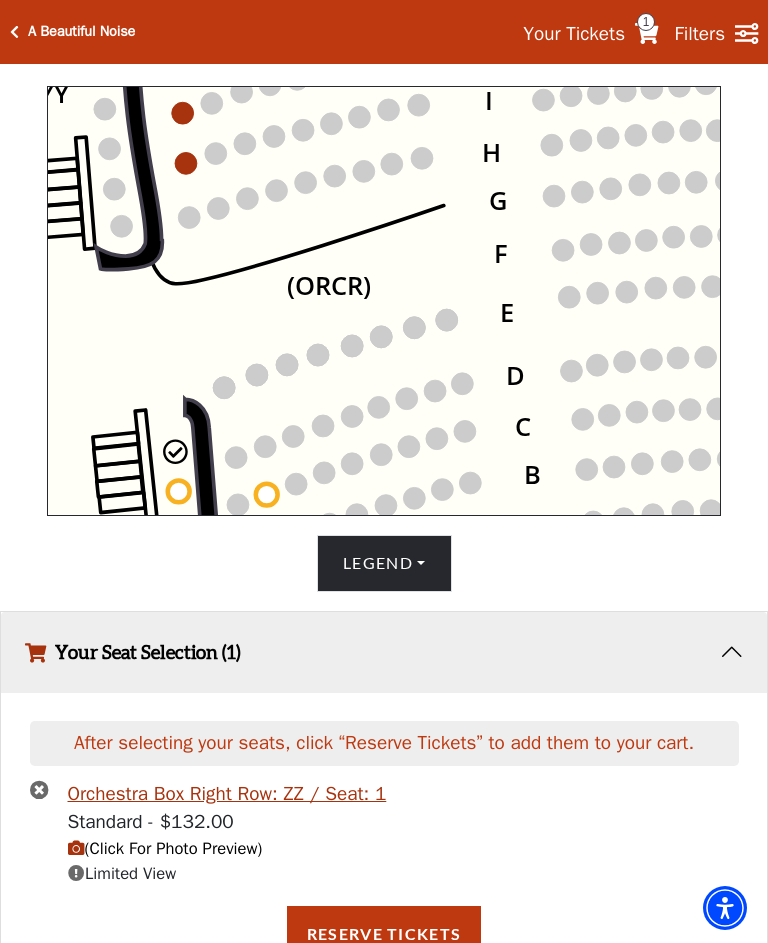 click 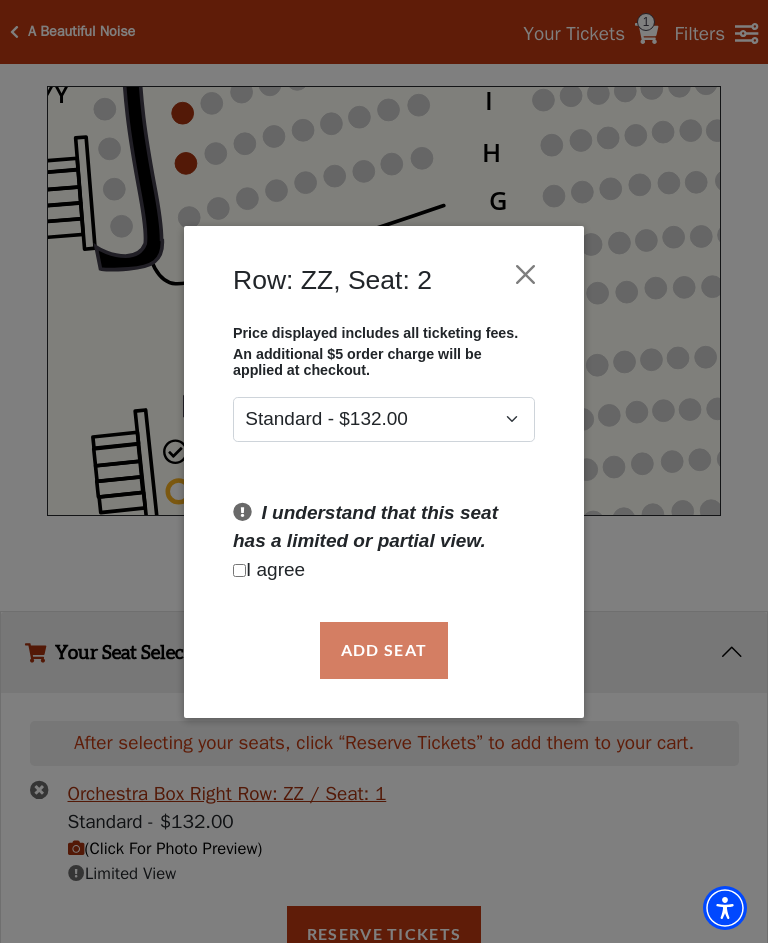 click at bounding box center [239, 570] 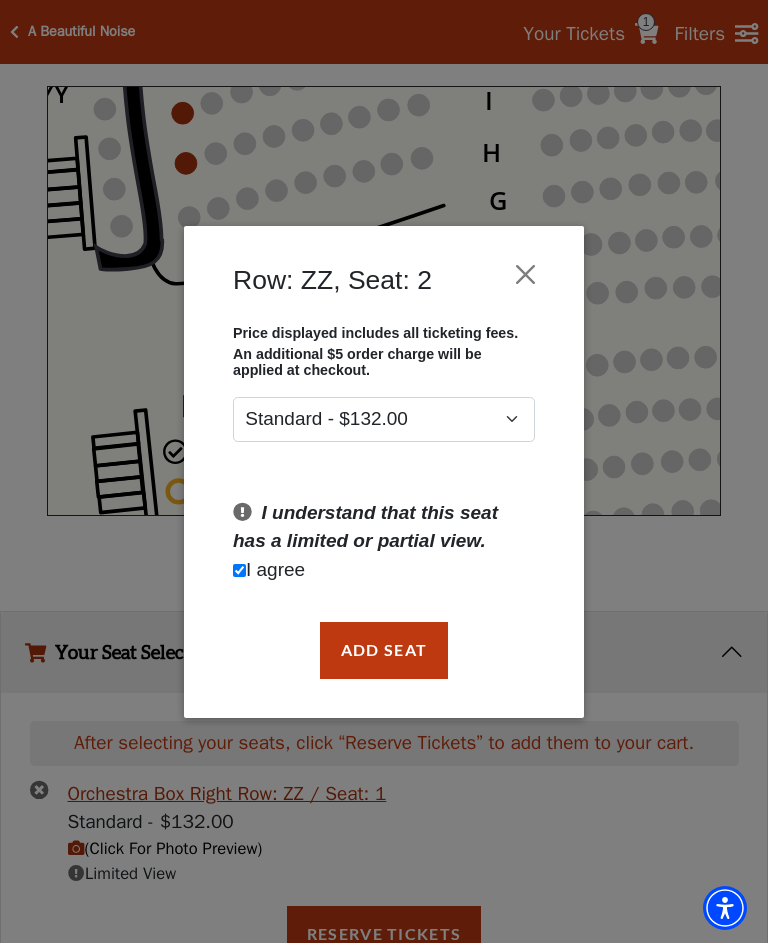 click on "Add Seat" at bounding box center (384, 650) 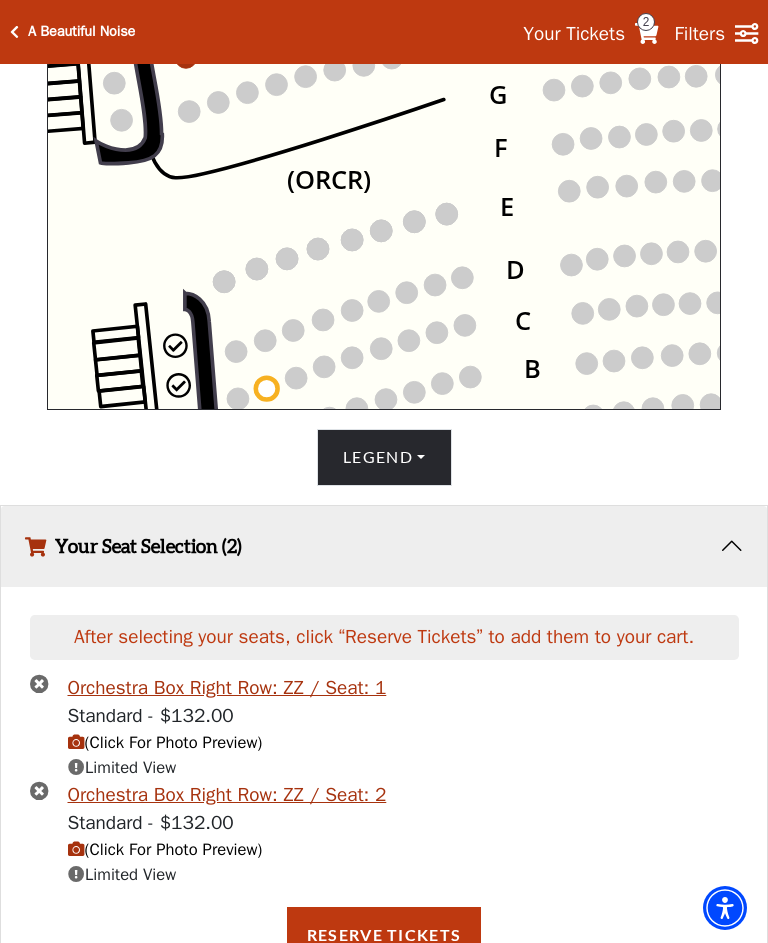 scroll, scrollTop: 802, scrollLeft: 0, axis: vertical 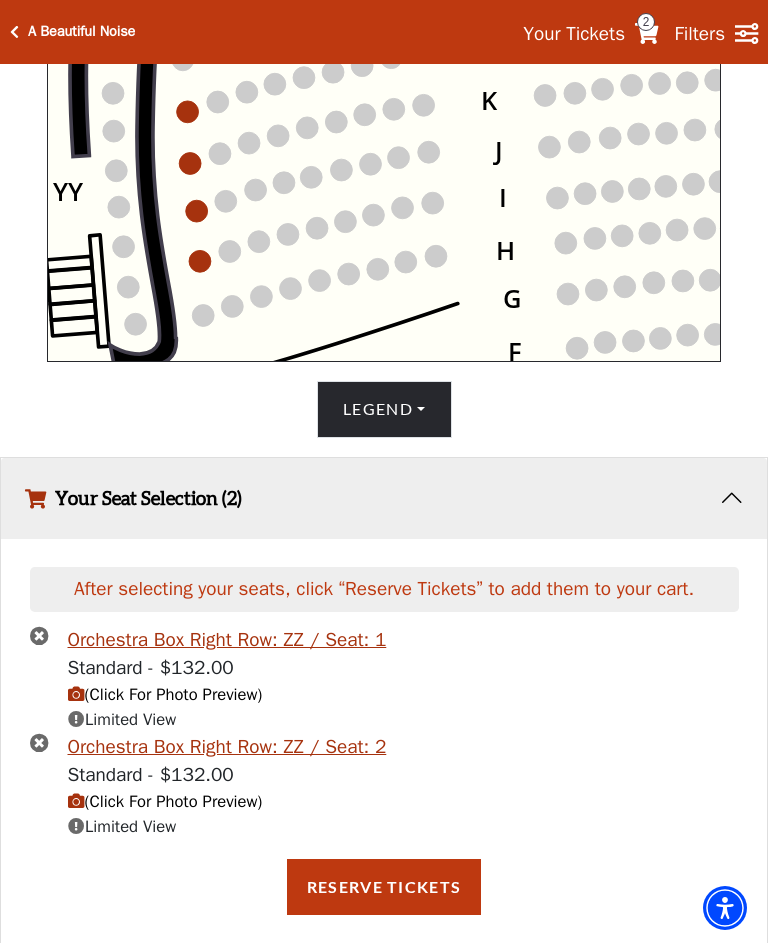 click on "Reserve Tickets" at bounding box center (384, 887) 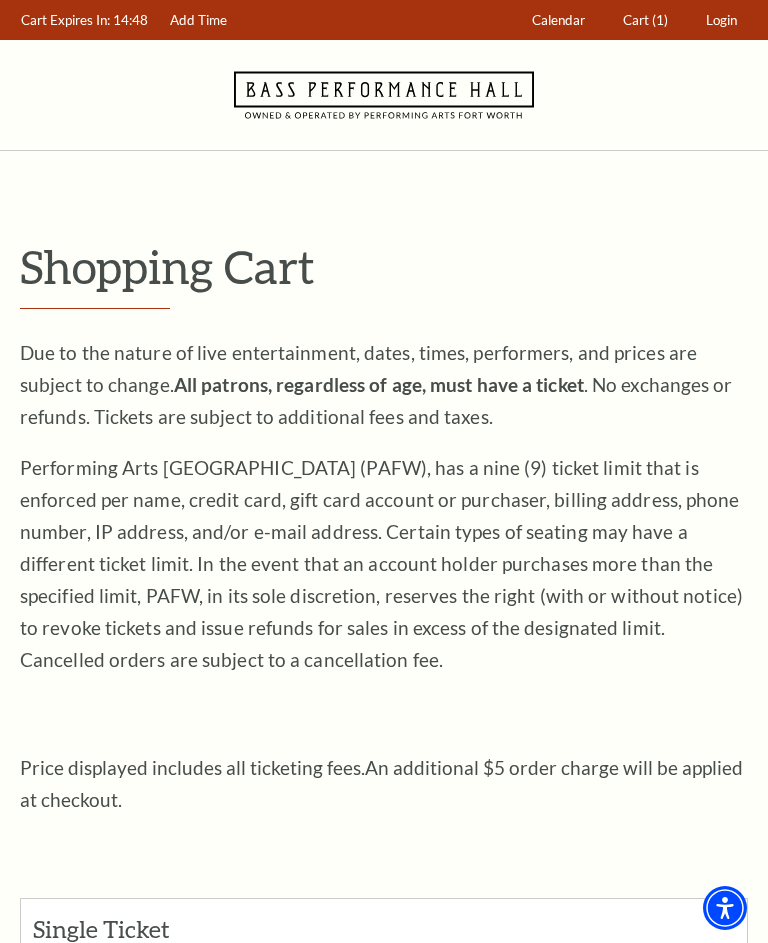 scroll, scrollTop: 0, scrollLeft: 0, axis: both 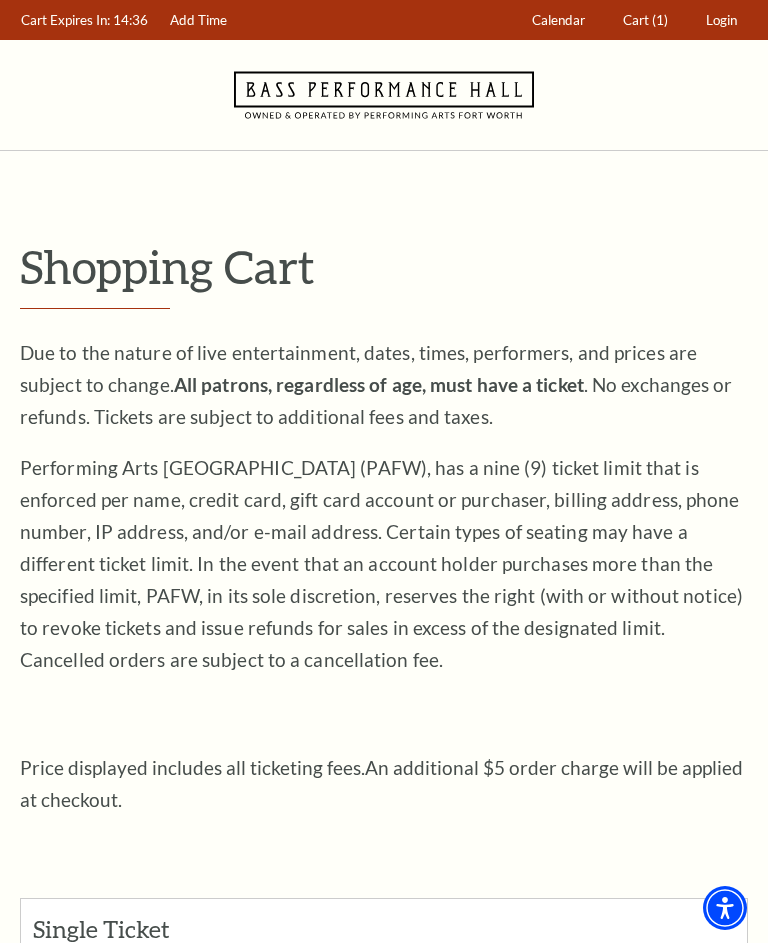 click on "Calendar" at bounding box center (558, 20) 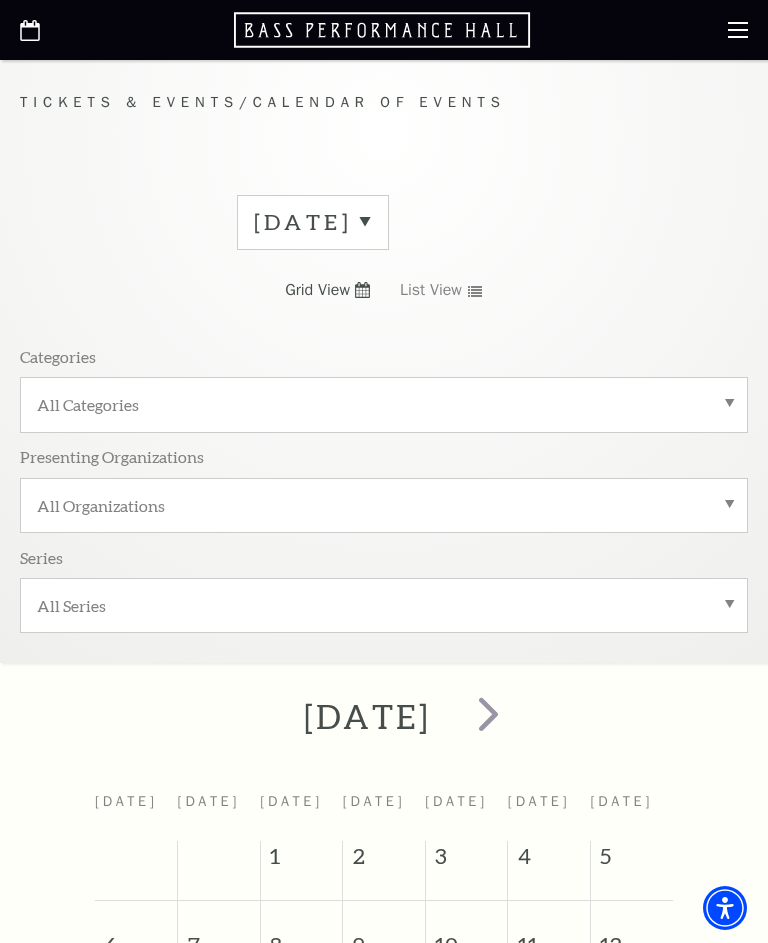 scroll, scrollTop: 0, scrollLeft: 0, axis: both 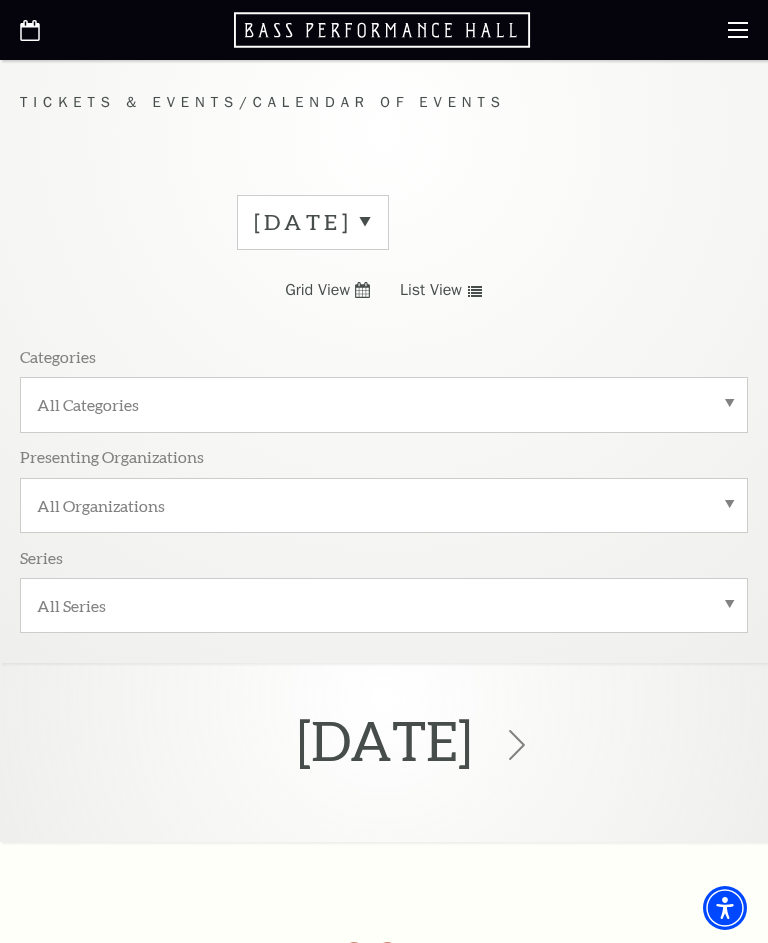 click on "[DATE]" at bounding box center (313, 222) 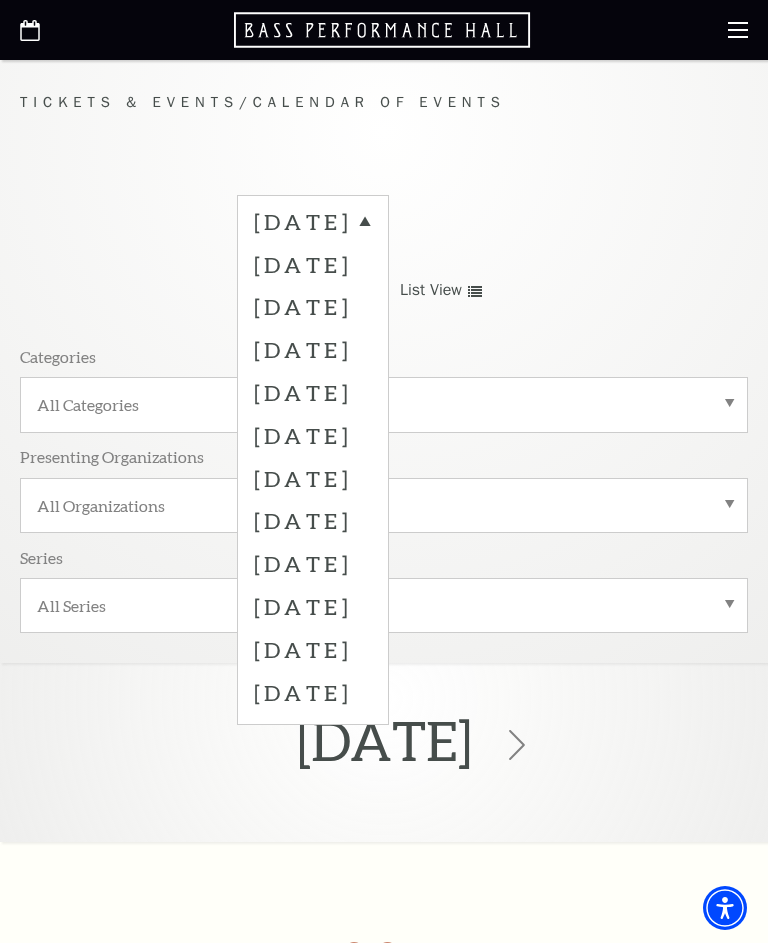 click on "[DATE]" at bounding box center (313, 349) 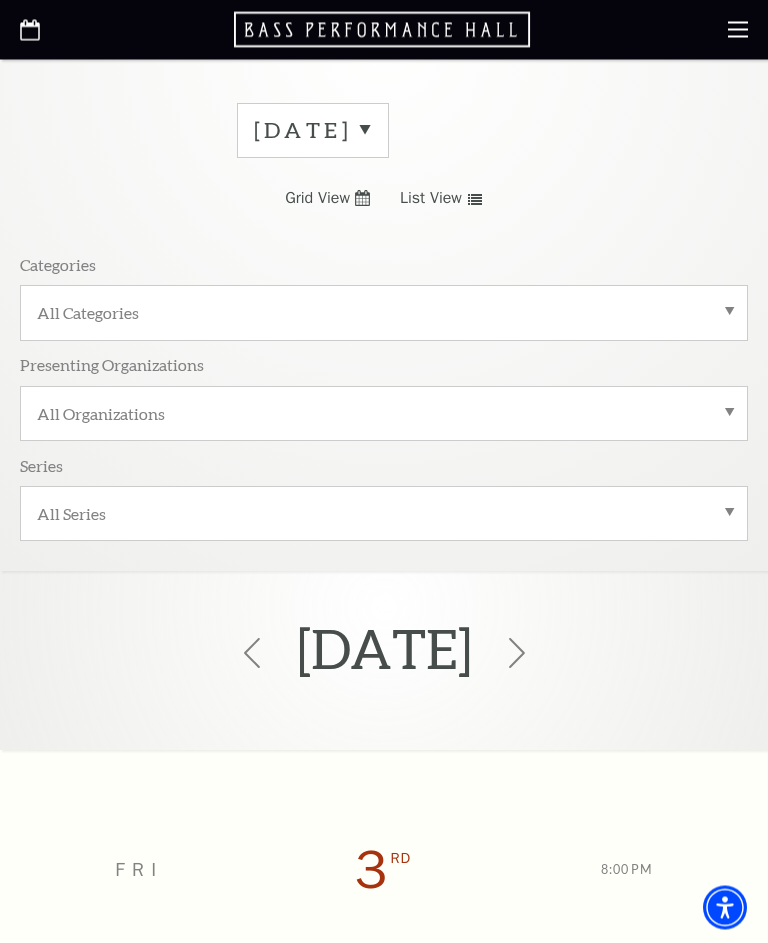 scroll, scrollTop: 90, scrollLeft: 0, axis: vertical 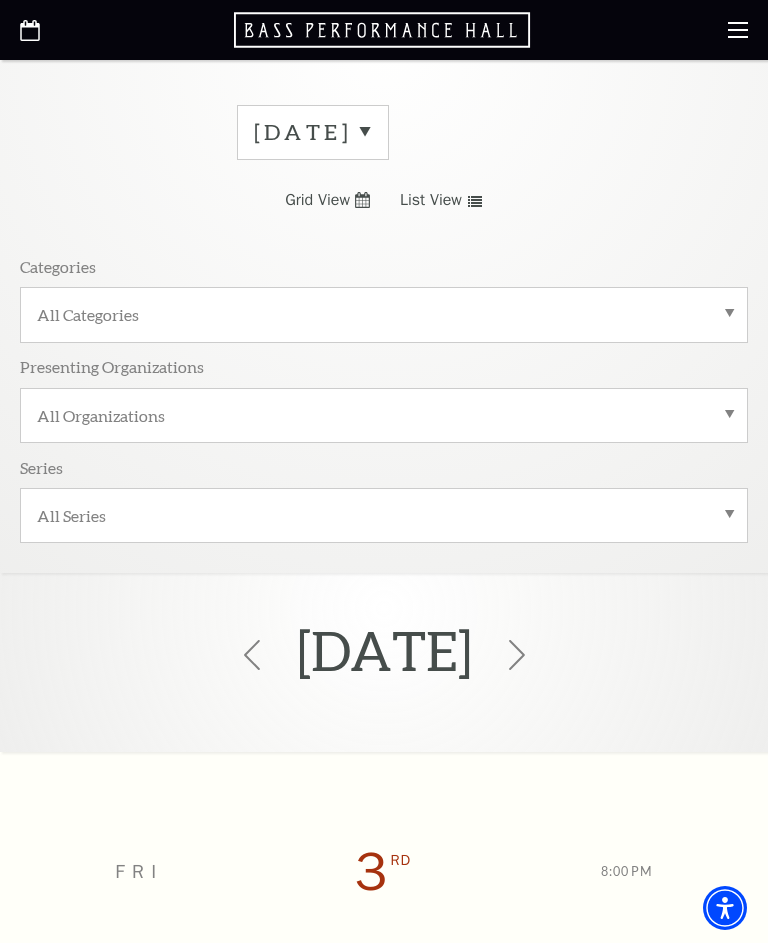 click 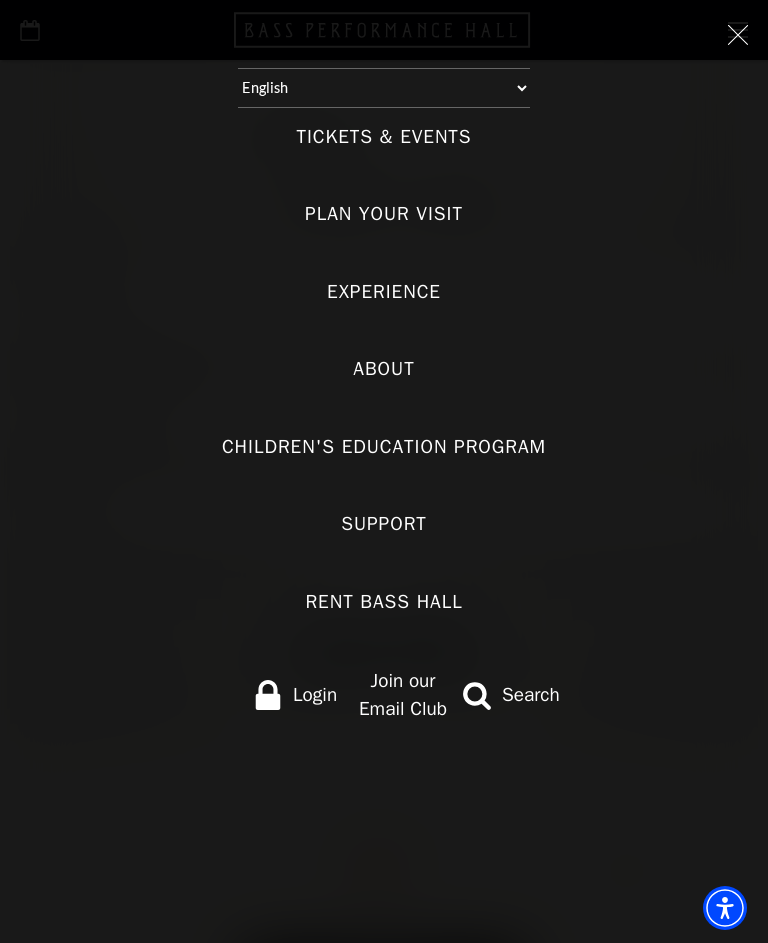 click 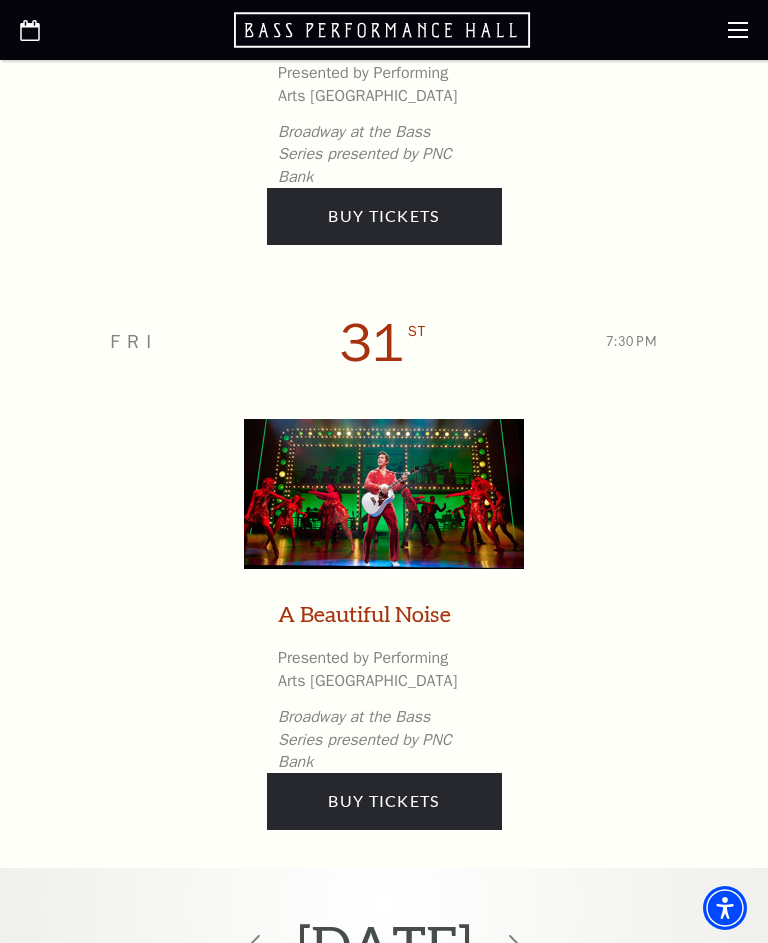 scroll, scrollTop: 8404, scrollLeft: 0, axis: vertical 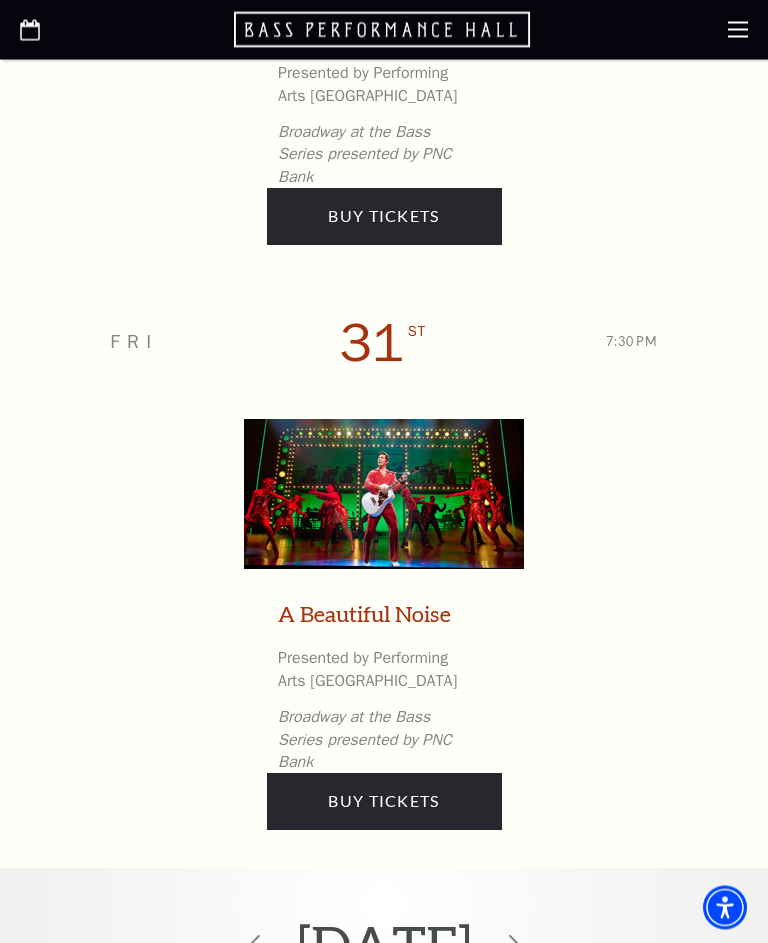 click on "Buy Tickets" at bounding box center [384, 802] 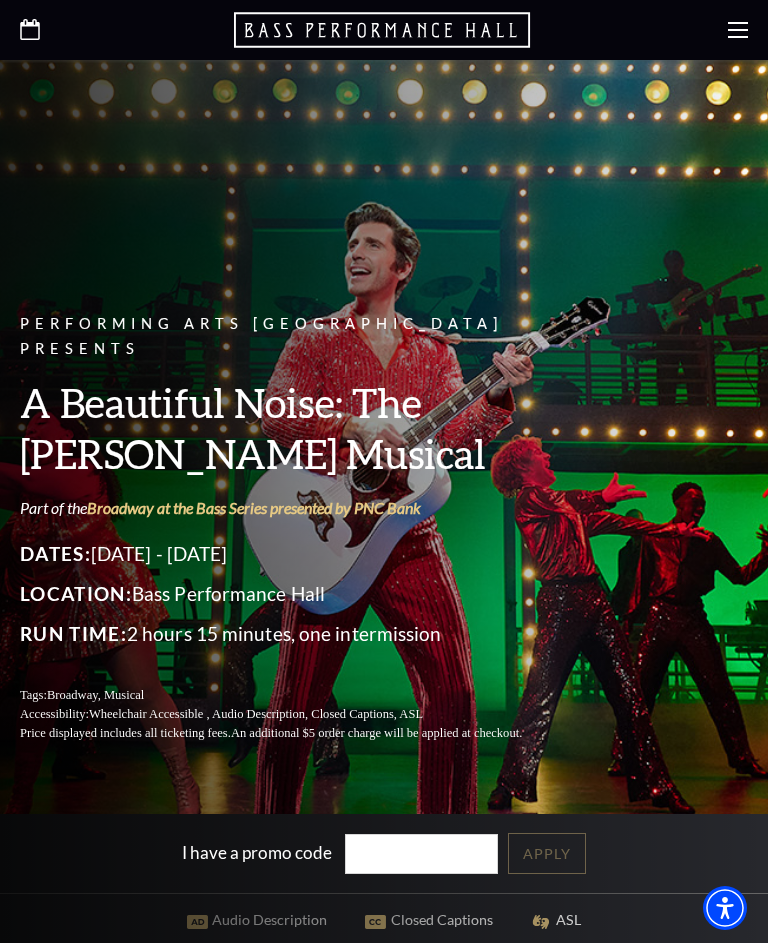 scroll, scrollTop: 0, scrollLeft: 0, axis: both 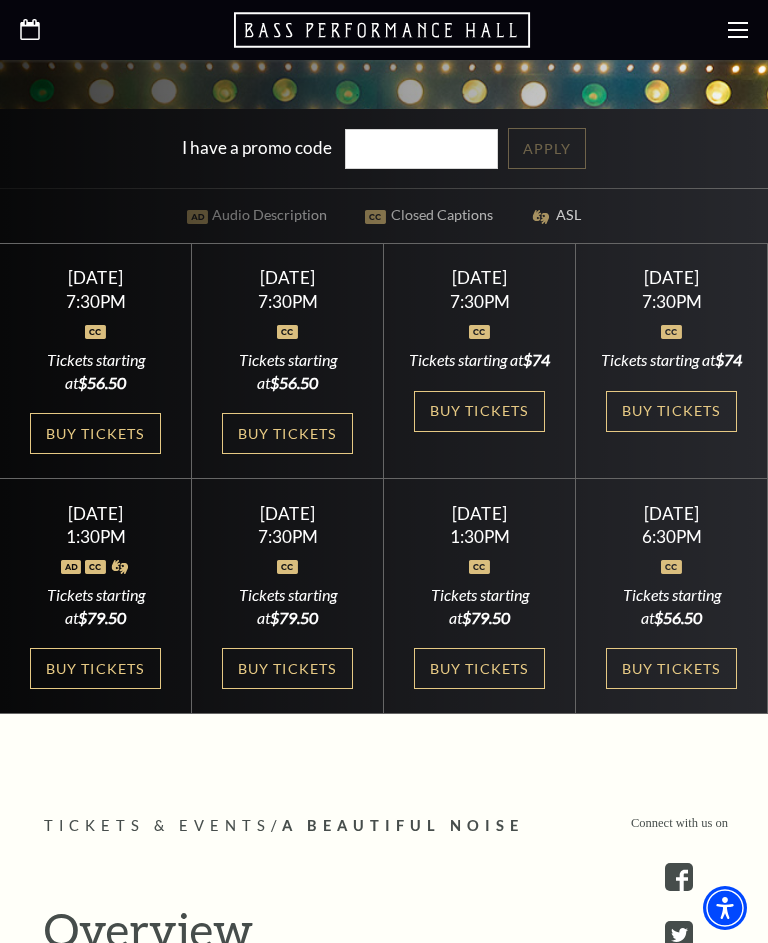 click on "Buy Tickets" at bounding box center [671, 411] 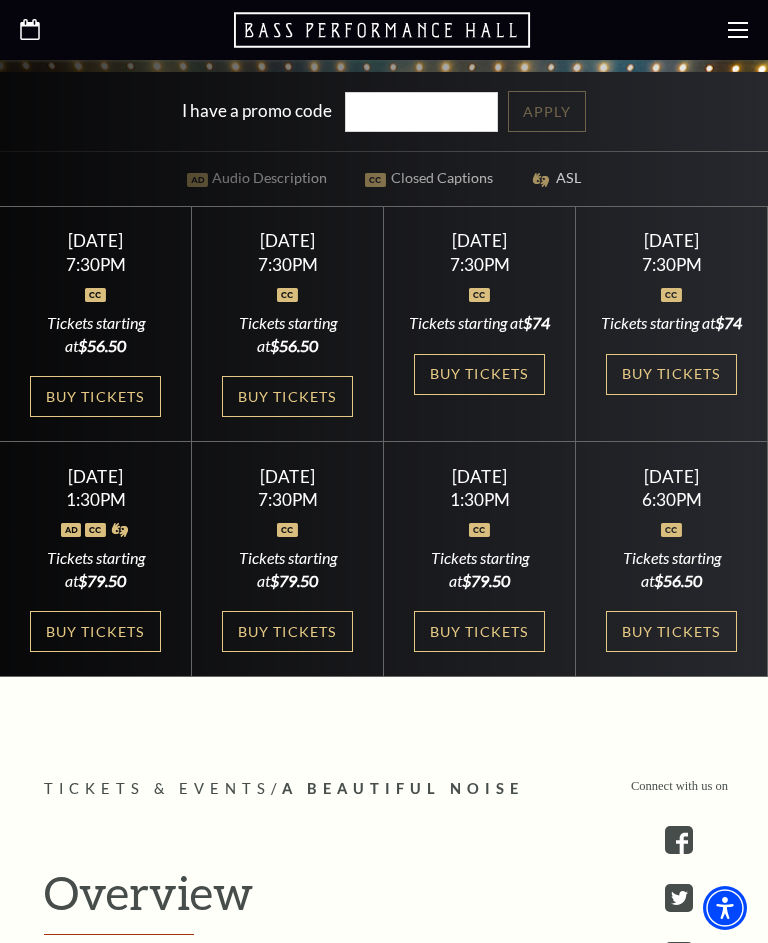 click on "Buy Tickets" at bounding box center (287, 631) 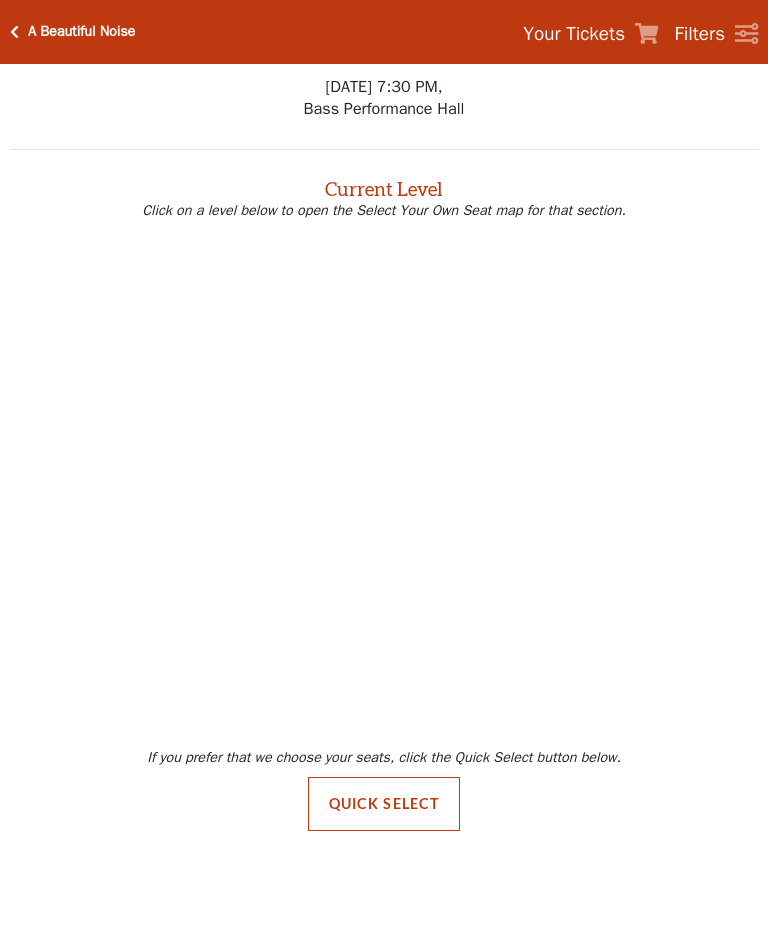 scroll, scrollTop: 0, scrollLeft: 0, axis: both 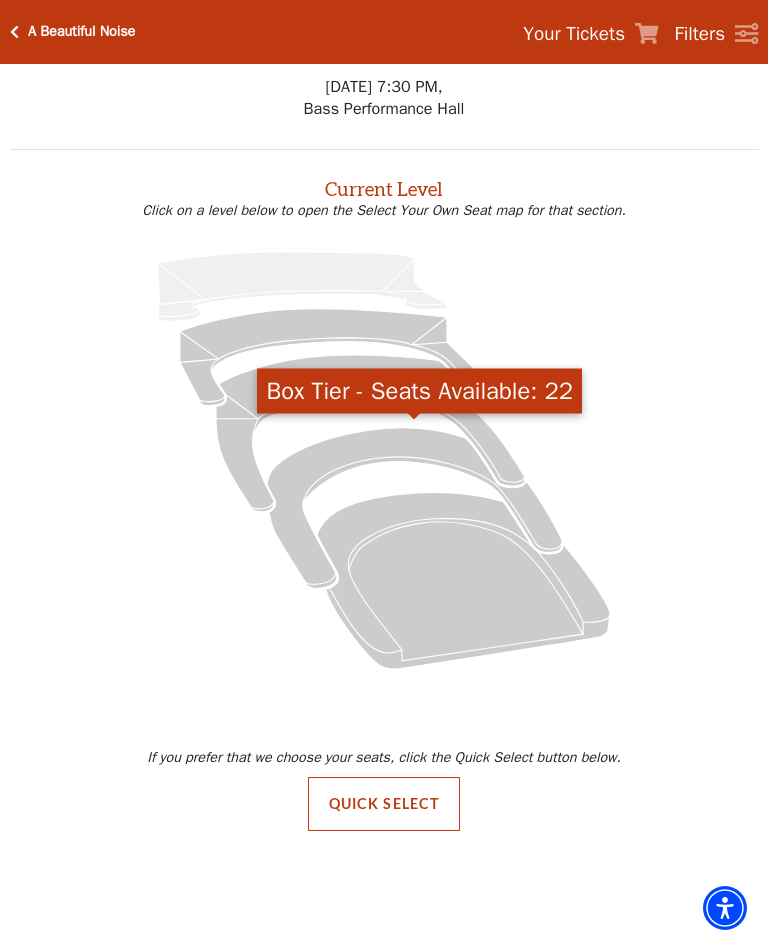 click 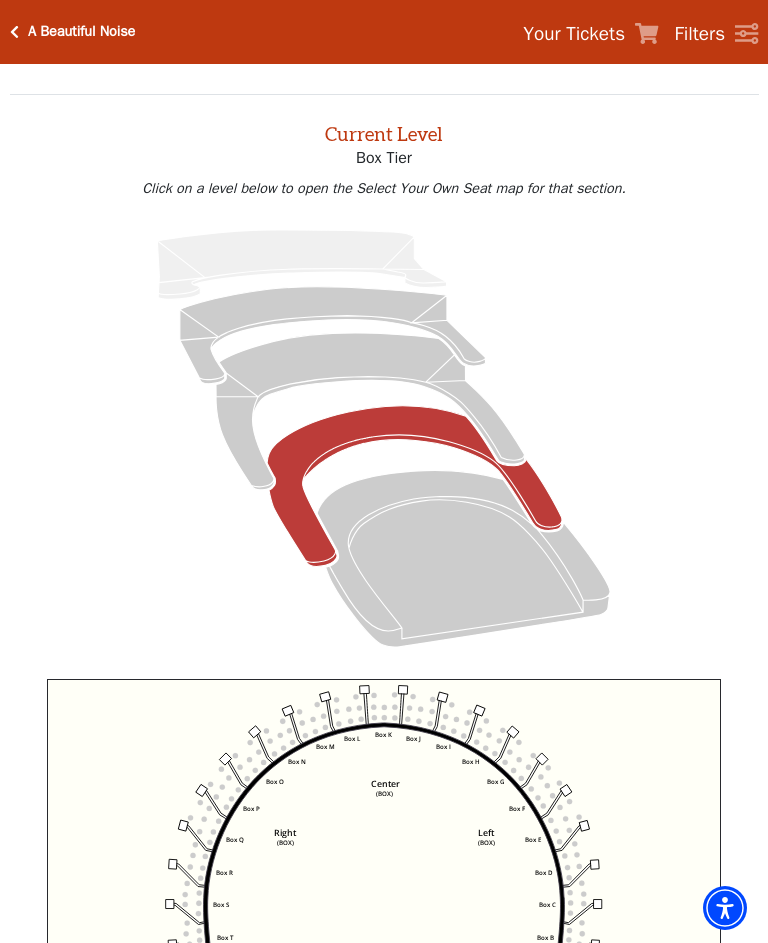 scroll, scrollTop: 76, scrollLeft: 0, axis: vertical 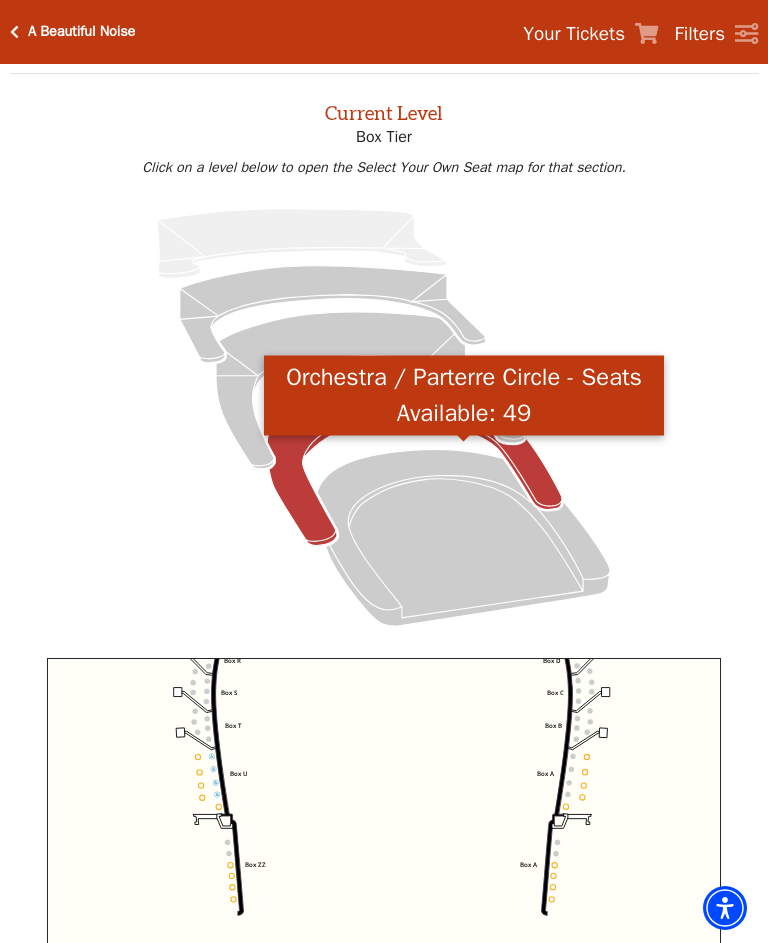 click 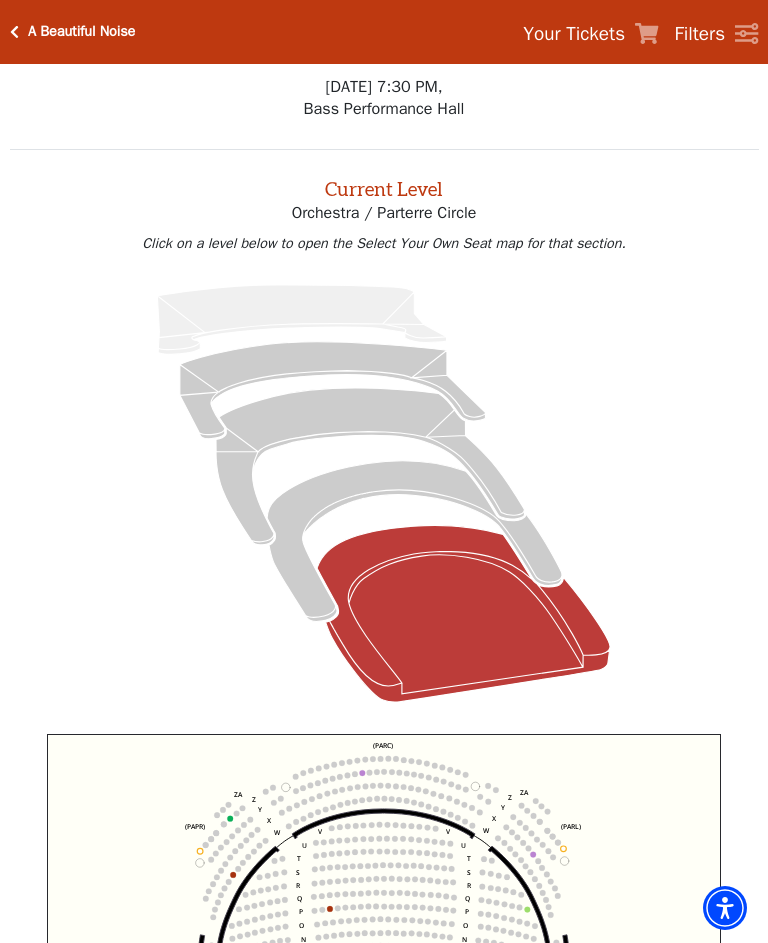 scroll, scrollTop: 76, scrollLeft: 0, axis: vertical 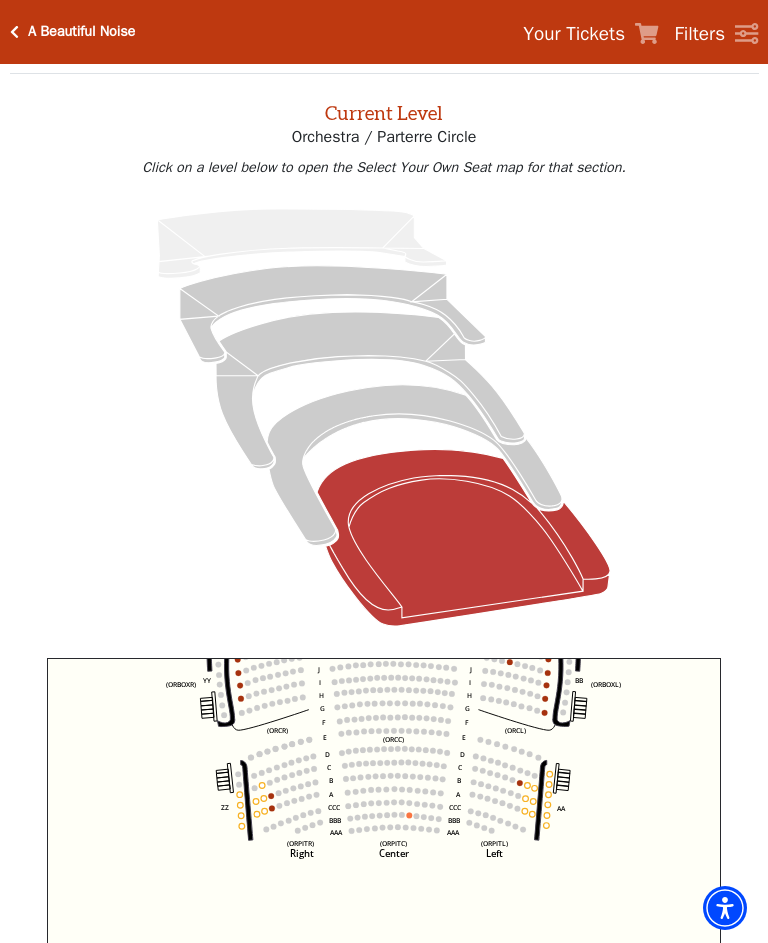 click on "Left   (ORPITL)   Right   (ORPITR)   Center   (ORPITC)   ZZ   AA   YY   BB   ZA   ZA   (ORCL)   (ORCR)   (ORCC)   (ORBOXL)   (ORBOXR)   (PARL)   (PAPR)   (PARC)   Z   Y   X   W   Z   Y   X   W   V   U   T   S   R   Q   P   O   N   M   L   K   J   I   H   G   F   E   D   C   B   A   CCC   BBB   AAA   V   U   T   S   R   Q   P   O   N   M   L   K   J   I   H   G   F   E   D   C   B   A   CCC   BBB   AAA" 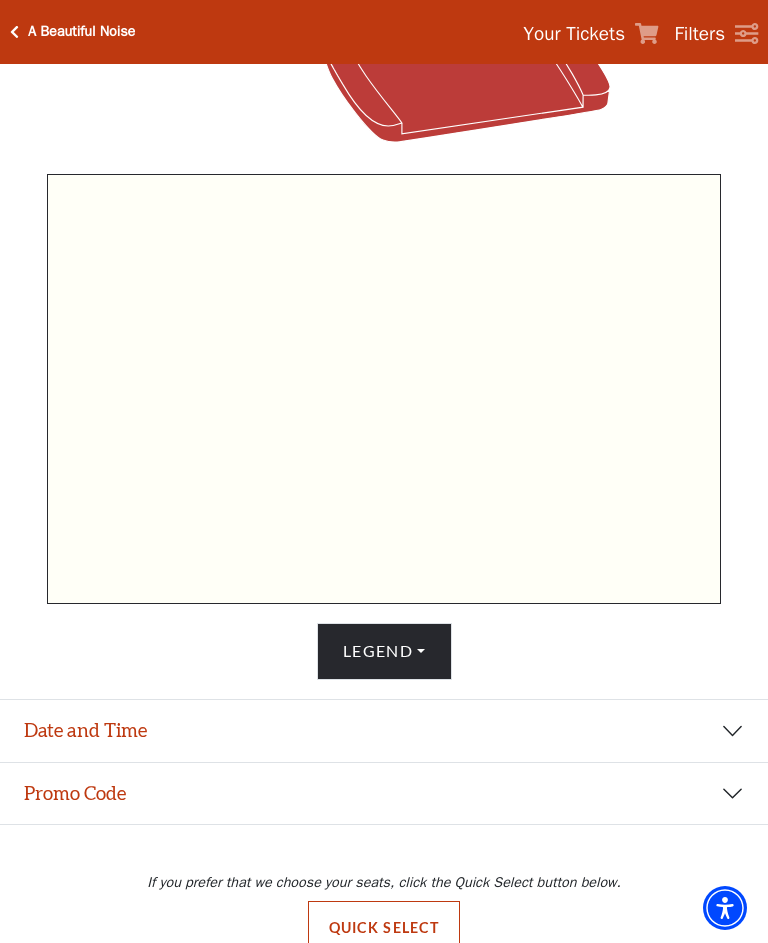 scroll, scrollTop: 572, scrollLeft: 0, axis: vertical 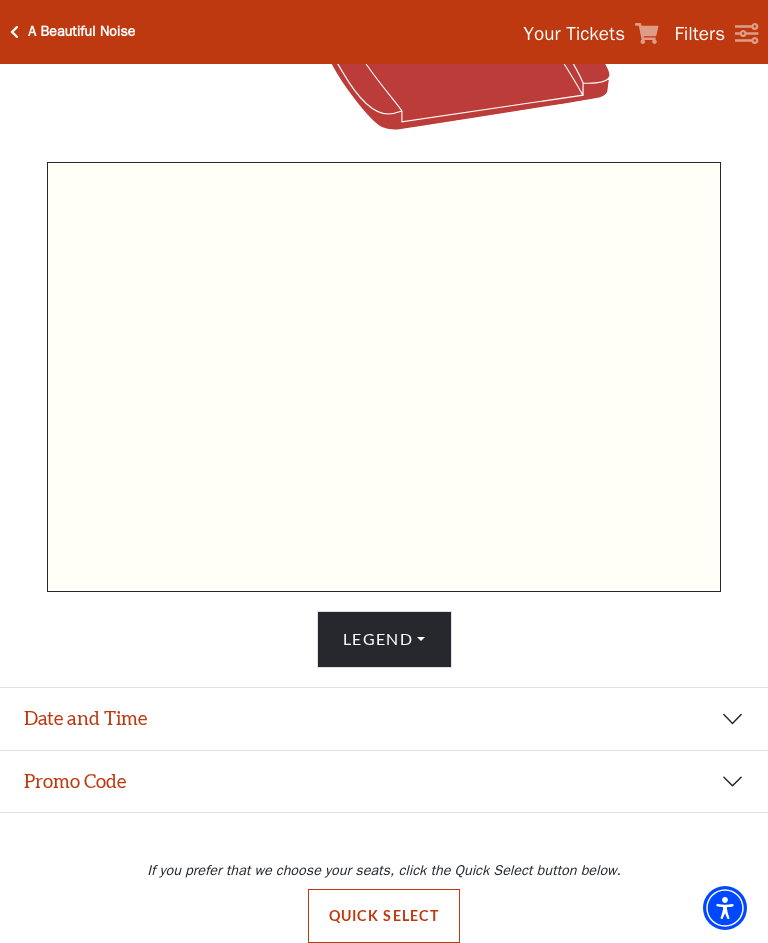click on "Date and Time" at bounding box center (384, 719) 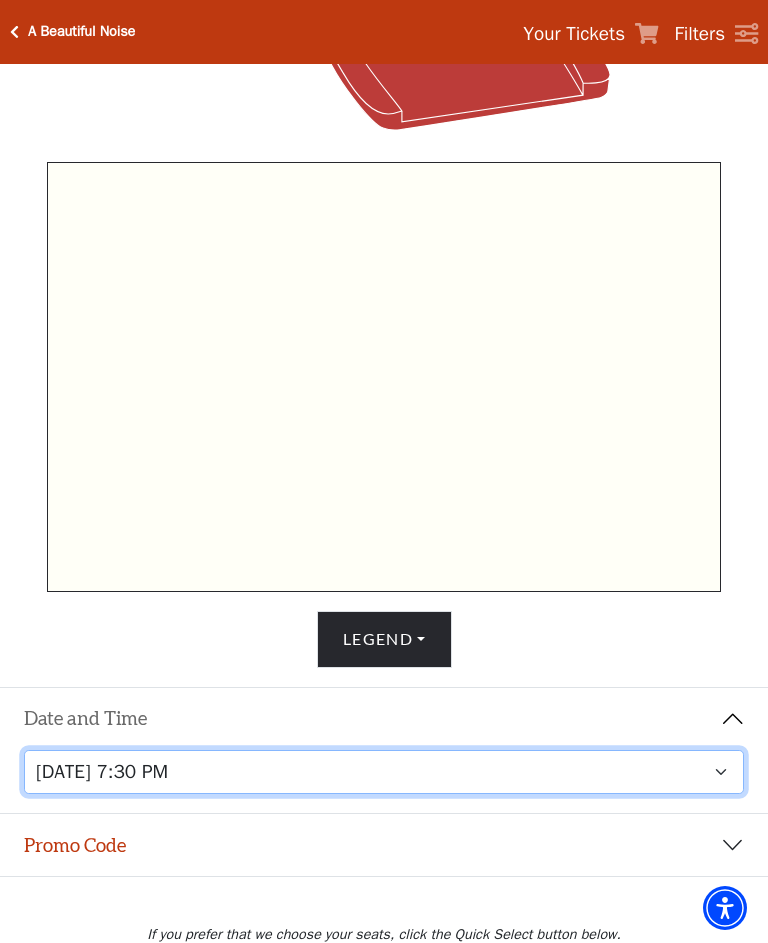 click on "Tuesday, October 28 at 7:30 PM Wednesday, October 29 at 7:30 PM Thursday, October 30 at 7:30 PM Friday, October 31 at 7:30 PM Saturday, November 1 at 1:30 PM Saturday, November 1 at 7:30 PM Sunday, November 2 at 1:30 PM Sunday, November 2 at 6:30 PM" at bounding box center [384, 772] 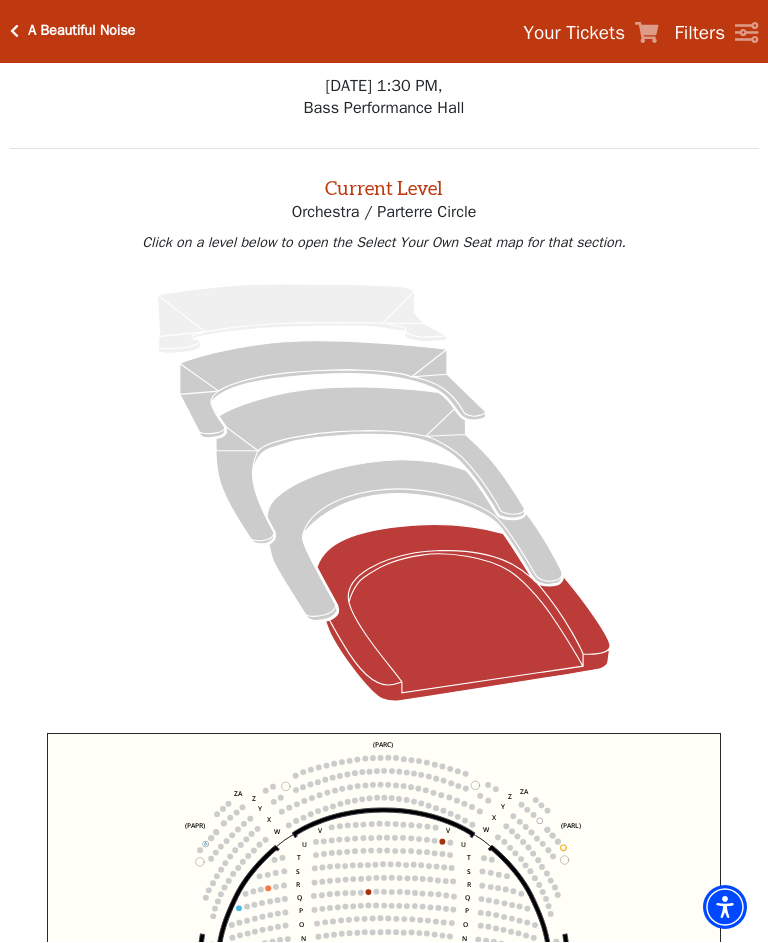 scroll, scrollTop: 76, scrollLeft: 0, axis: vertical 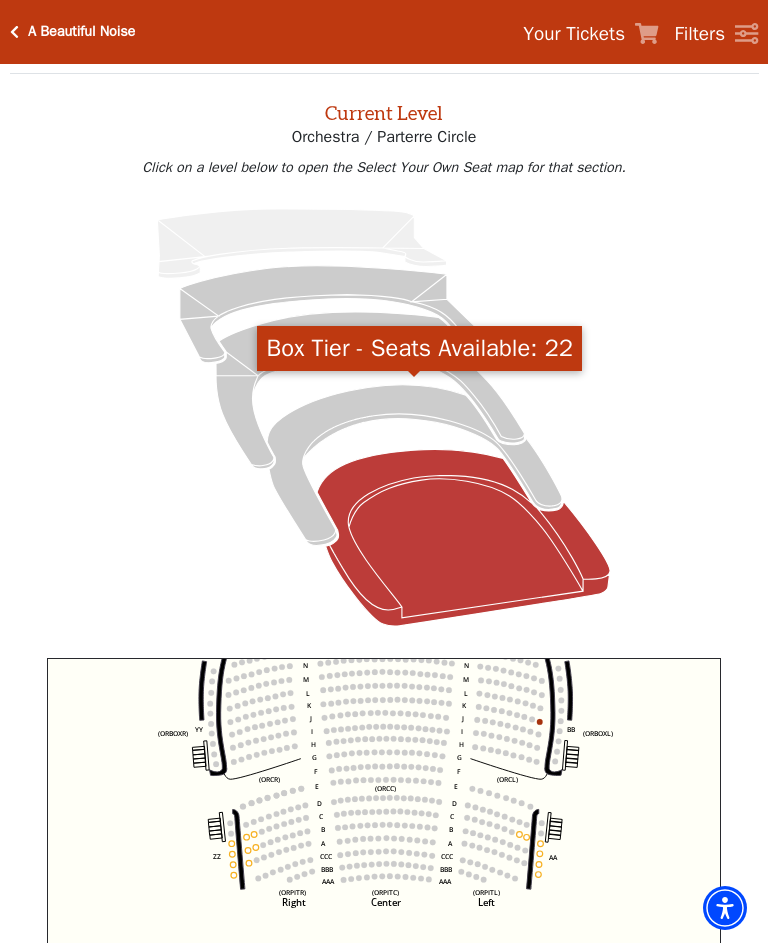 click 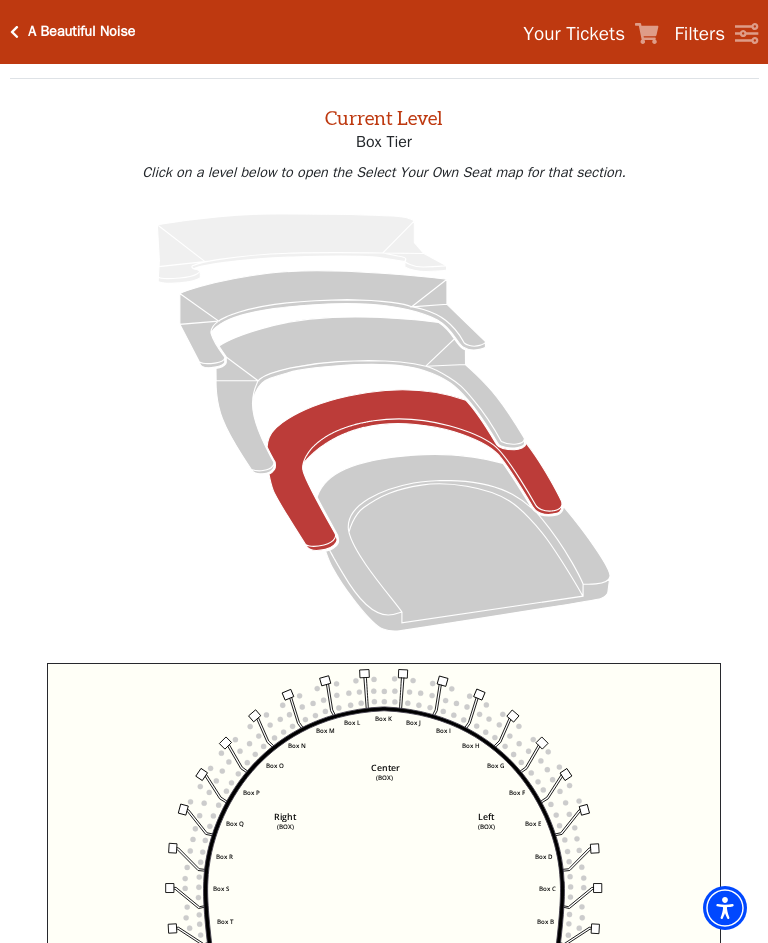 scroll, scrollTop: 76, scrollLeft: 0, axis: vertical 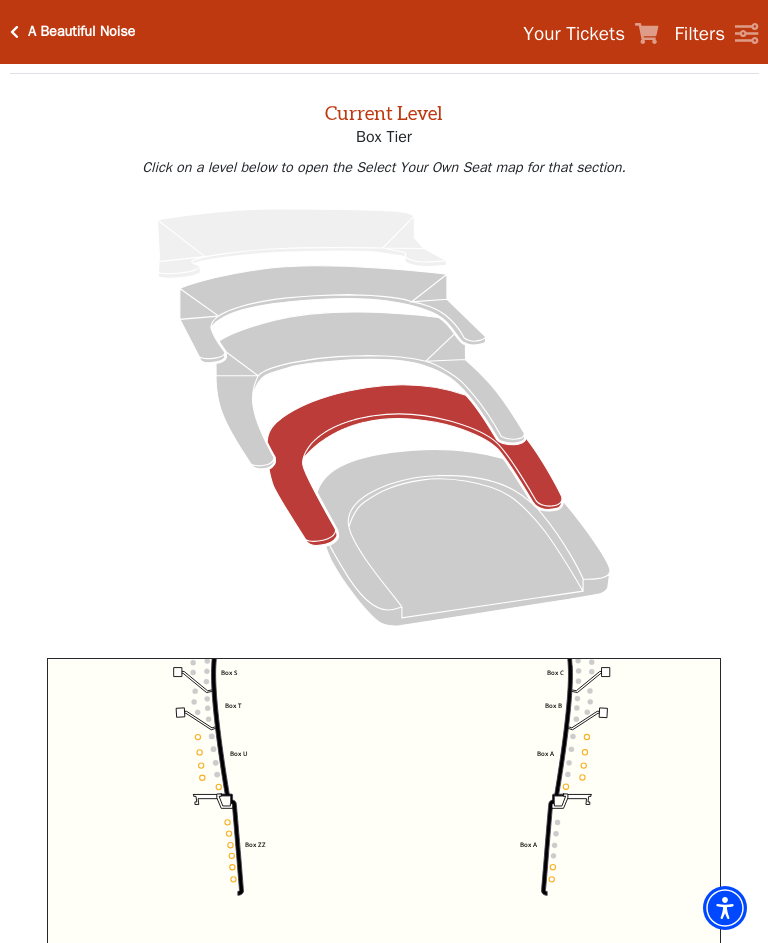 click on "Left   (BOX)   Right   (BOX)   Center   (BOX)   Box ZZ   Box U   Box T   Box S   Box R   Box Q   Box P   Box O   Box N   Box M   Box L   Box A   Box A   Box B   Box C   Box D   Box E   Box F   Box G   Box H   Box I   Box J   Box K" 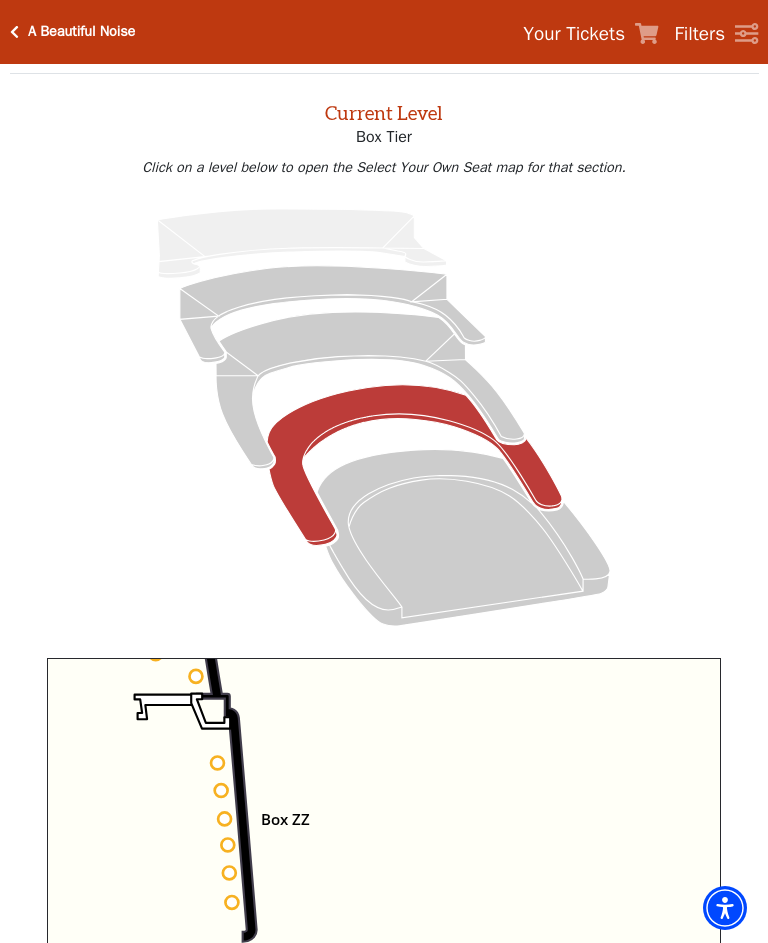 click 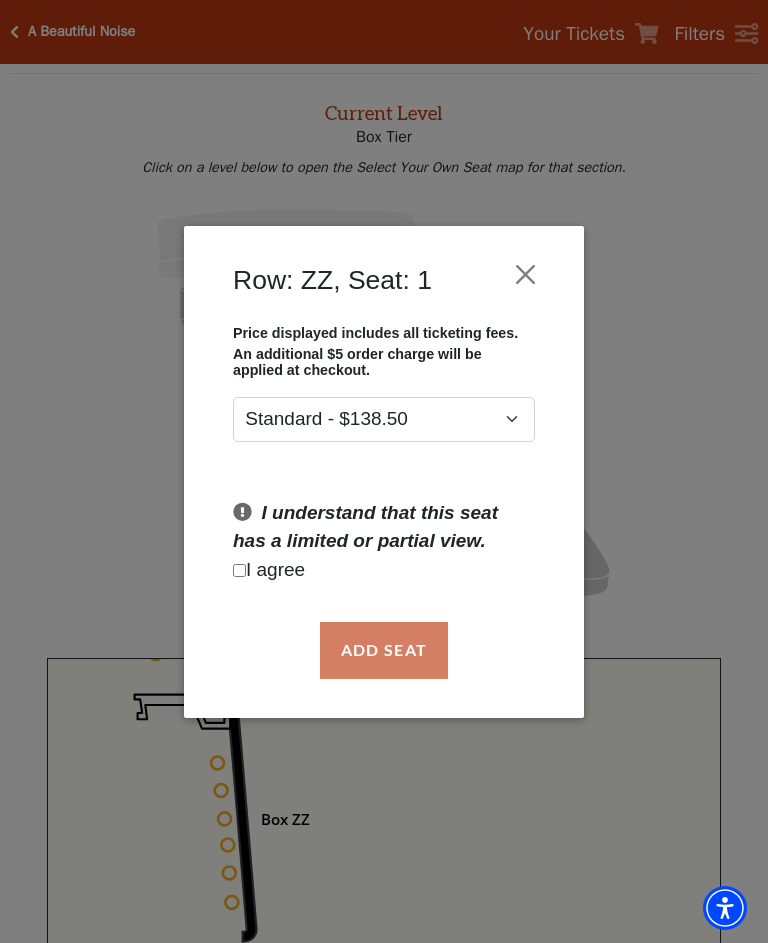 click at bounding box center (239, 570) 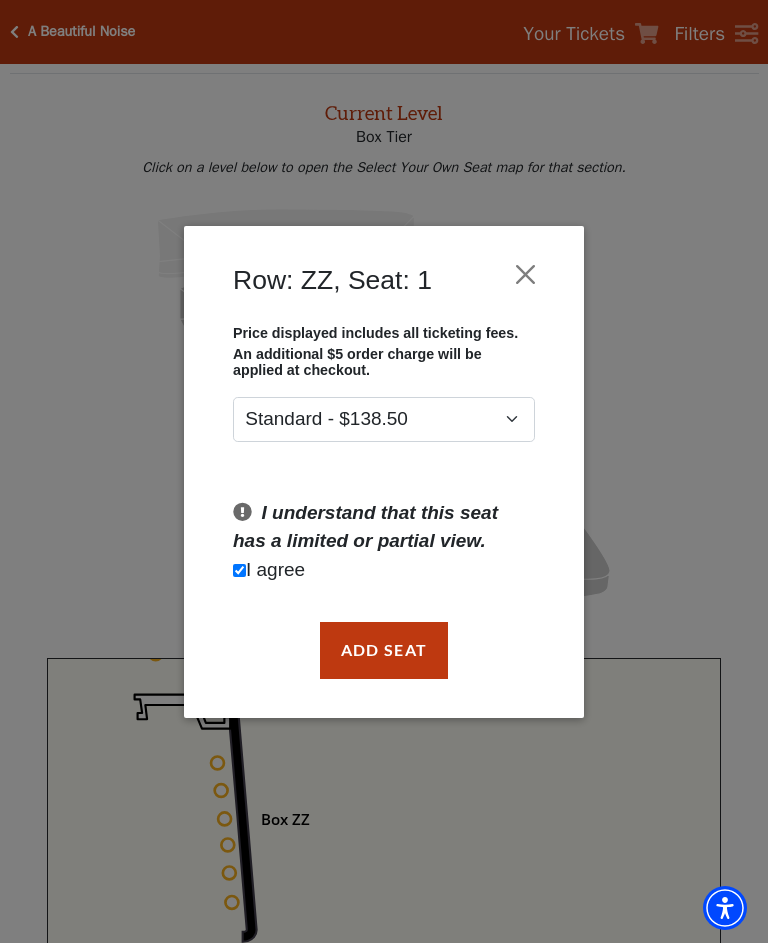 click on "Add Seat" at bounding box center [384, 650] 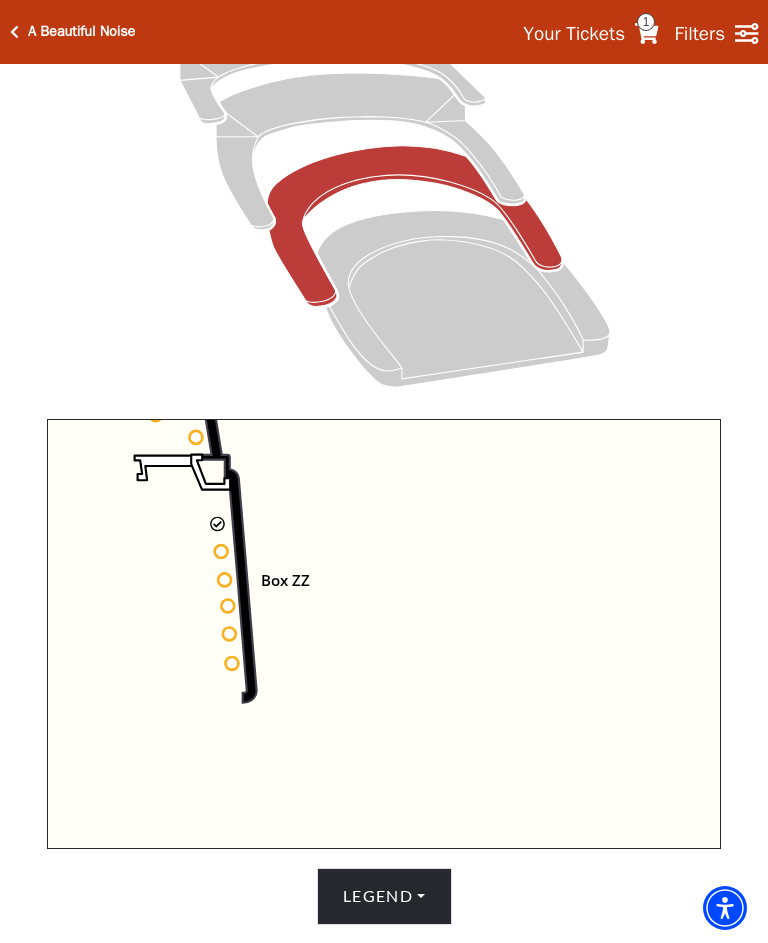 scroll, scrollTop: 684, scrollLeft: 0, axis: vertical 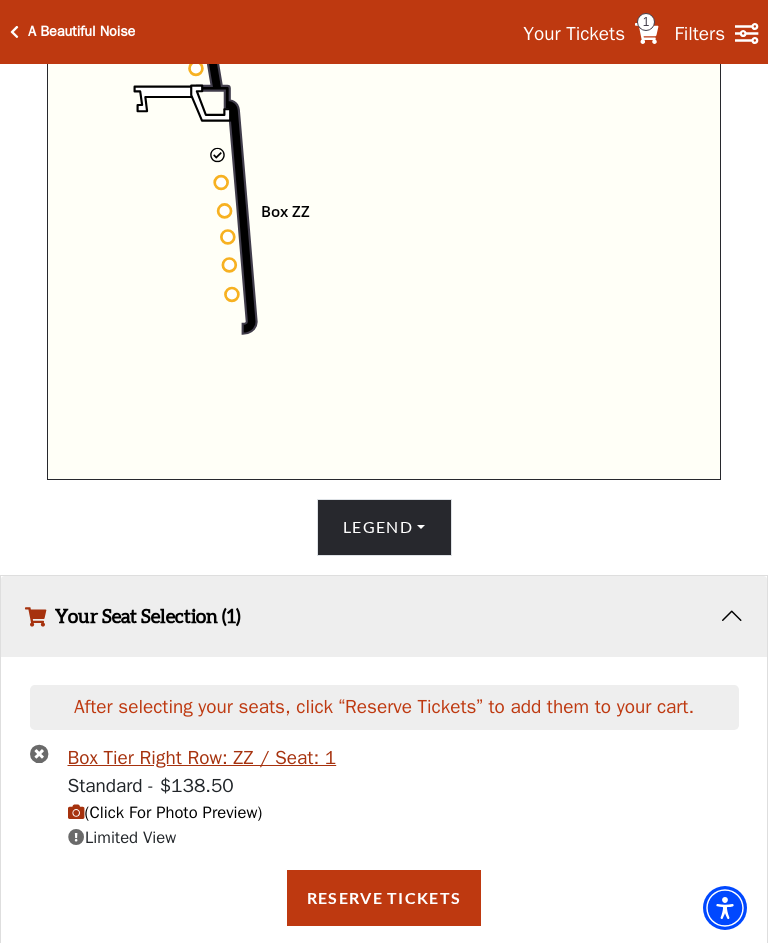 click 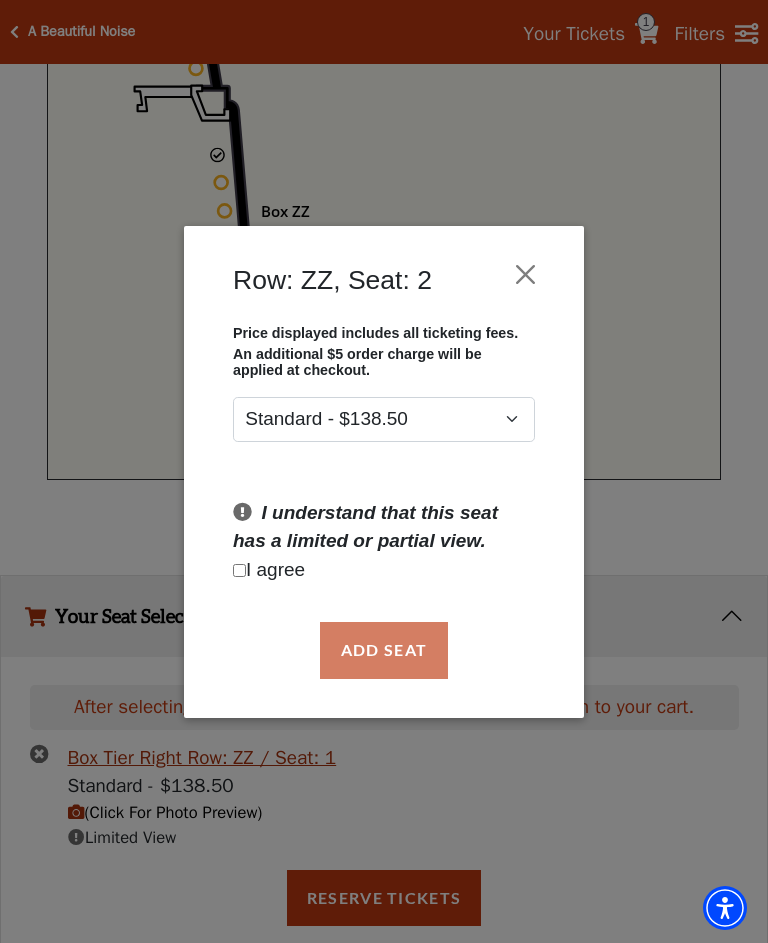 click at bounding box center (239, 570) 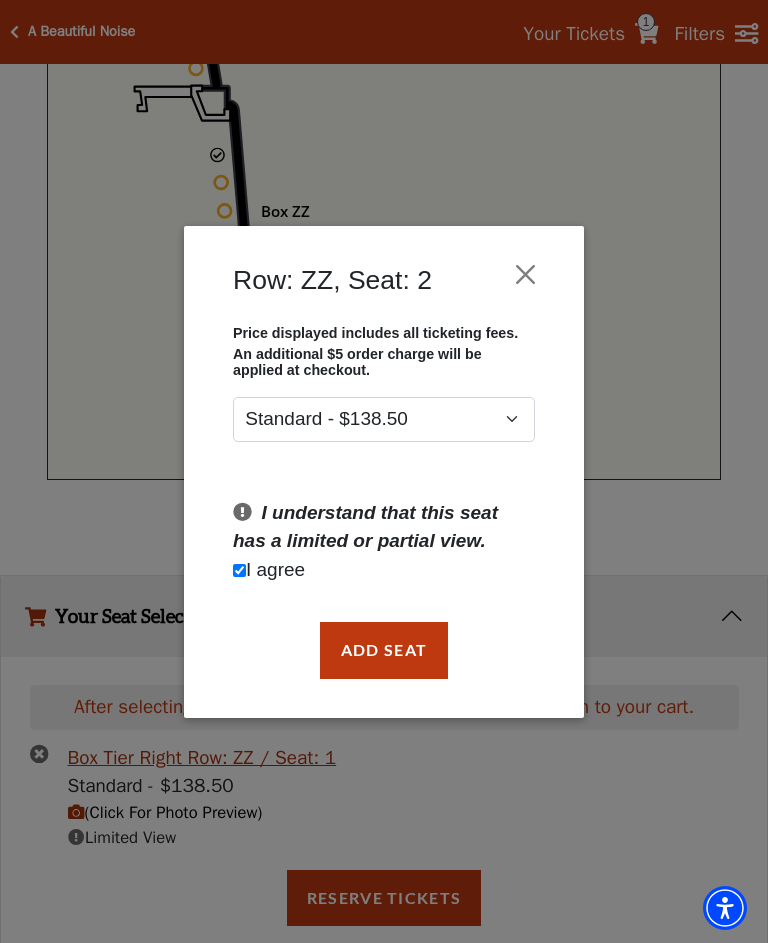 click on "Add Seat" at bounding box center (384, 650) 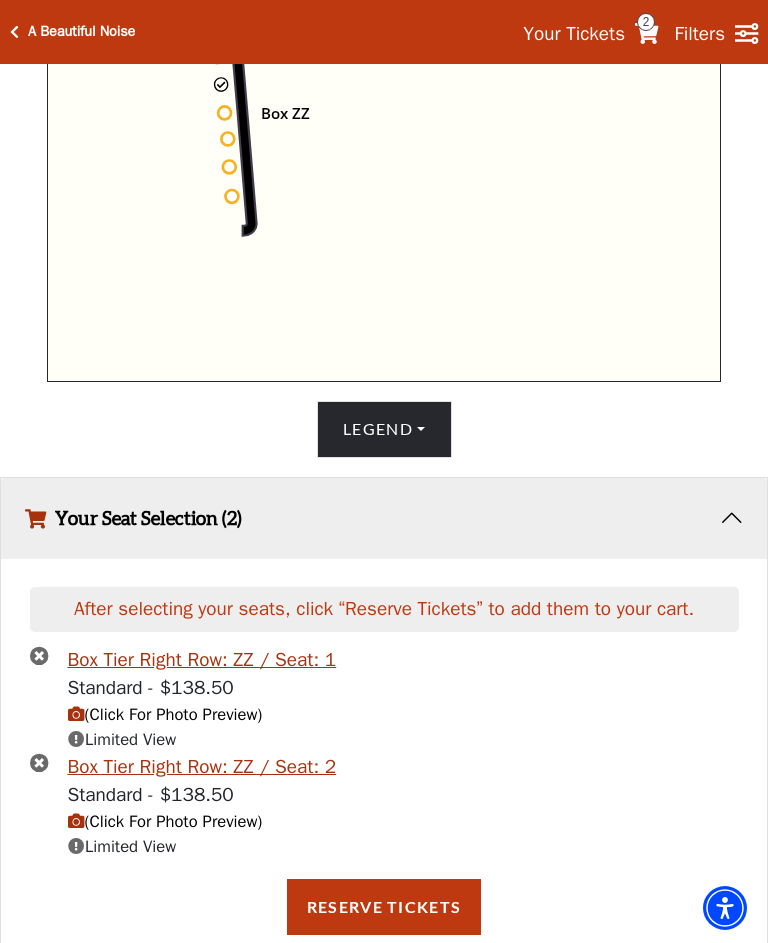 scroll, scrollTop: 790, scrollLeft: 0, axis: vertical 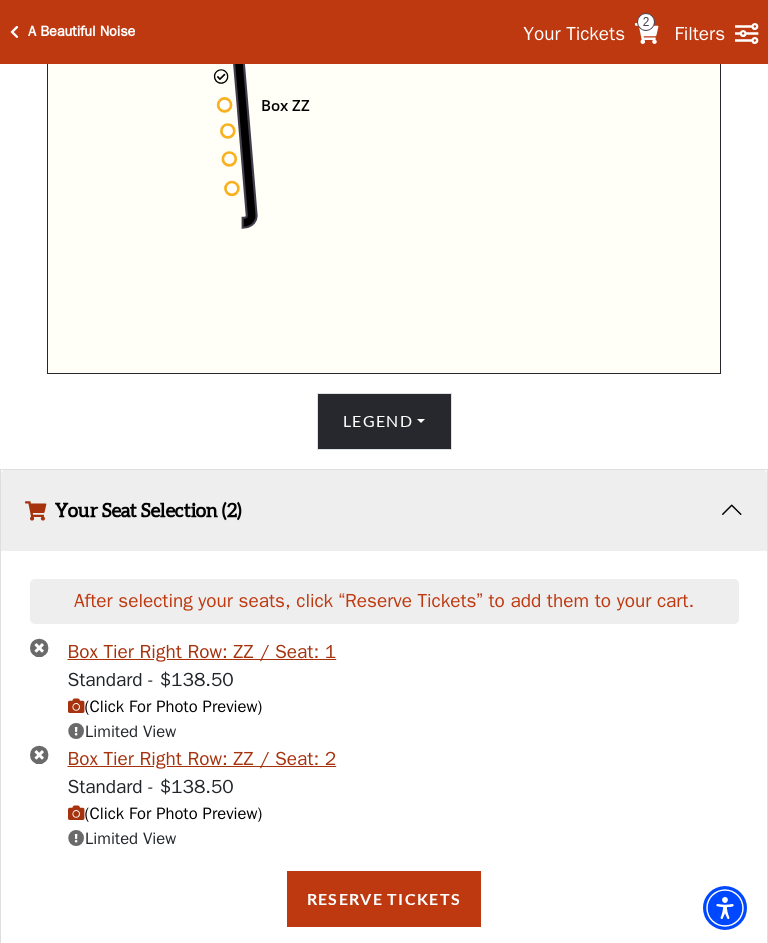 click on "Reserve Tickets" at bounding box center [384, 899] 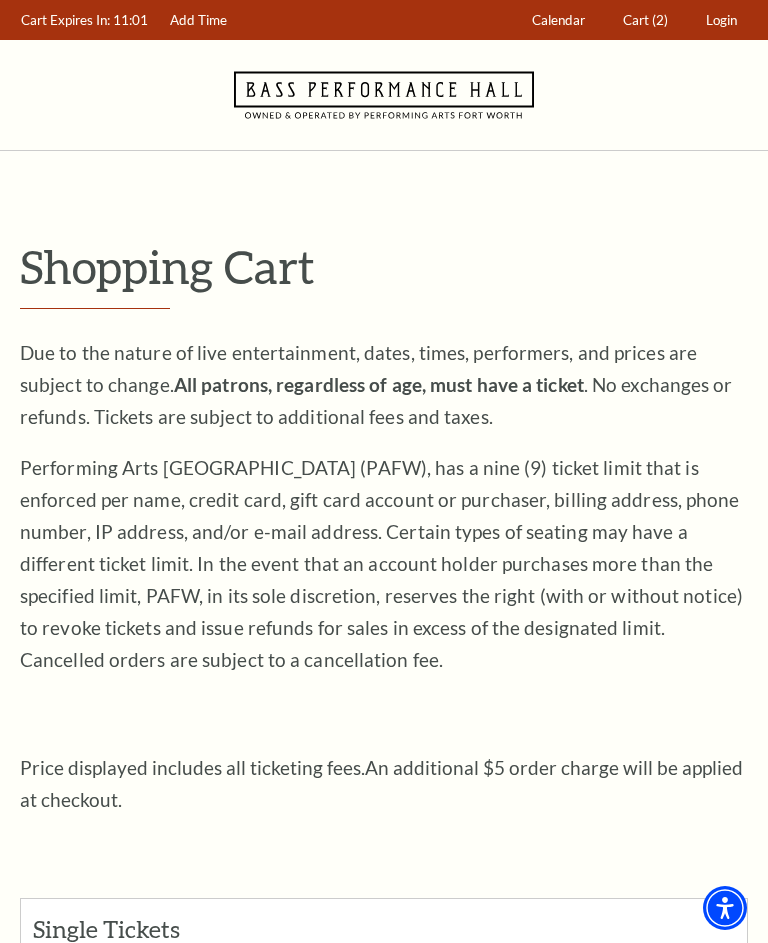 scroll, scrollTop: 0, scrollLeft: 0, axis: both 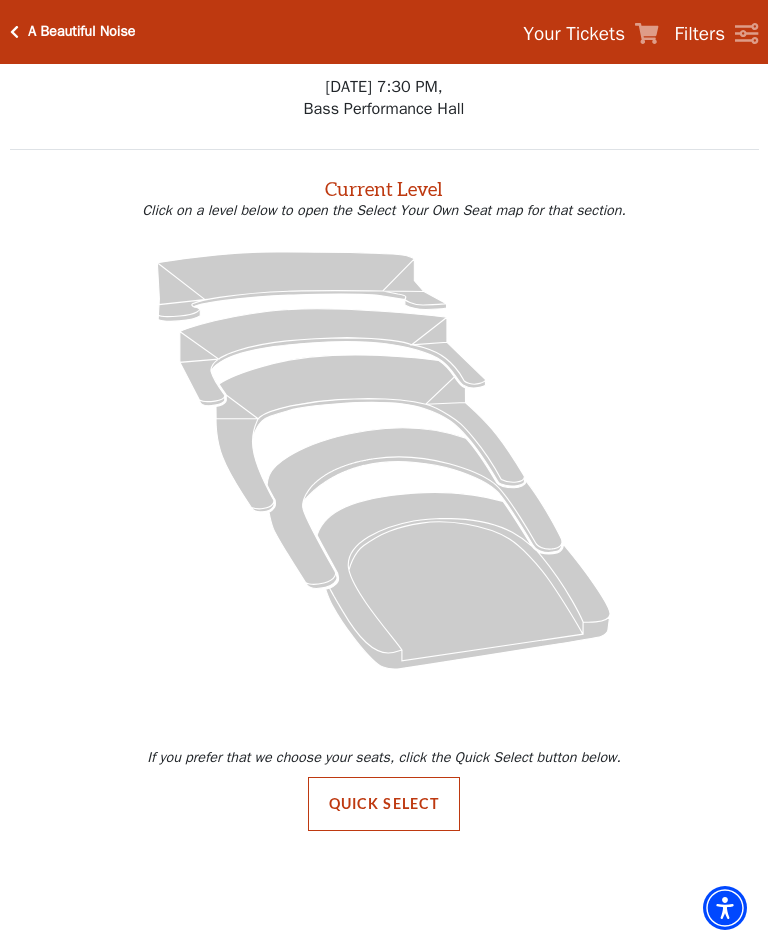 click 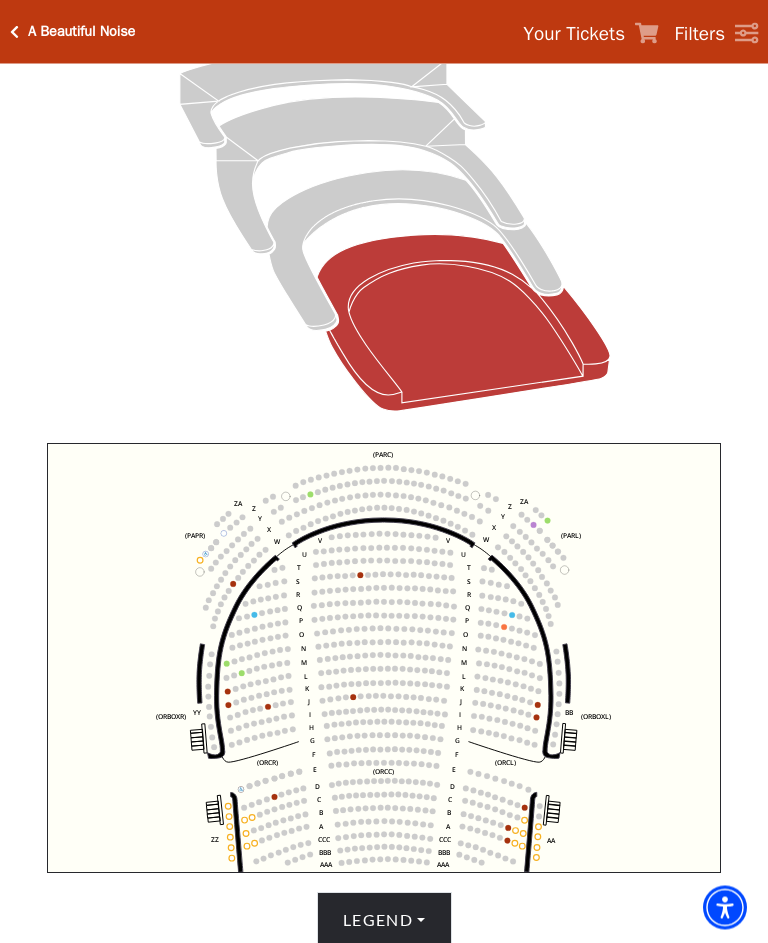 scroll, scrollTop: 291, scrollLeft: 0, axis: vertical 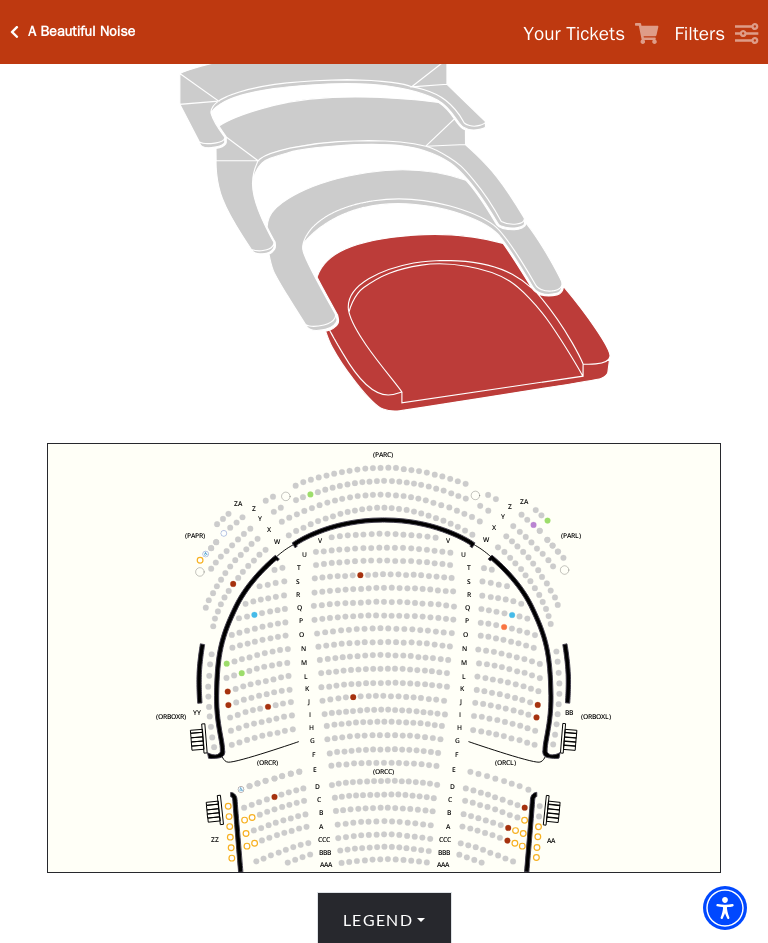 click 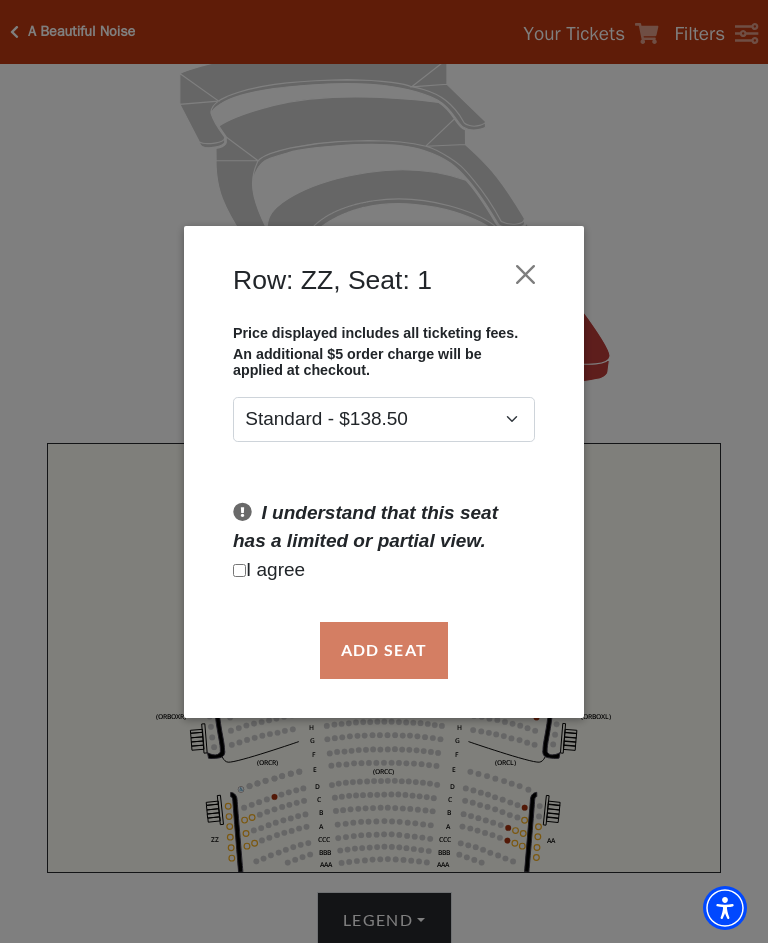 click on "I understand that this seat has a limited or partial view.    I agree" at bounding box center [384, 541] 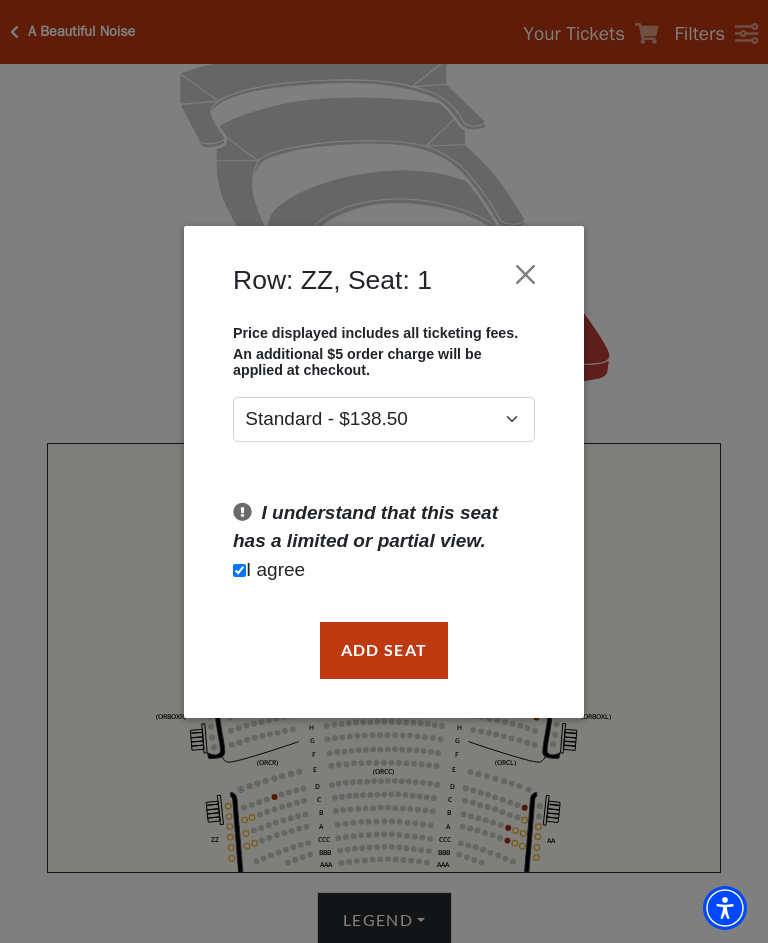 click on "Add Seat" at bounding box center [384, 650] 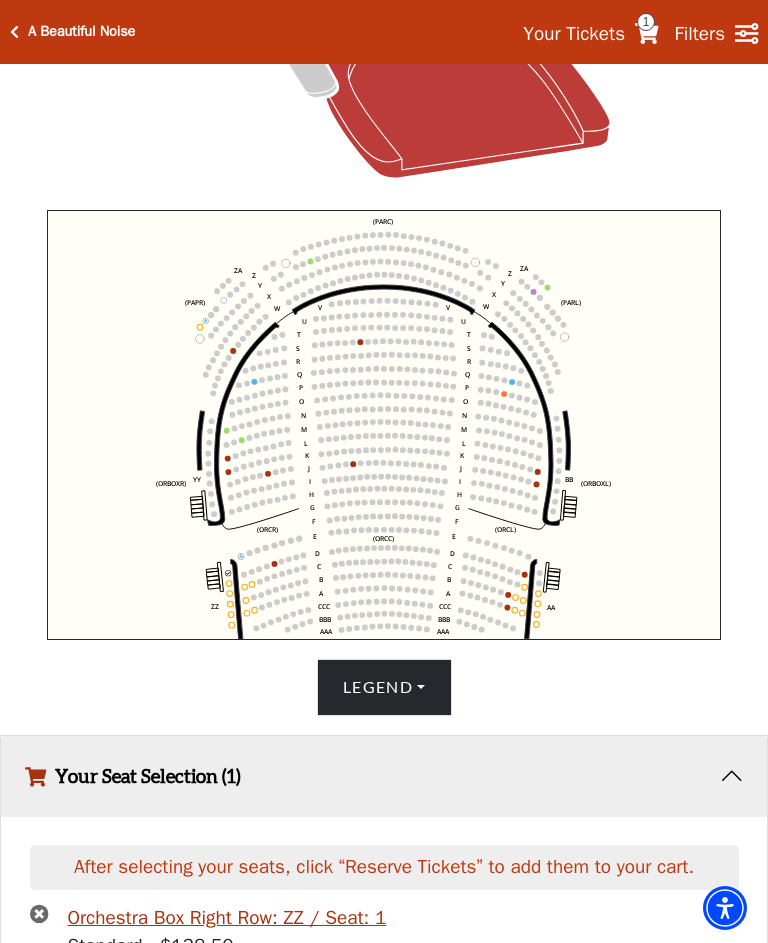 scroll, scrollTop: 648, scrollLeft: 0, axis: vertical 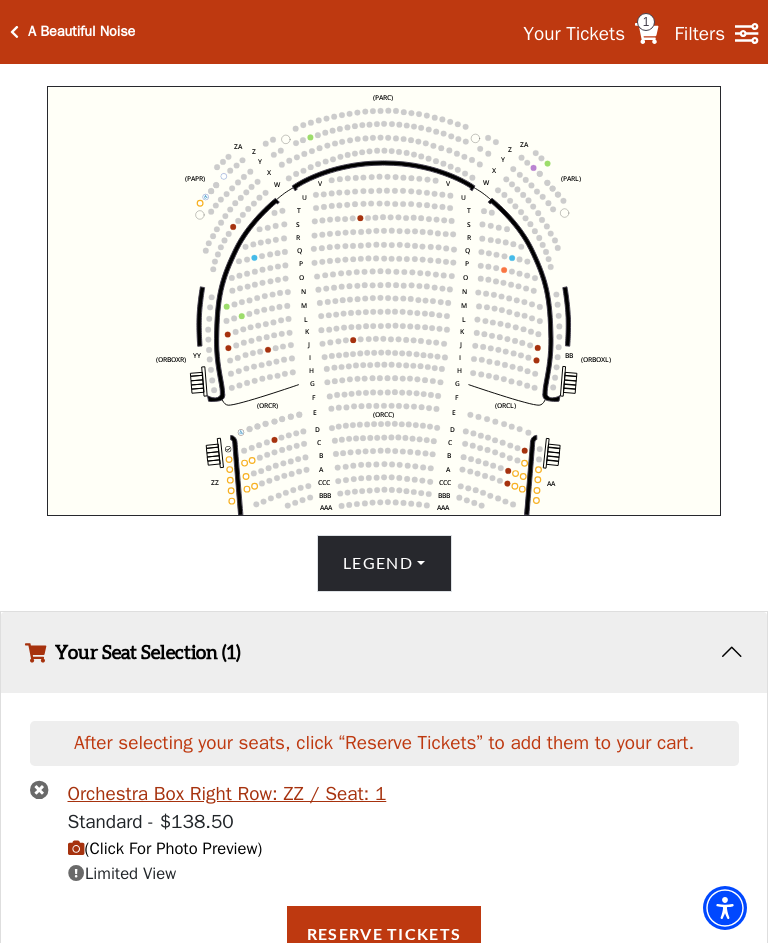 click 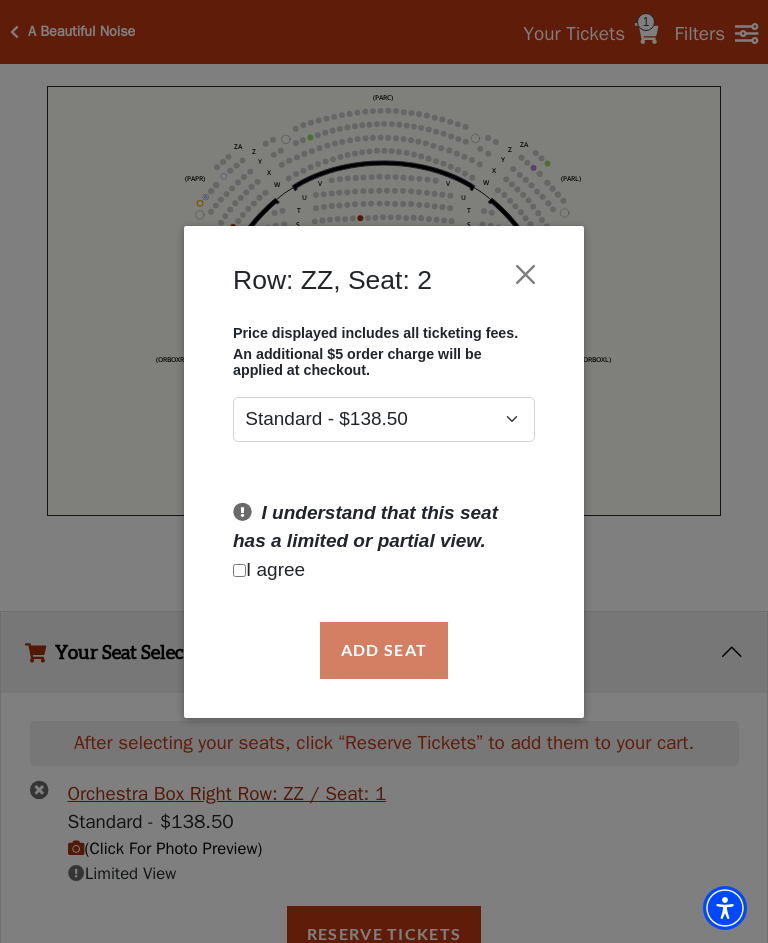 click on "I agree" at bounding box center (384, 569) 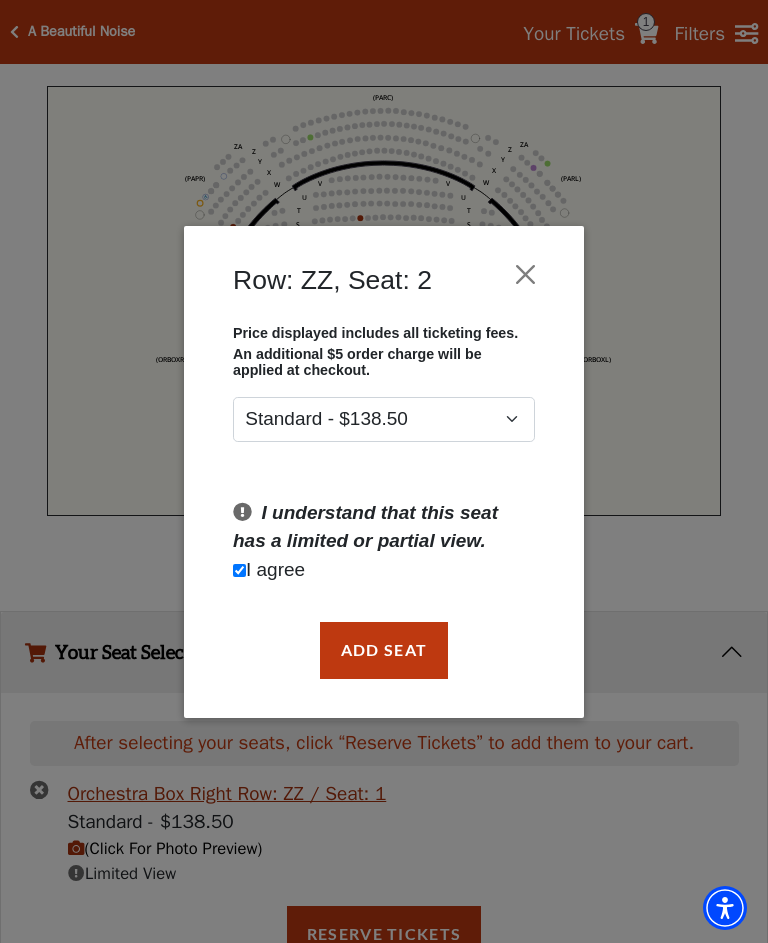 click on "Add Seat" at bounding box center [384, 650] 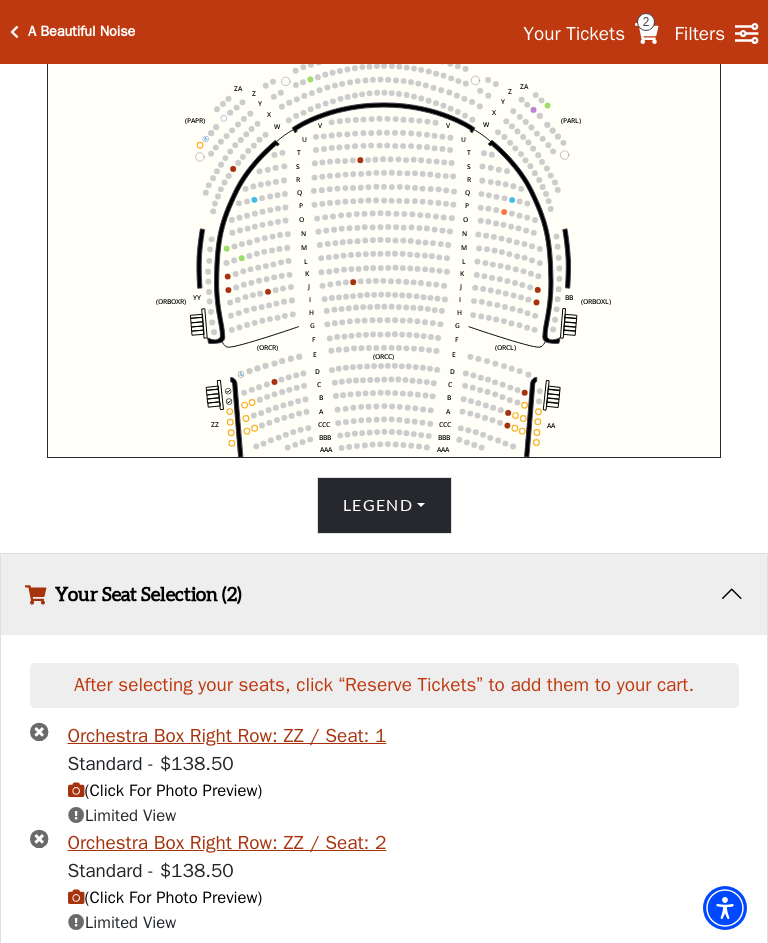 scroll, scrollTop: 754, scrollLeft: 0, axis: vertical 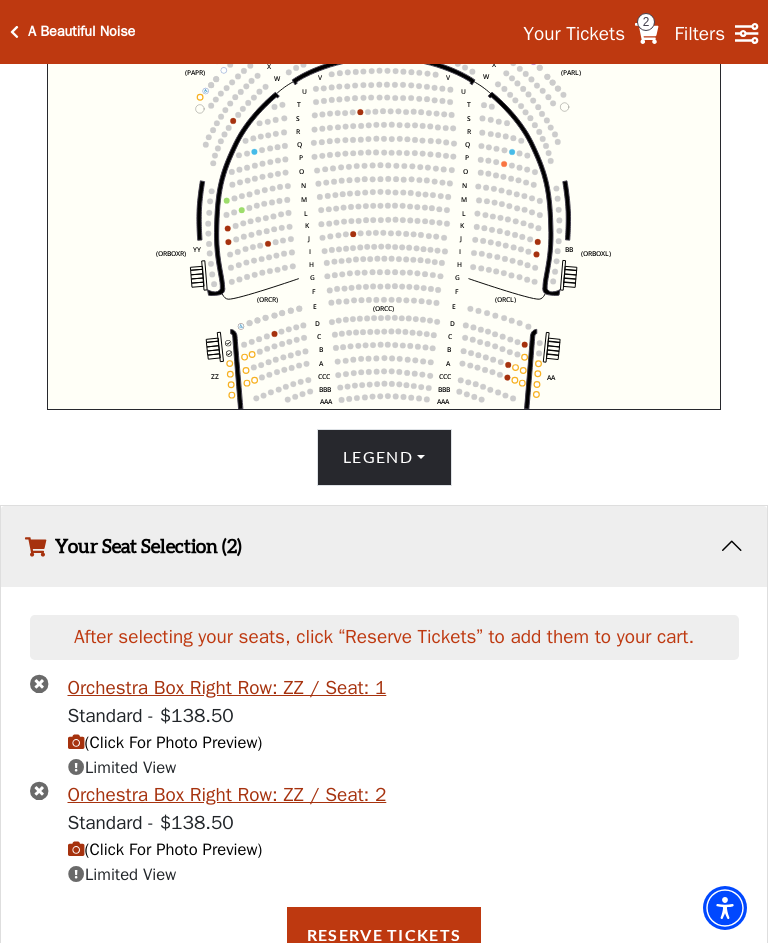 click on "Reserve Tickets" at bounding box center [384, 935] 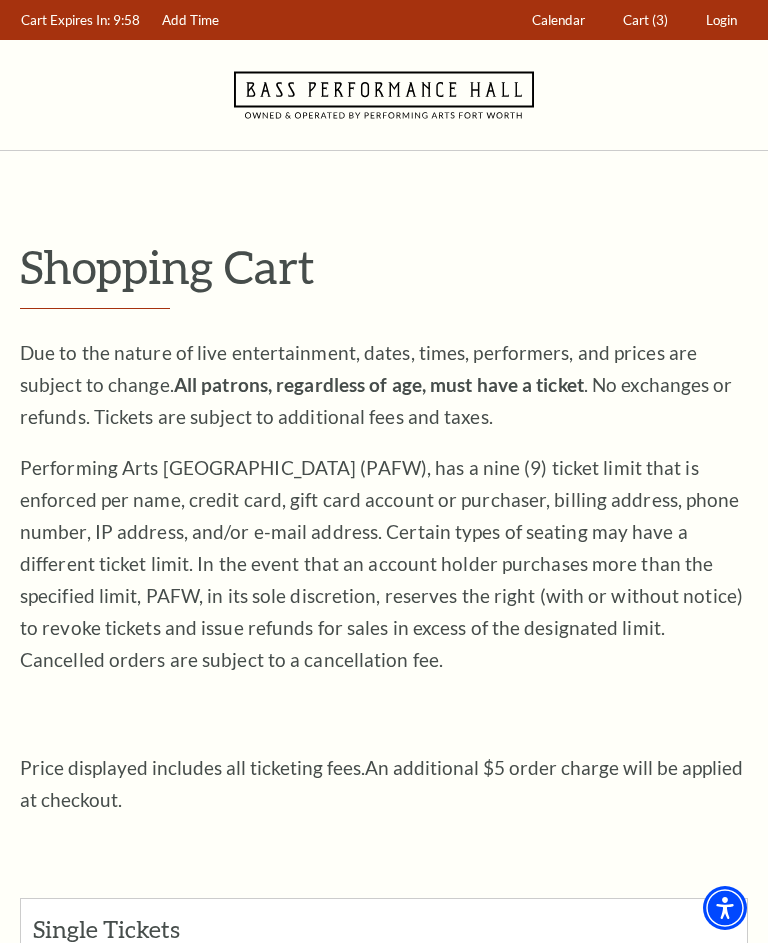 scroll, scrollTop: 0, scrollLeft: 0, axis: both 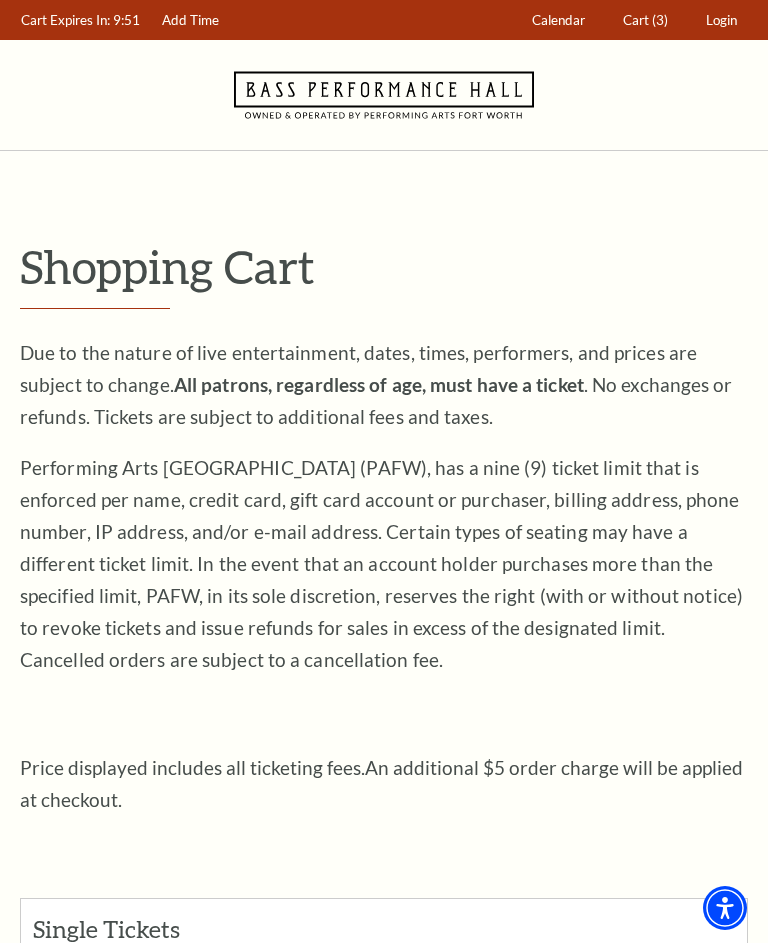 click on "Cart
(3)" at bounding box center [646, 20] 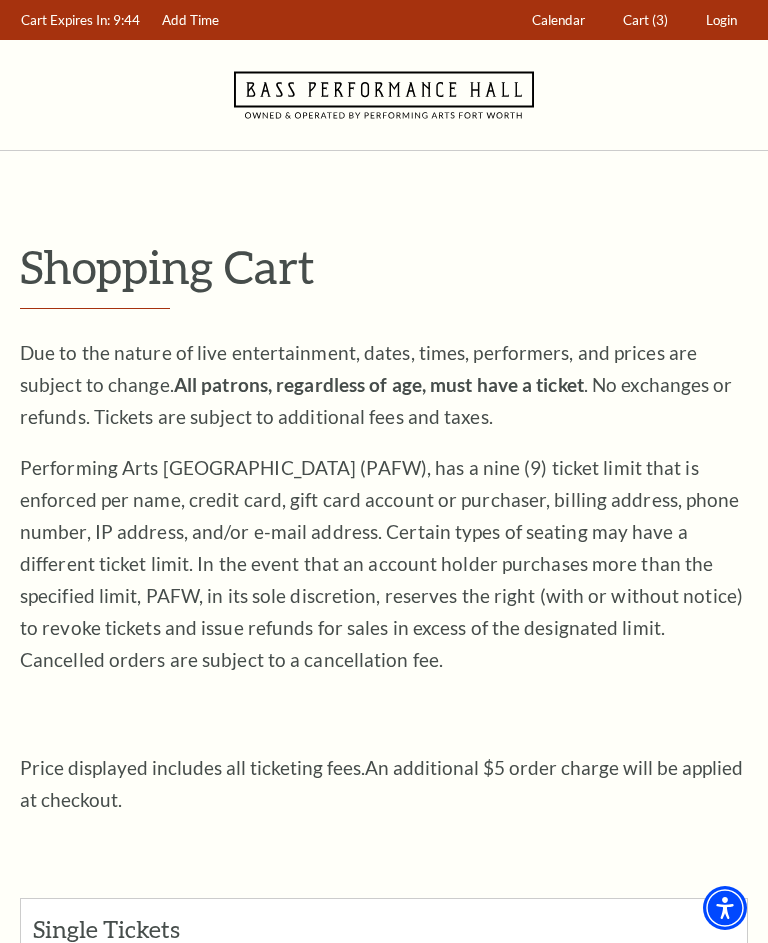 scroll, scrollTop: 0, scrollLeft: 0, axis: both 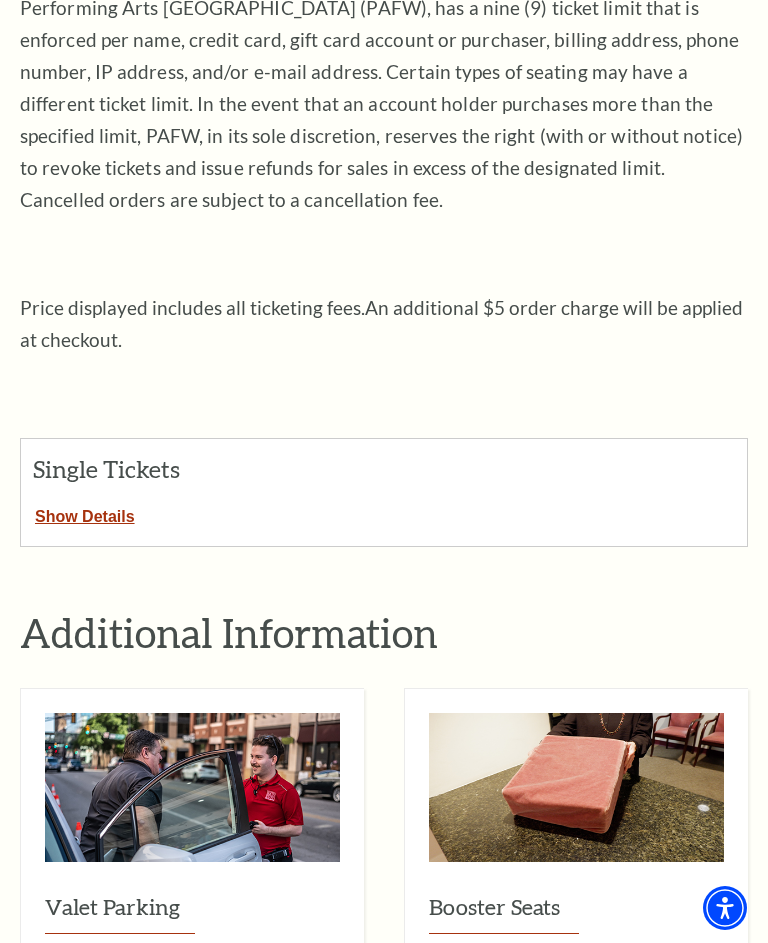 click on "Show Details" at bounding box center (85, 513) 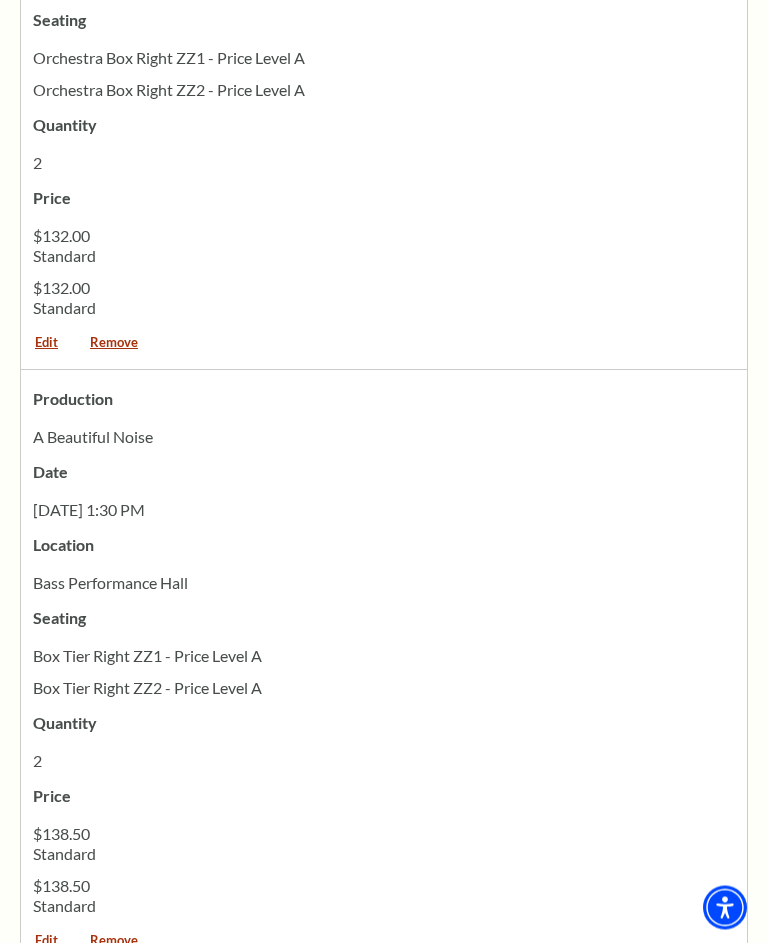 scroll, scrollTop: 1234, scrollLeft: 0, axis: vertical 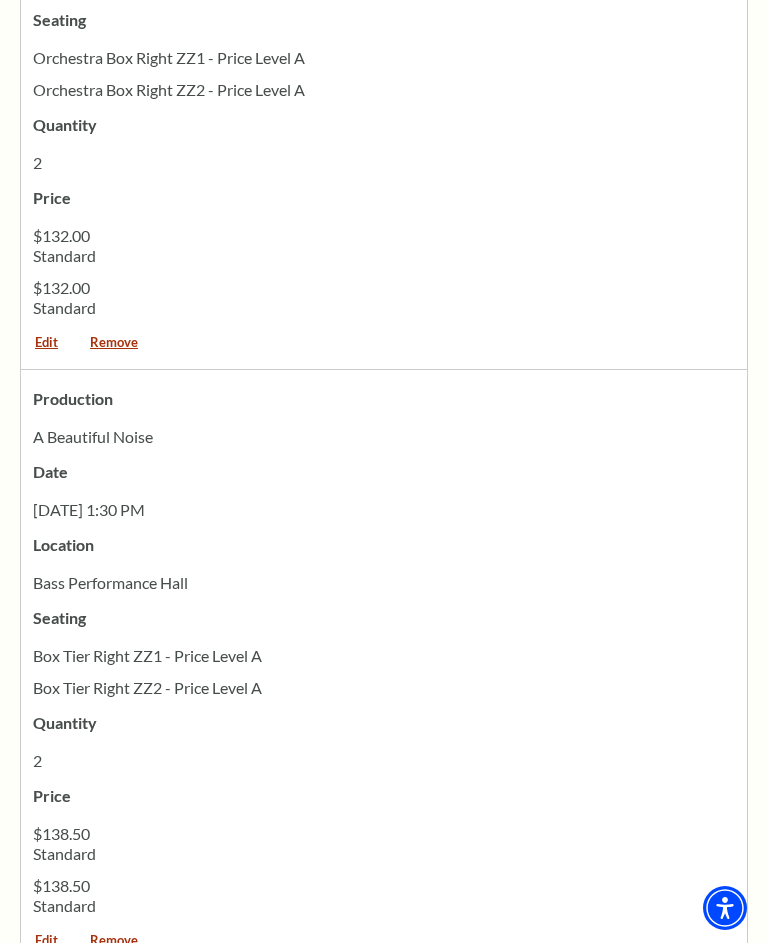 click on "Remove" at bounding box center [114, 349] 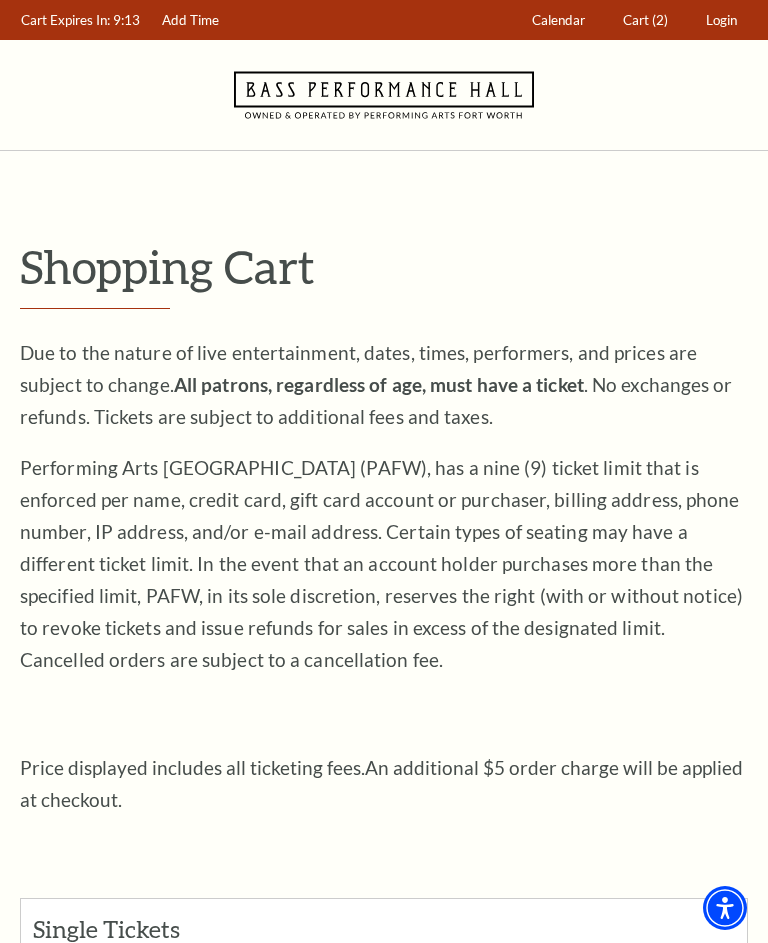 scroll, scrollTop: 0, scrollLeft: 0, axis: both 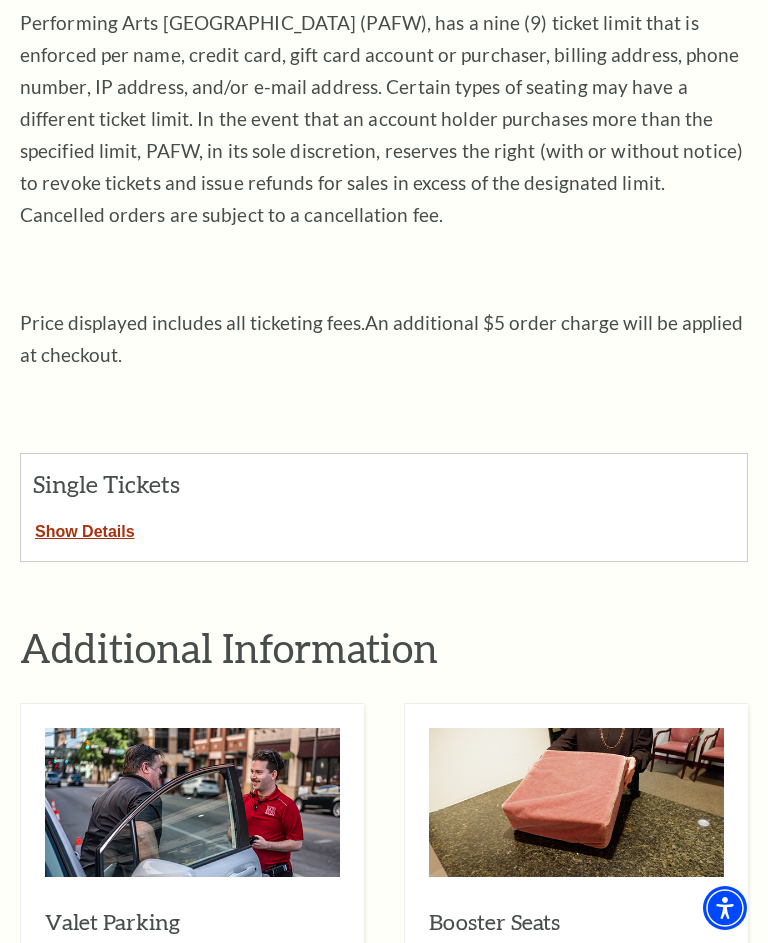 click on "Show Details" at bounding box center [85, 528] 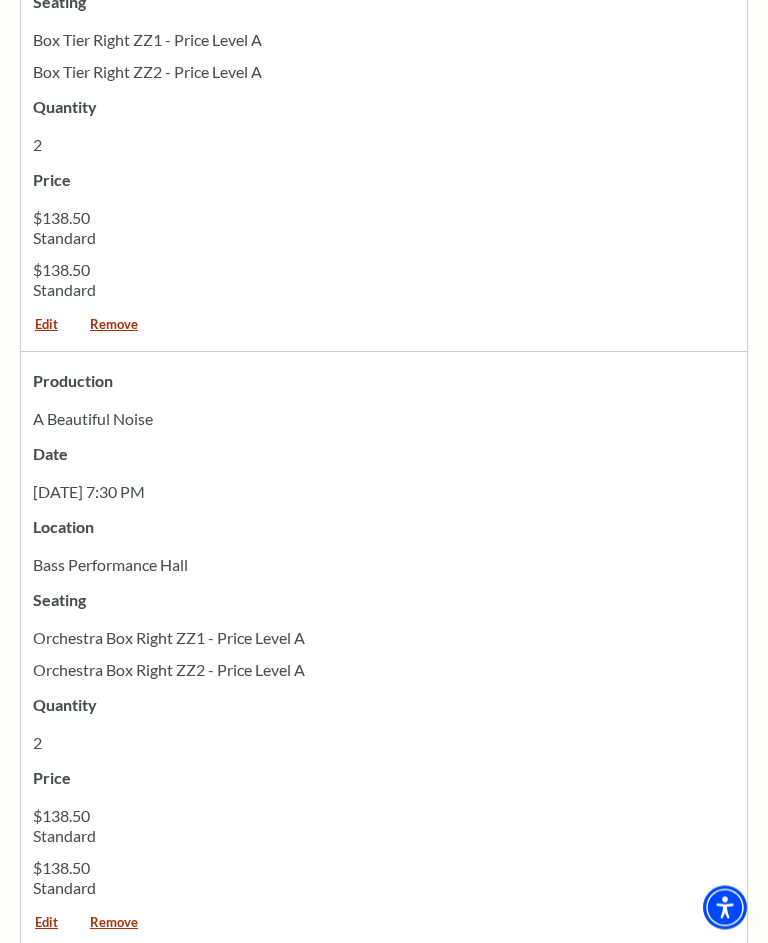 scroll, scrollTop: 1296, scrollLeft: 0, axis: vertical 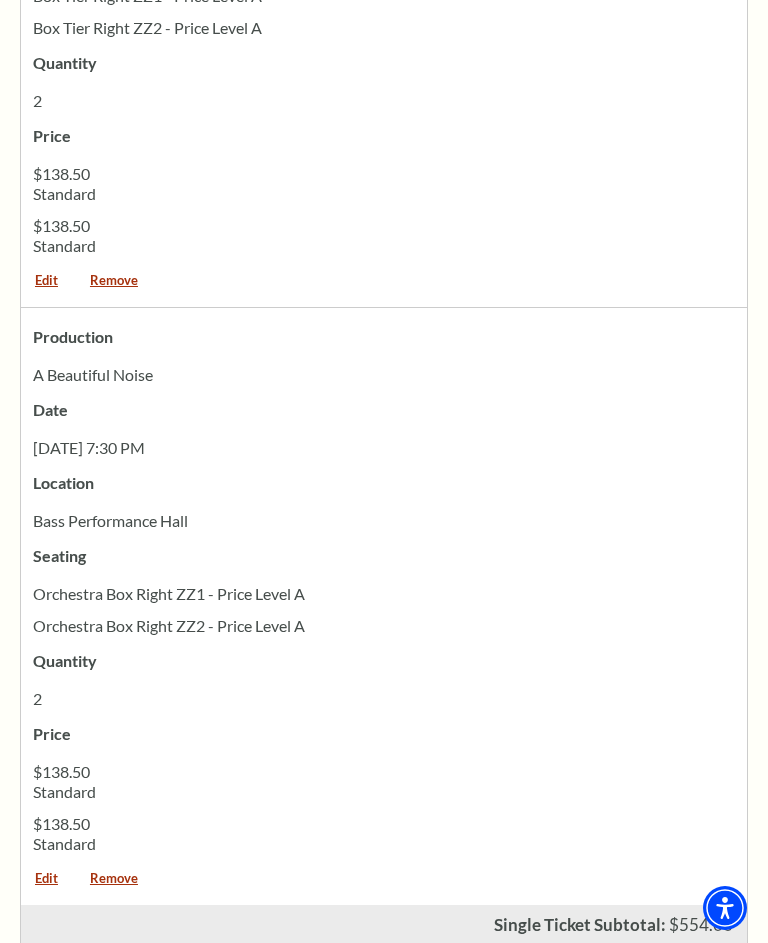 click on "Remove" at bounding box center [114, 885] 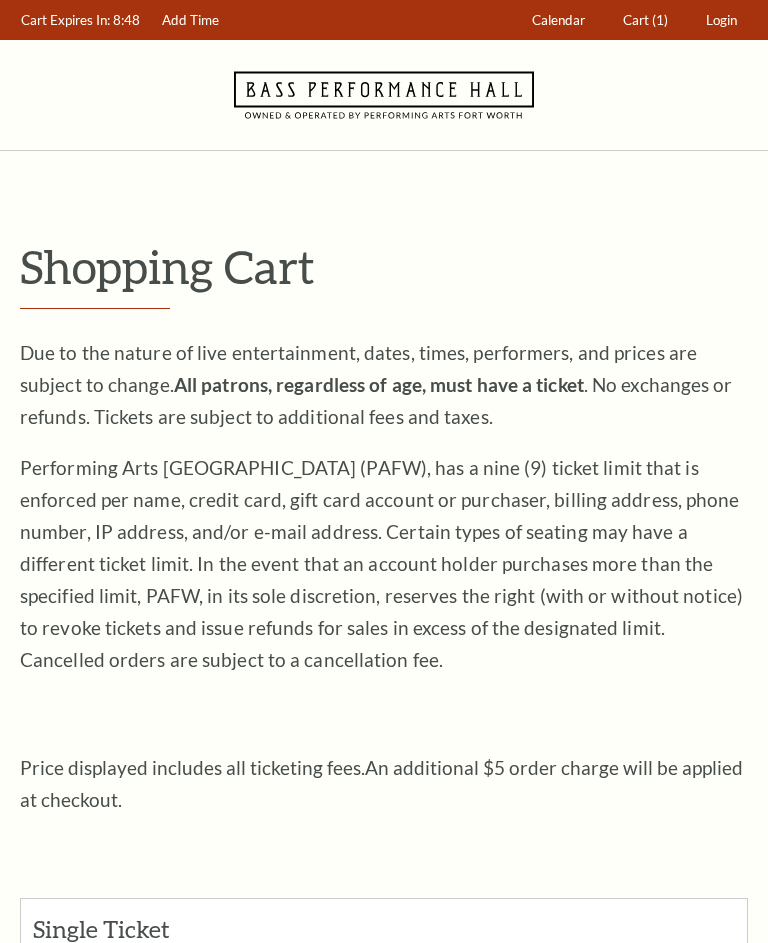 scroll, scrollTop: 0, scrollLeft: 0, axis: both 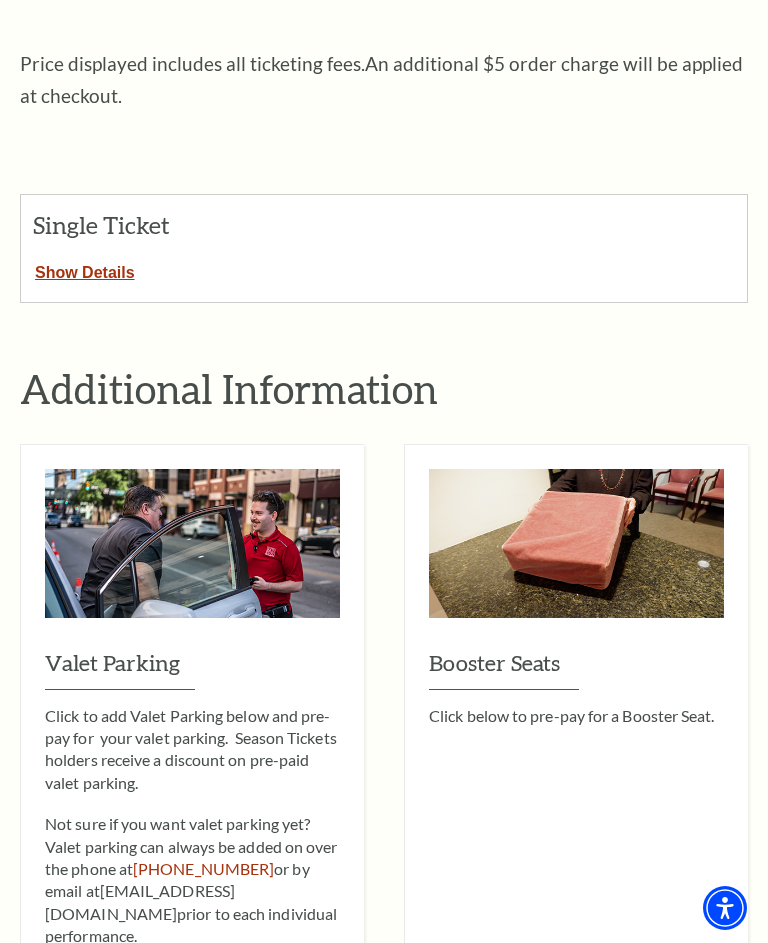 click on "Show Details" at bounding box center [85, 269] 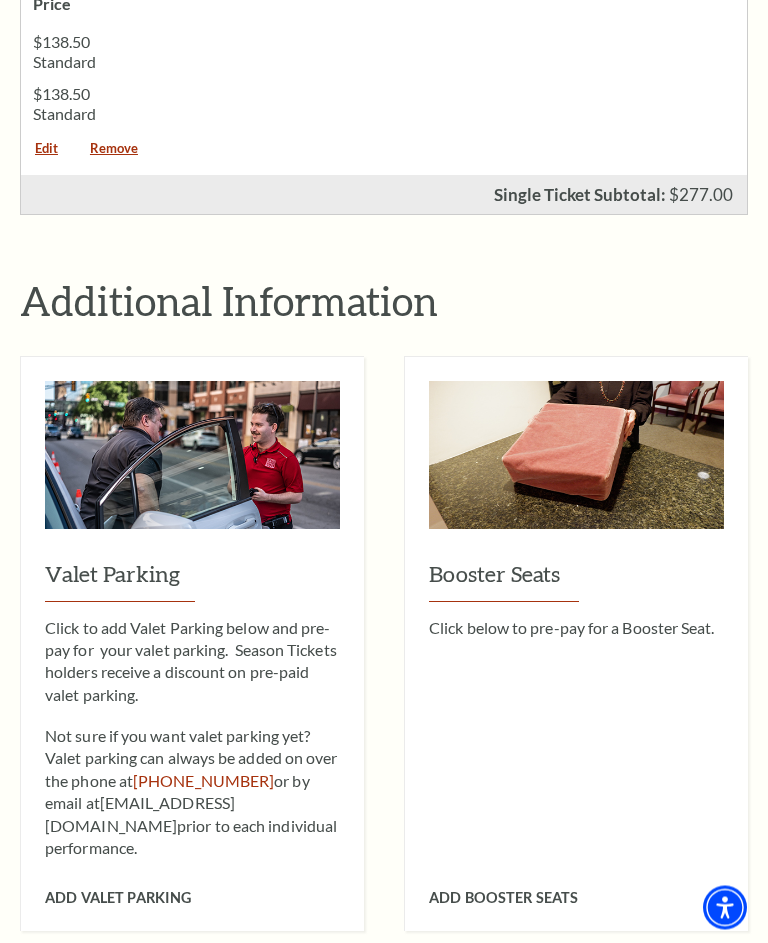 click on "Valet Parking" at bounding box center (192, 581) 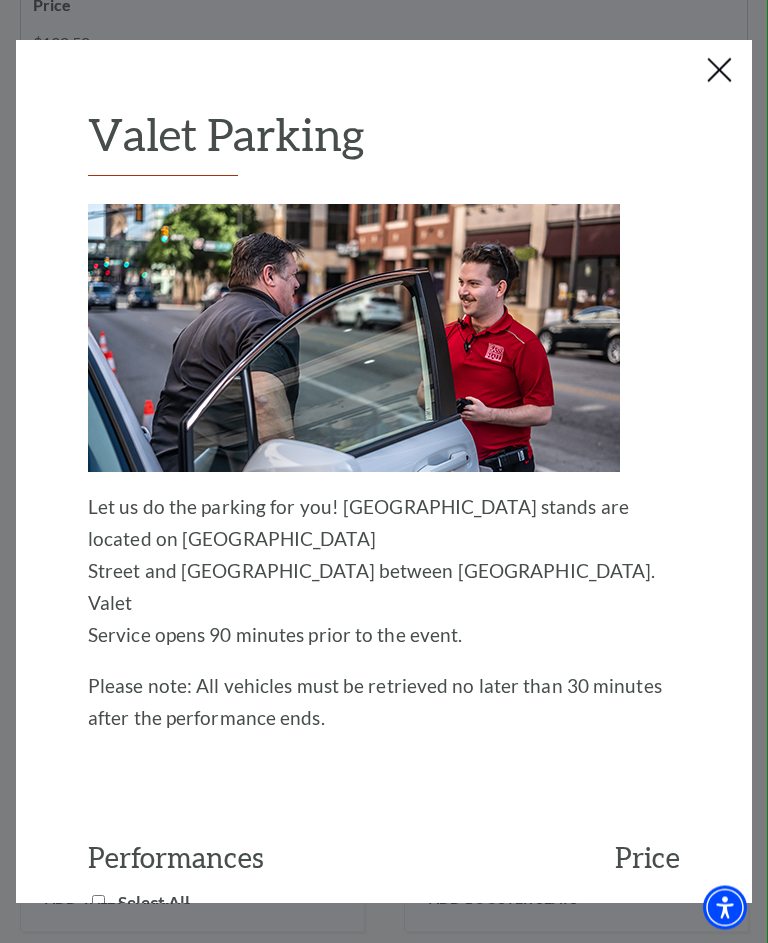 scroll, scrollTop: 1428, scrollLeft: 0, axis: vertical 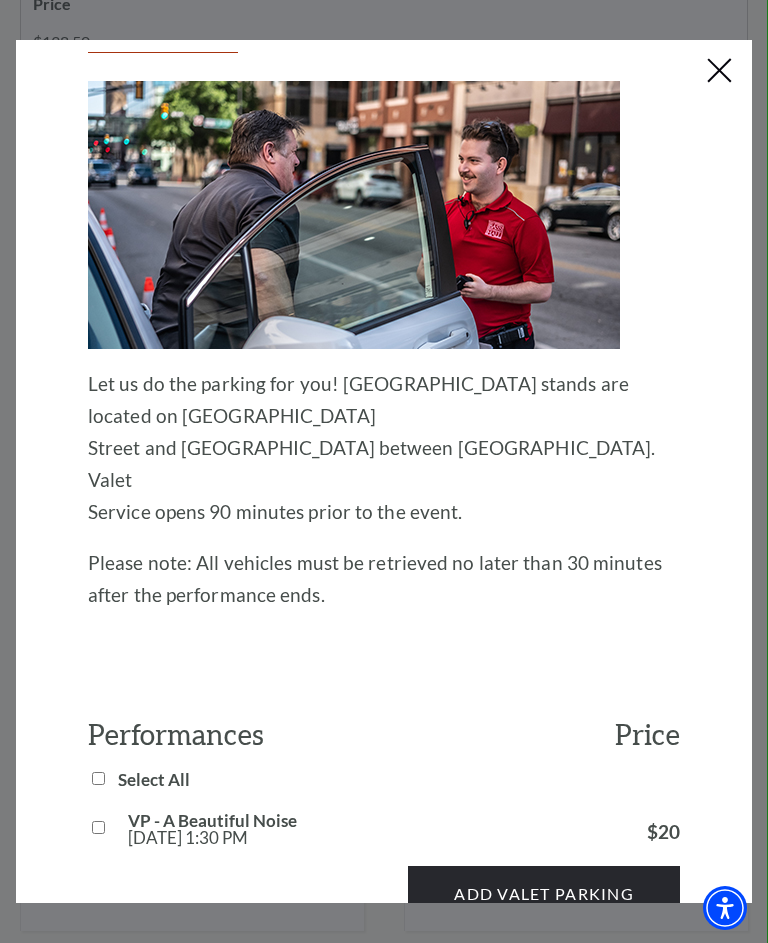click on "VP - A Beautiful Noise  Sat, Nov 01 1:30 PM
$20" at bounding box center (384, 829) 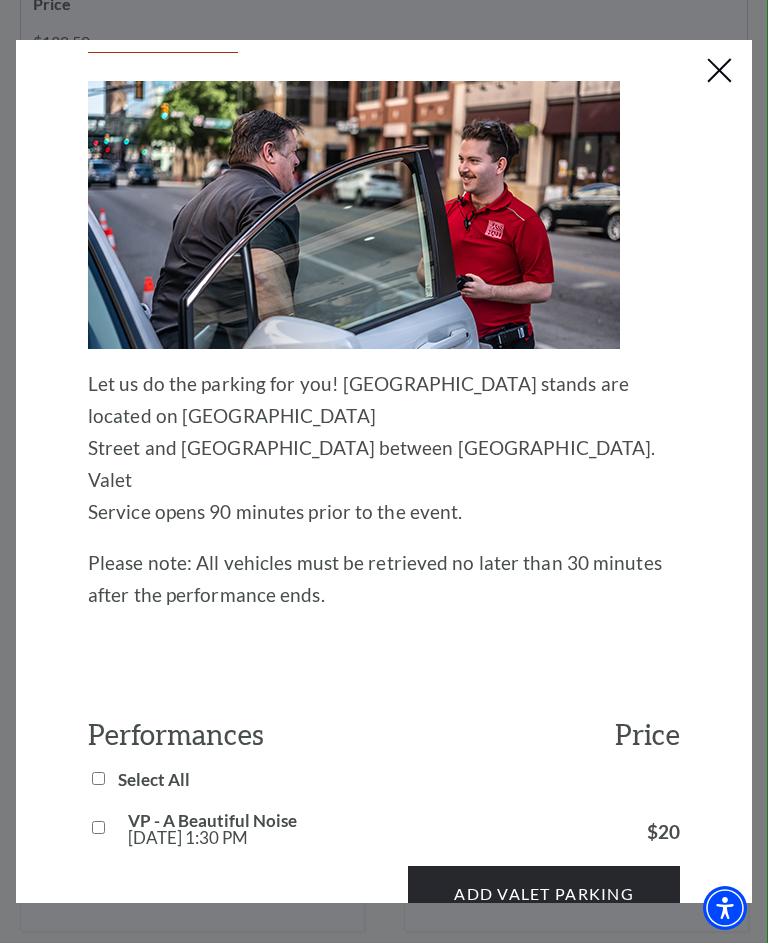 click on "VP - A Beautiful Noise  Sat, Nov 01 1:30 PM" at bounding box center [98, 827] 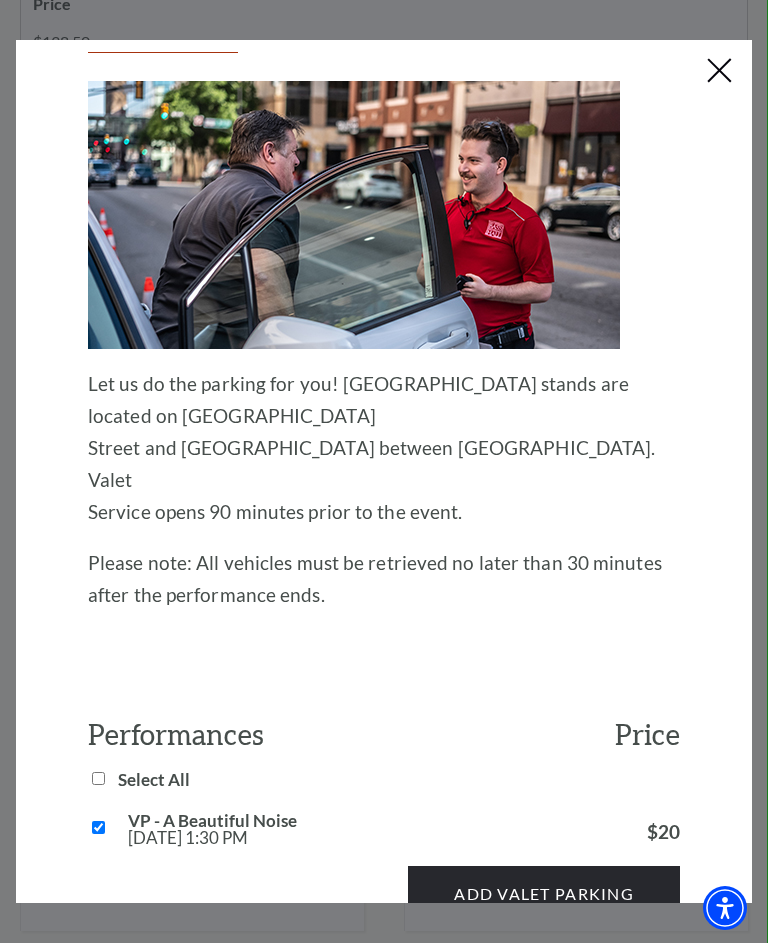 click on "Add Valet Parking" at bounding box center [544, 894] 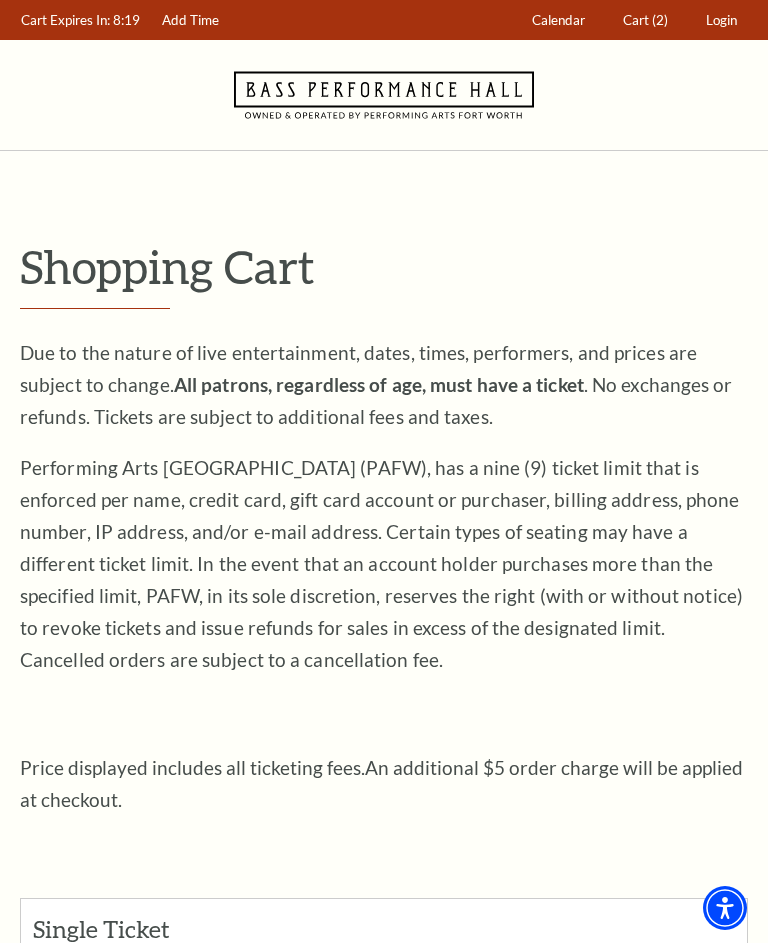 scroll, scrollTop: 37, scrollLeft: 0, axis: vertical 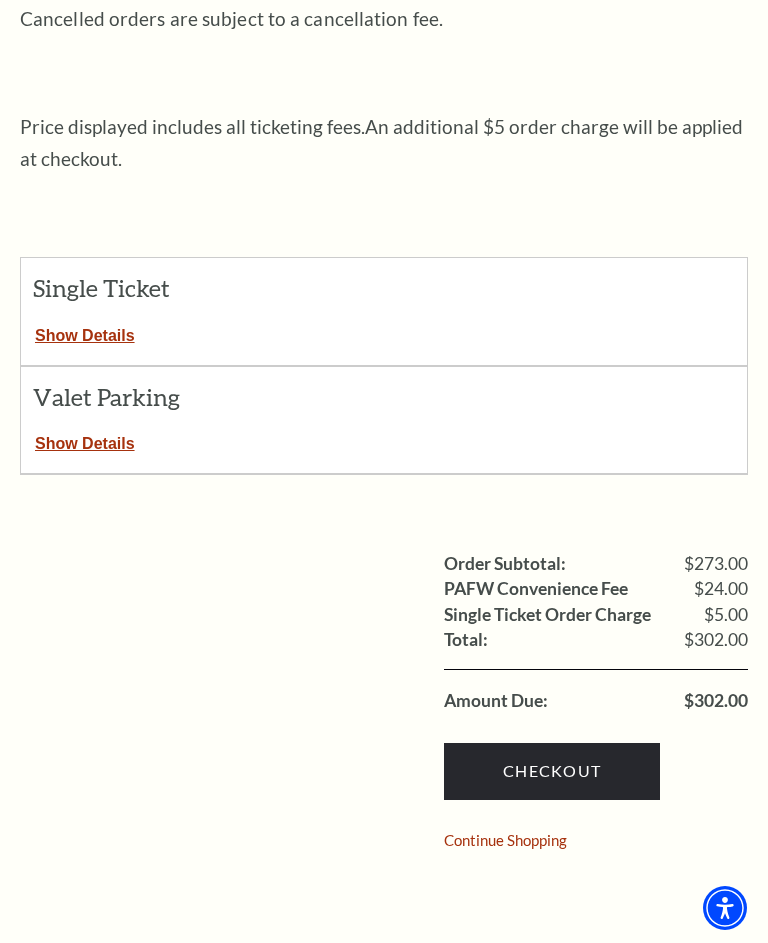 click on "Checkout" at bounding box center [552, 771] 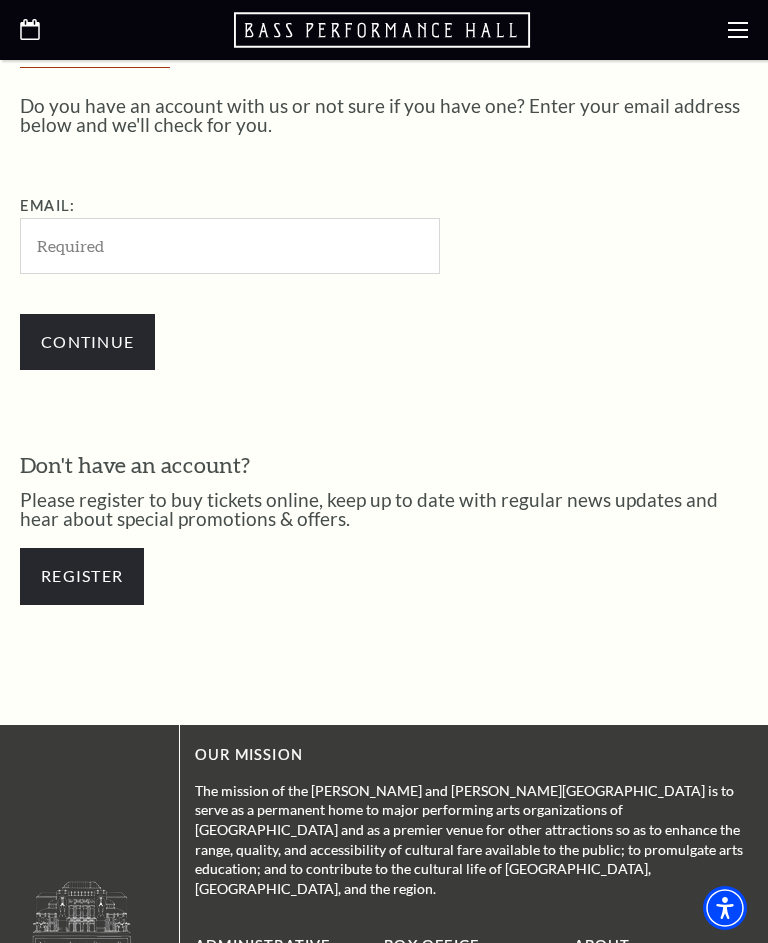 scroll, scrollTop: 474, scrollLeft: 0, axis: vertical 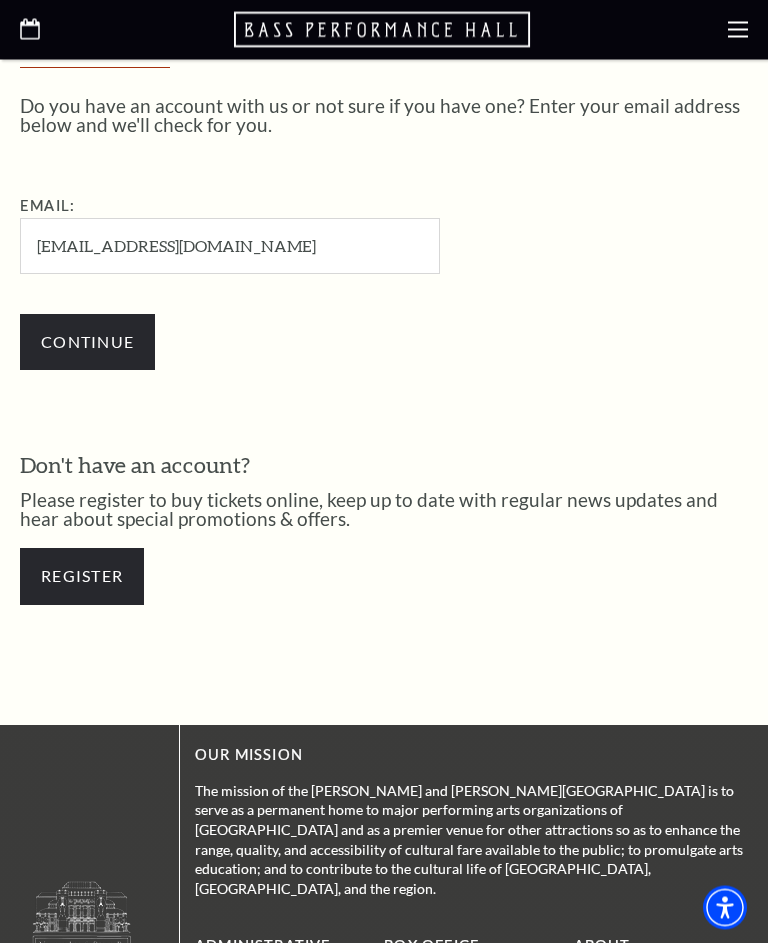 type on "kthompson@tresoaks.com" 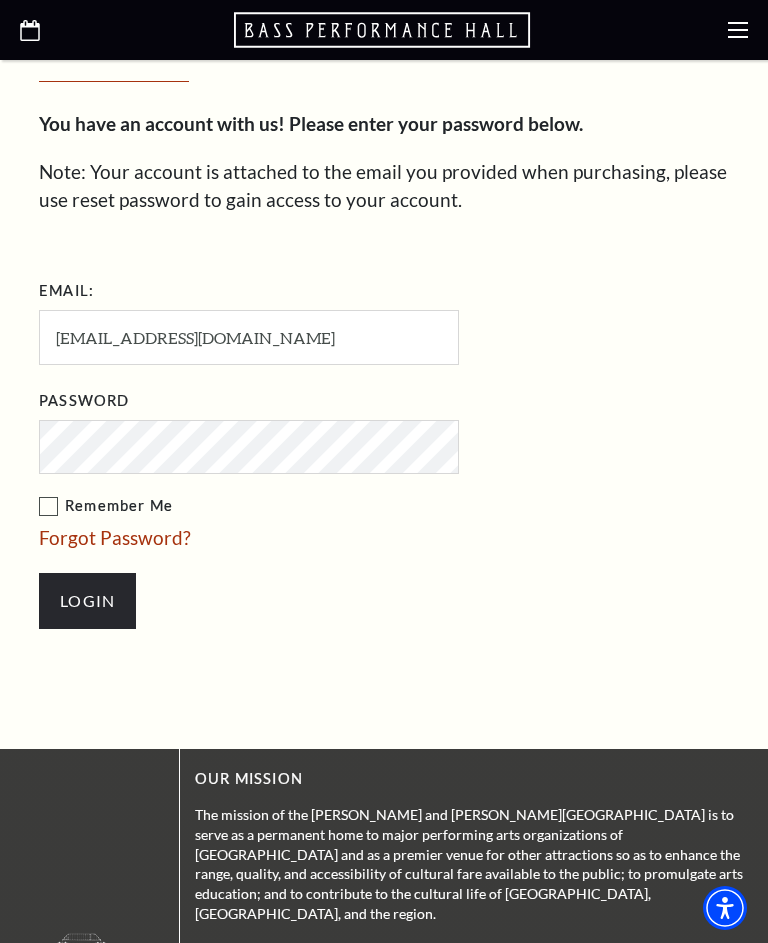 scroll, scrollTop: 578, scrollLeft: 0, axis: vertical 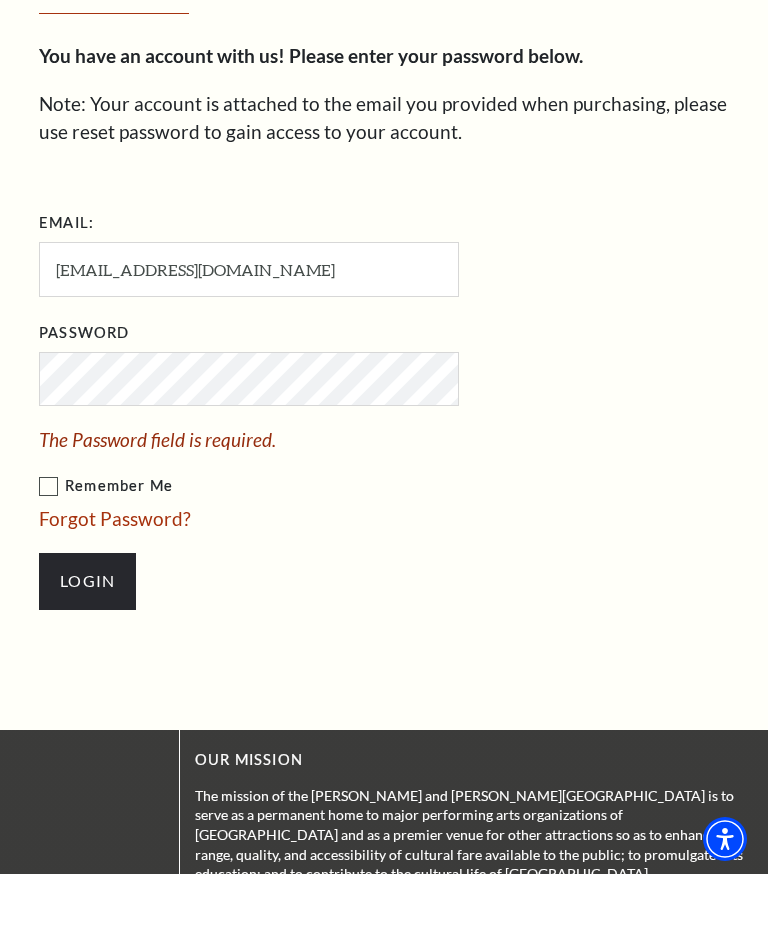 click on "Forgot Password?" at bounding box center [115, 587] 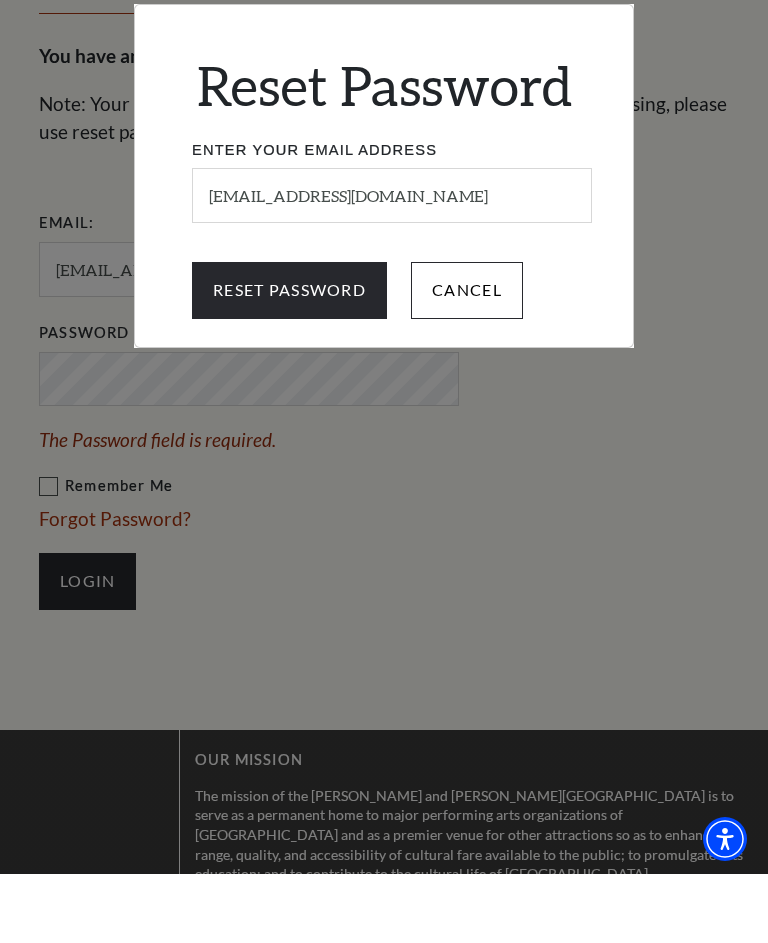 scroll, scrollTop: 647, scrollLeft: 0, axis: vertical 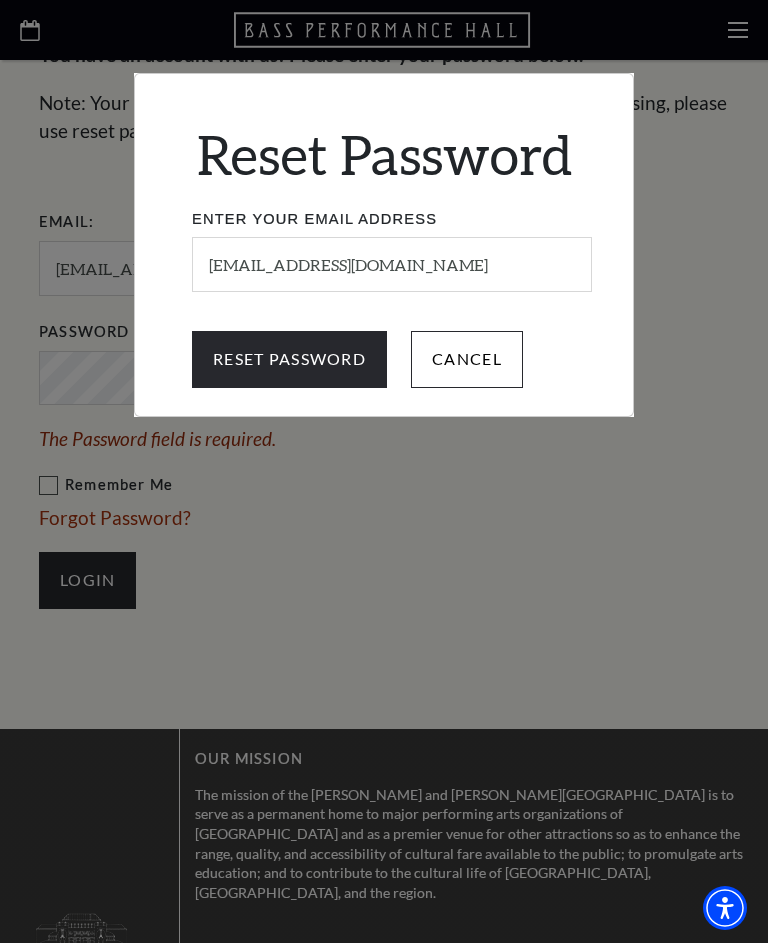 click on "Reset Password" at bounding box center (289, 359) 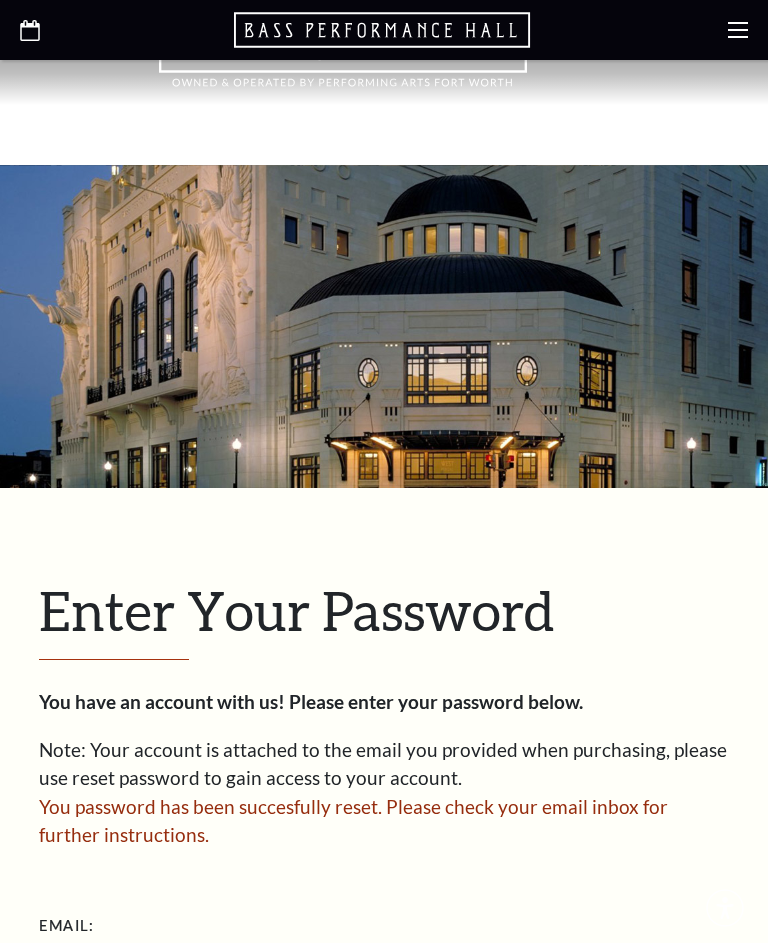 scroll, scrollTop: 0, scrollLeft: 0, axis: both 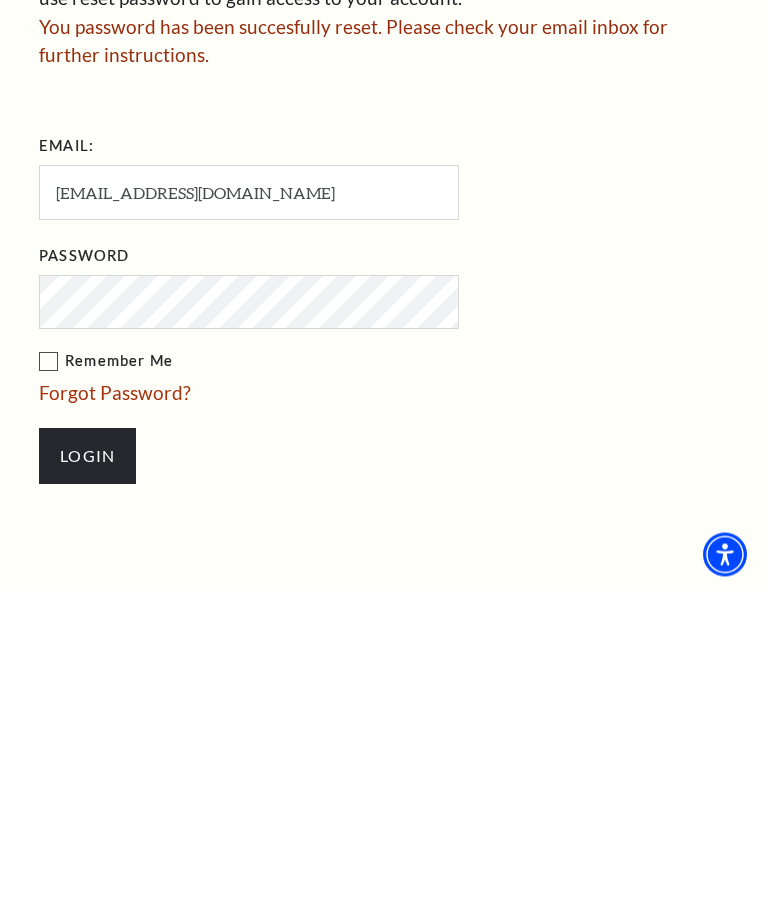 click on "Login" at bounding box center (87, 777) 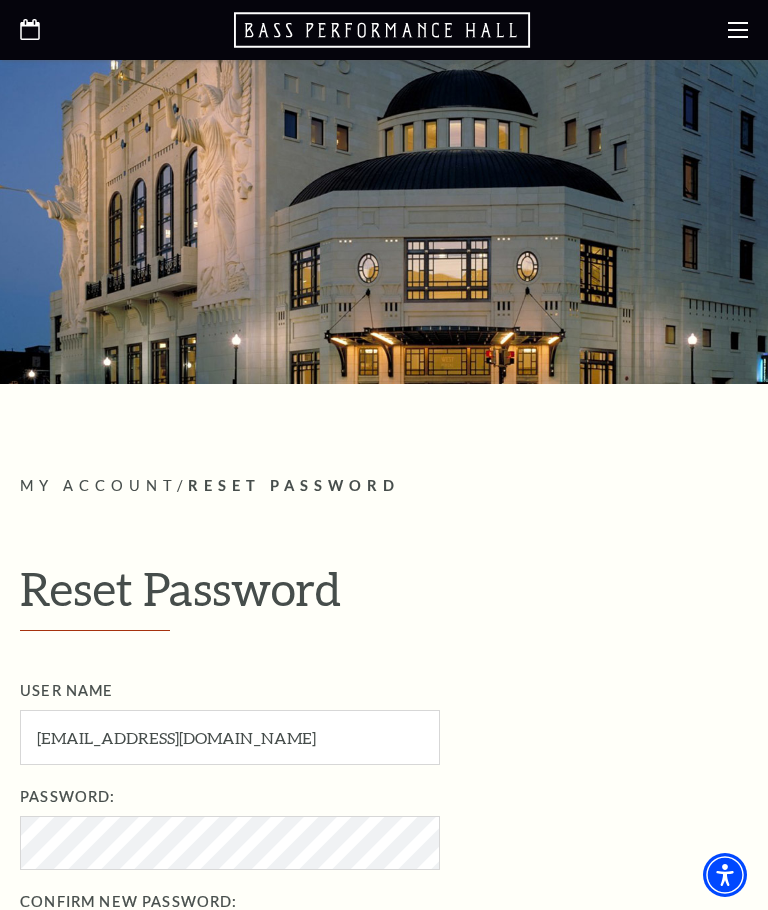 scroll, scrollTop: 342, scrollLeft: 0, axis: vertical 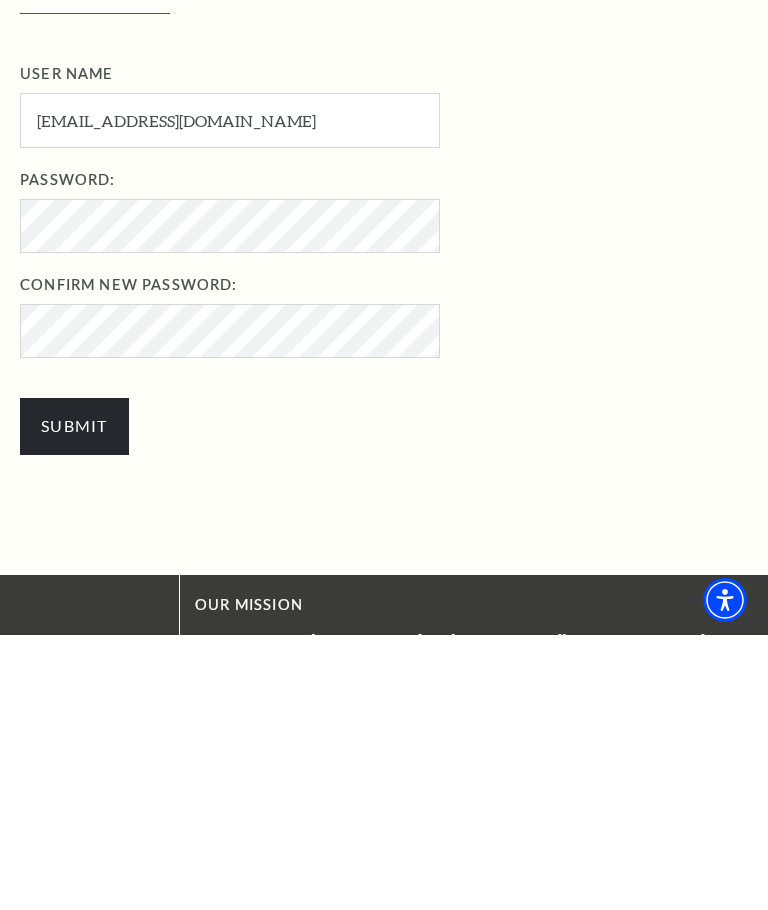 click on "Submit" at bounding box center (74, 701) 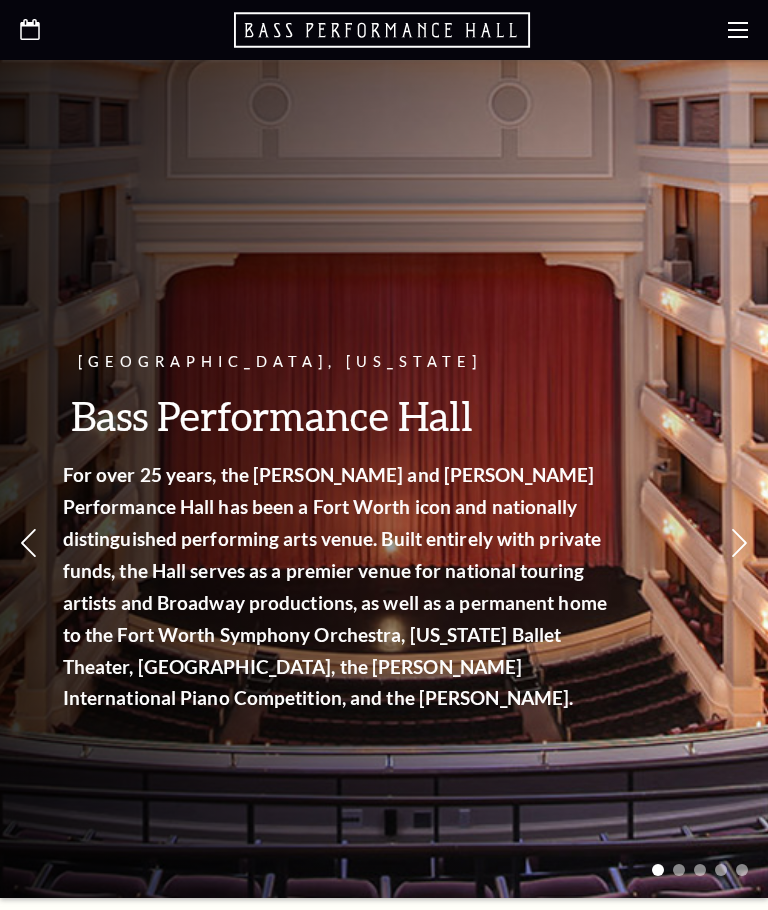 scroll, scrollTop: 0, scrollLeft: 0, axis: both 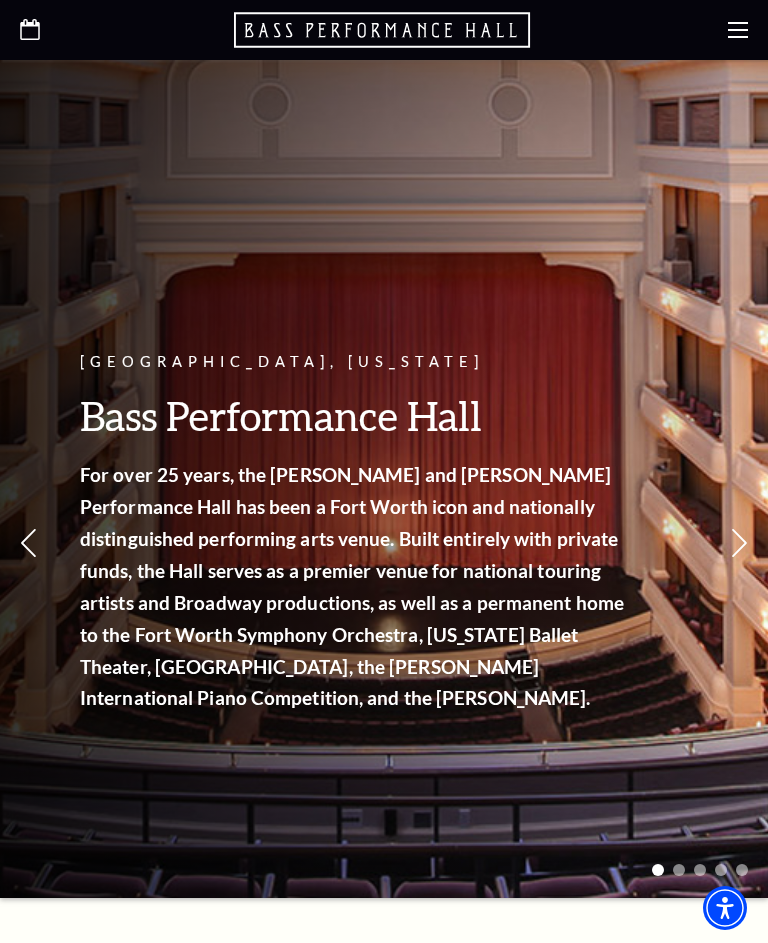 click at bounding box center (384, 30) 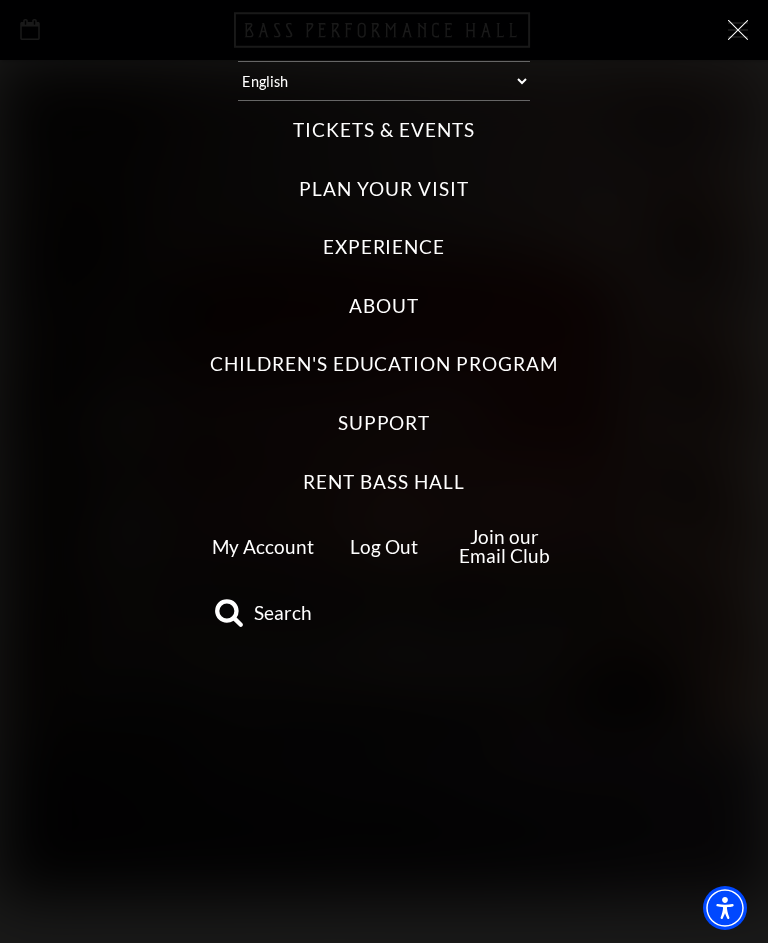 click on "Tickets & Events" at bounding box center [383, 130] 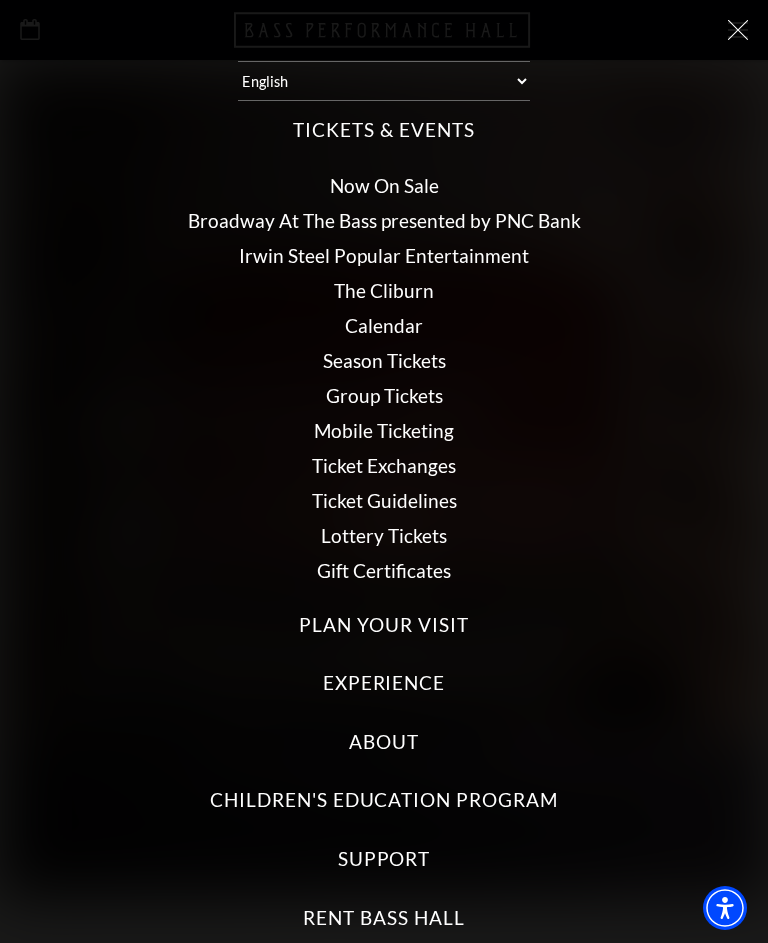 click on "Now On Sale" at bounding box center (384, 185) 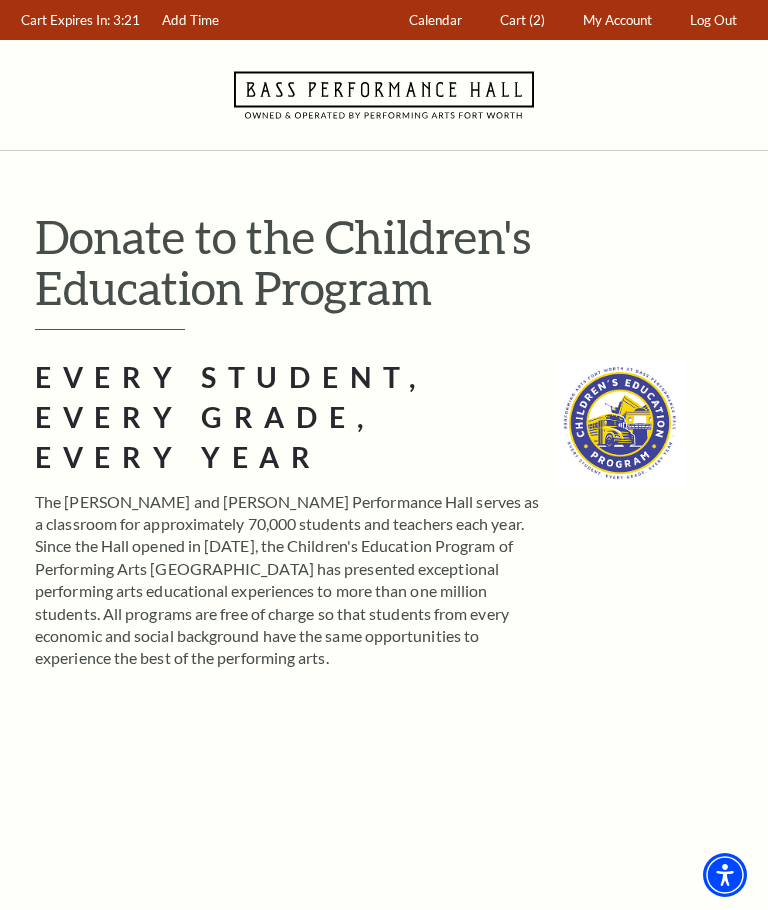scroll, scrollTop: 0, scrollLeft: 0, axis: both 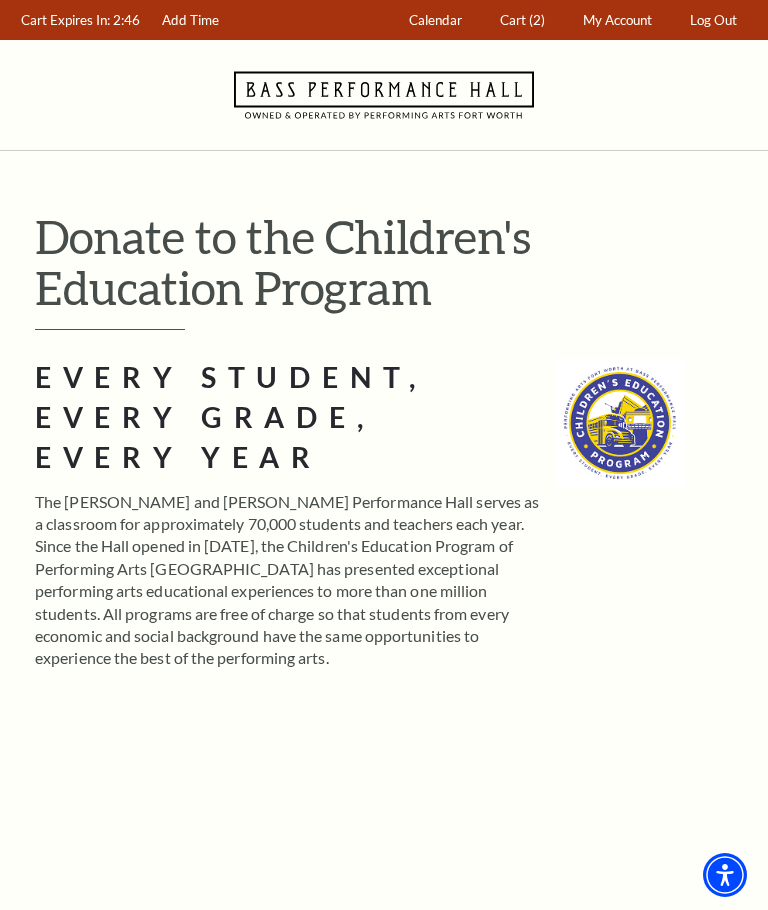 click on "Cart" at bounding box center [513, 20] 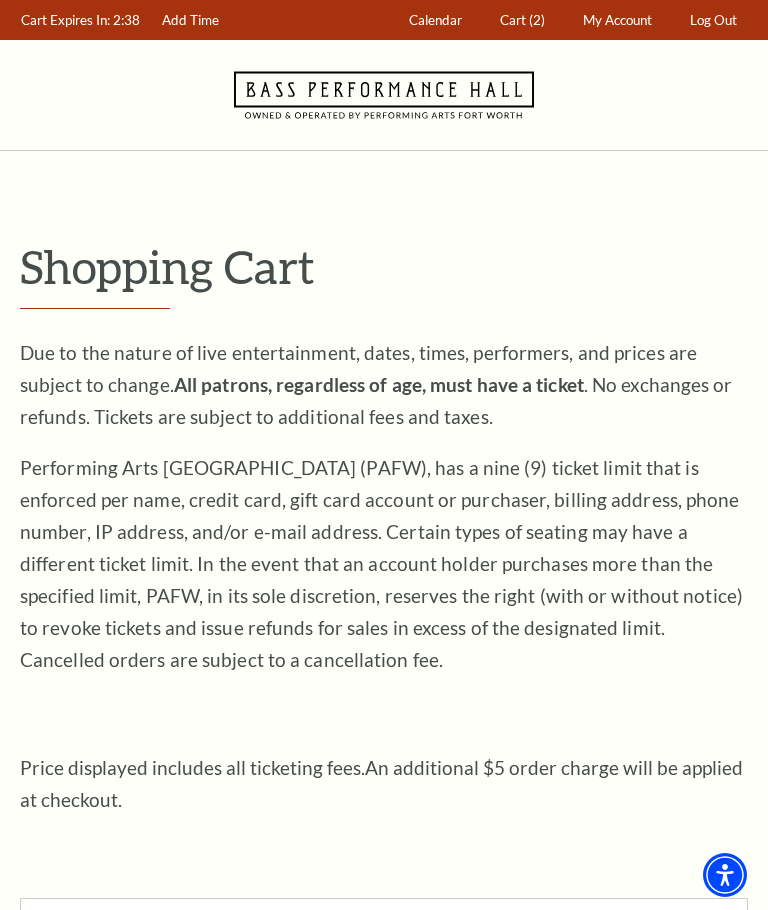 scroll, scrollTop: 0, scrollLeft: 0, axis: both 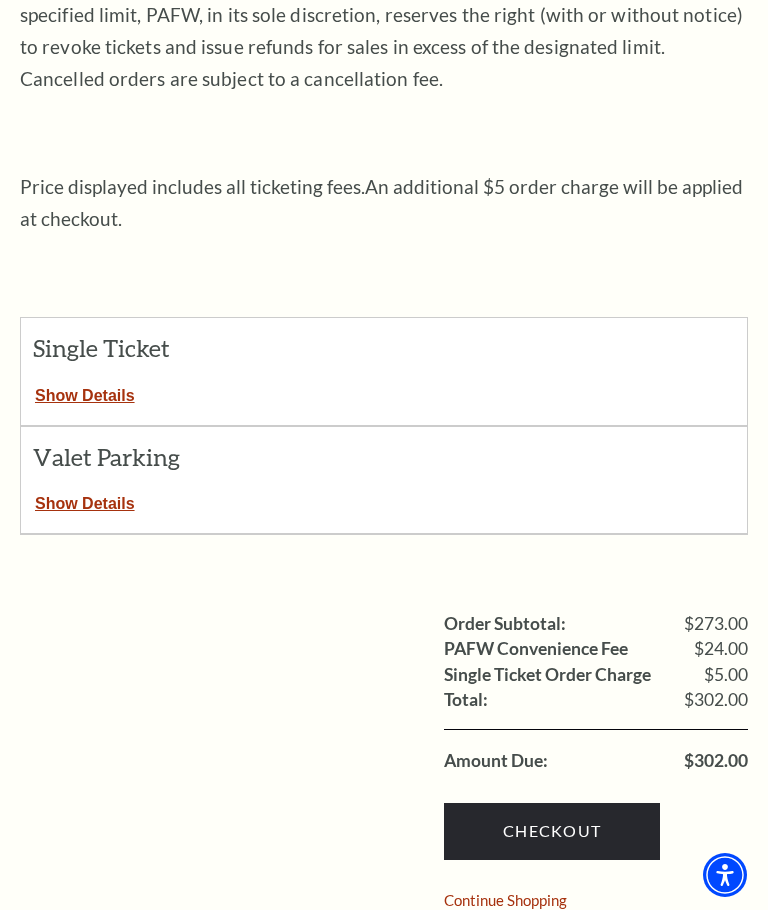 click on "Show Details" at bounding box center (85, 392) 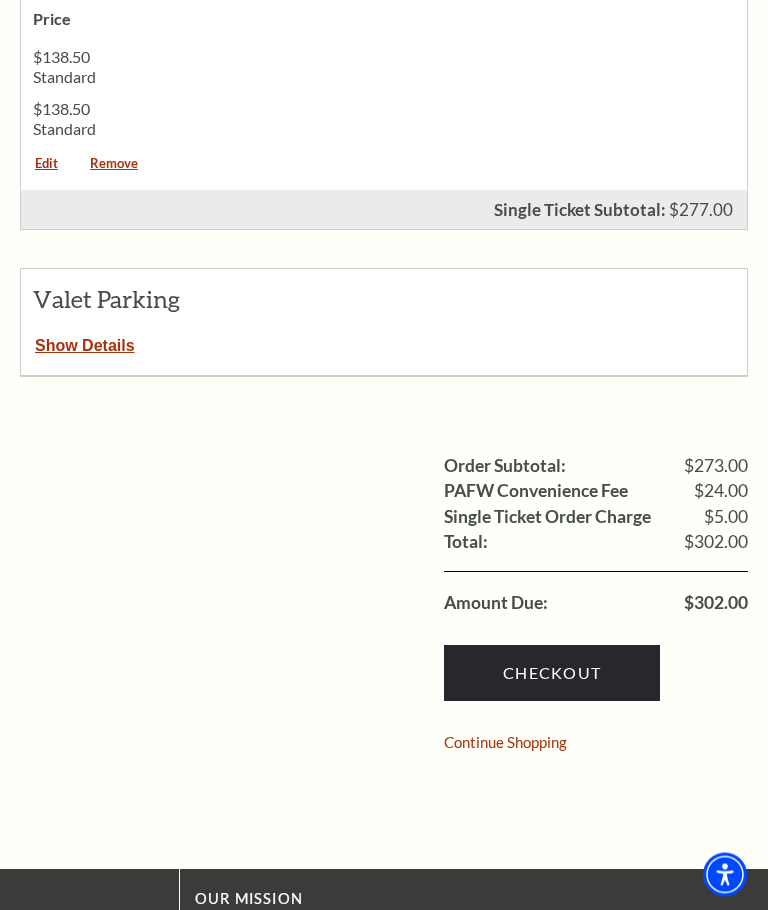 scroll, scrollTop: 1413, scrollLeft: 0, axis: vertical 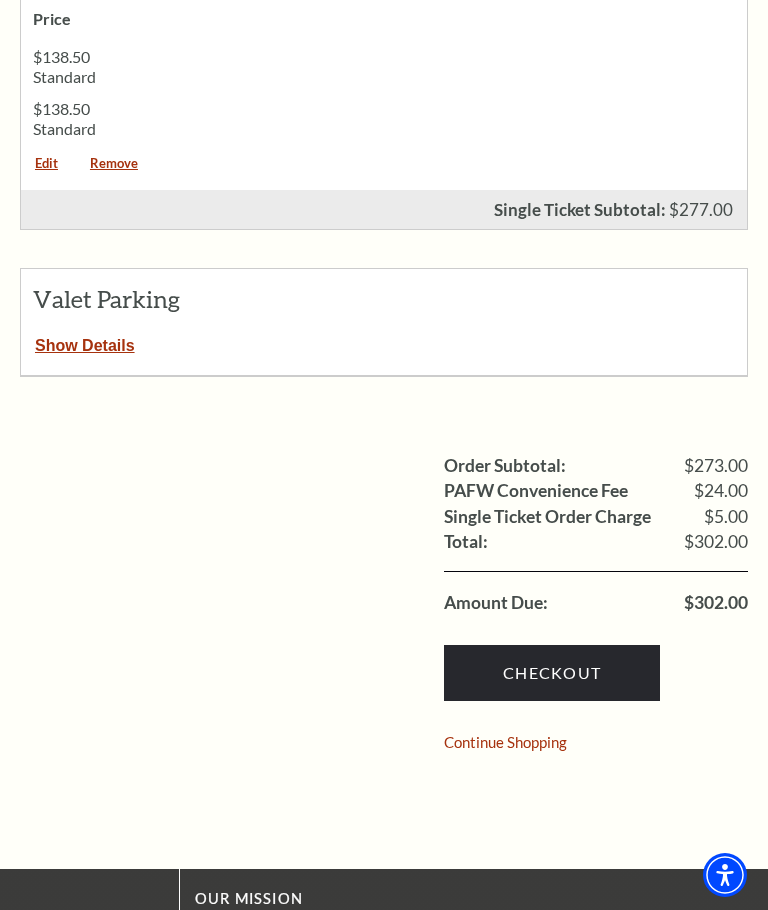 click on "Checkout" at bounding box center [552, 673] 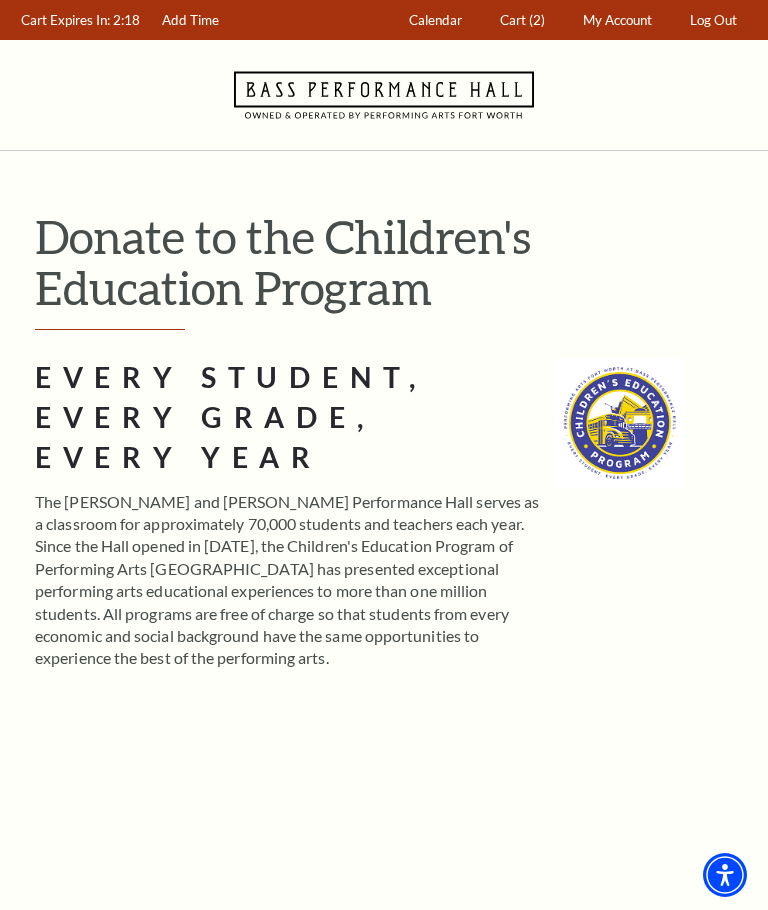 scroll, scrollTop: 0, scrollLeft: 0, axis: both 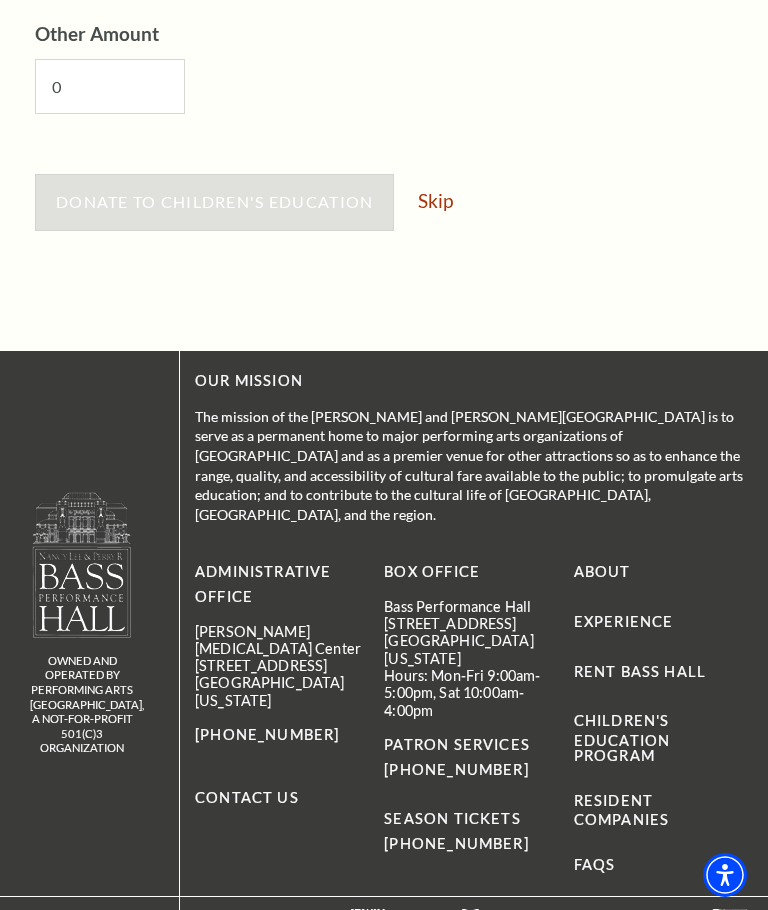 click on "Skip" at bounding box center (435, 200) 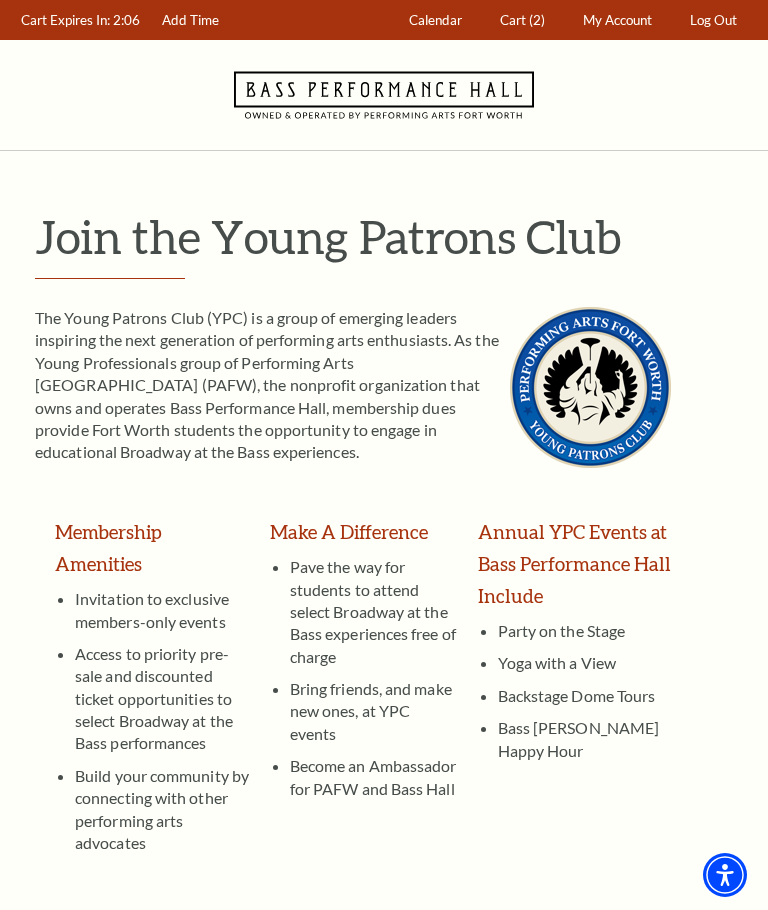 scroll, scrollTop: 0, scrollLeft: 0, axis: both 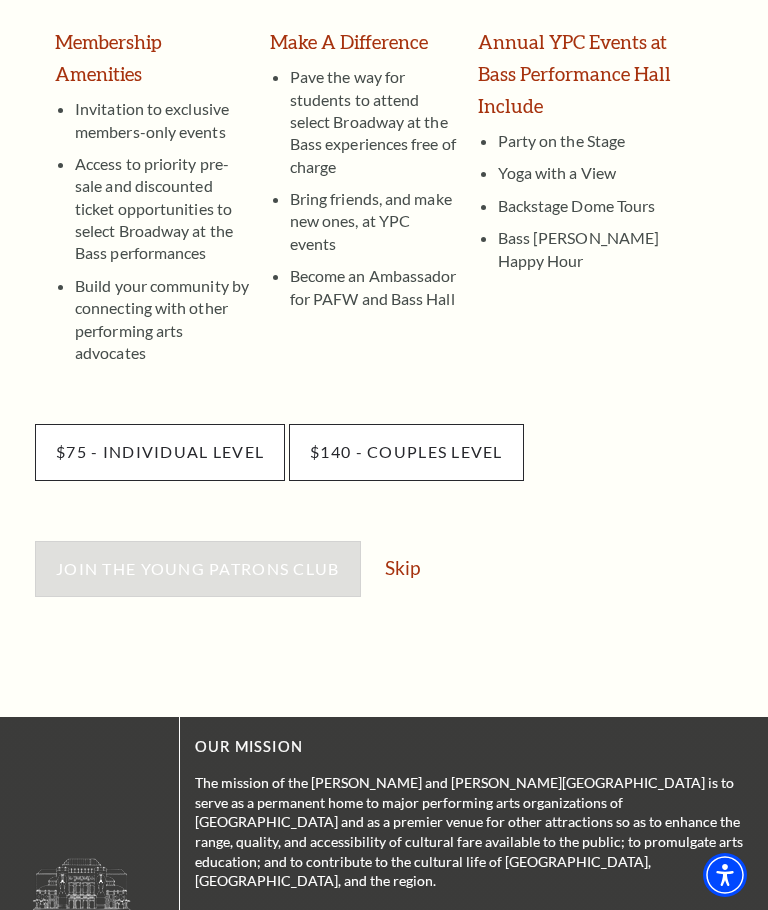 click on "Skip" at bounding box center [402, 567] 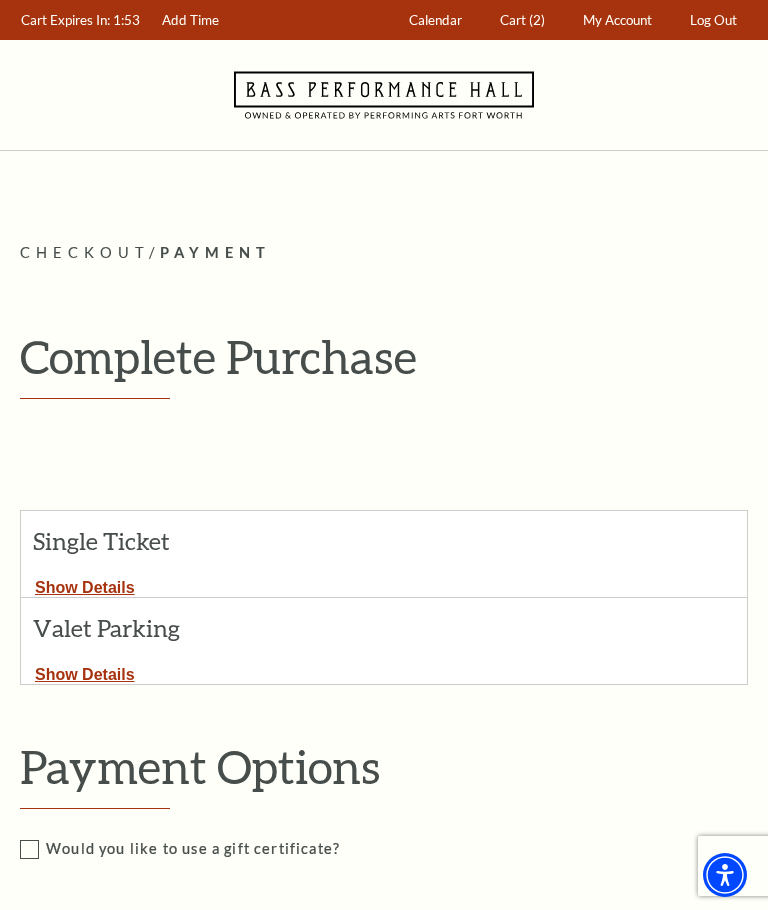 scroll, scrollTop: 0, scrollLeft: 0, axis: both 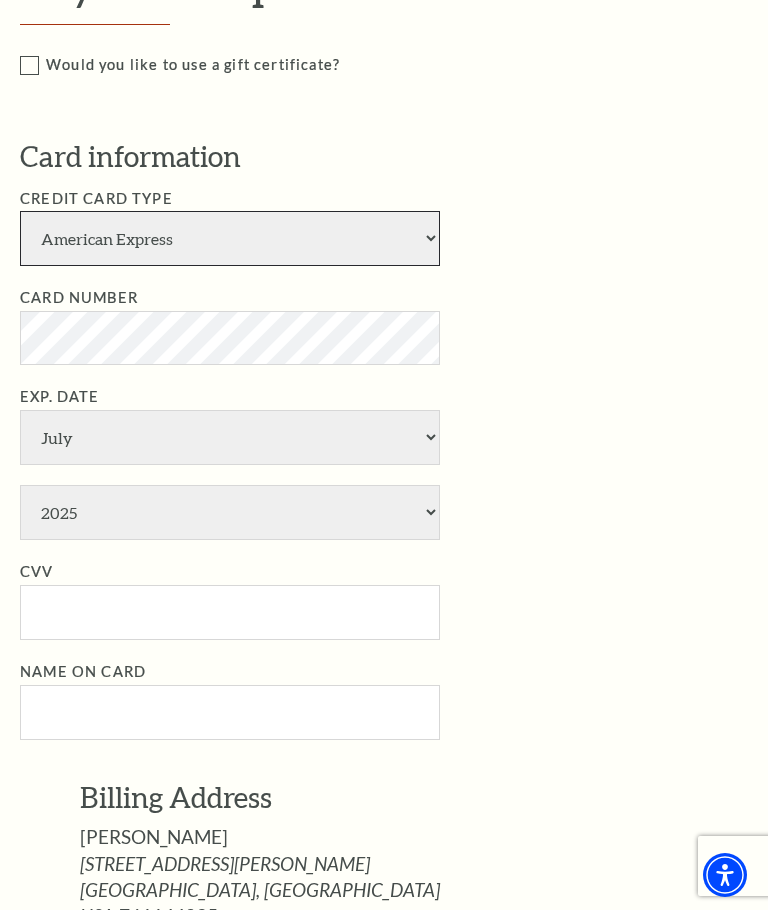 click on "American Express
Visa
Master Card
Discover" at bounding box center [230, 238] 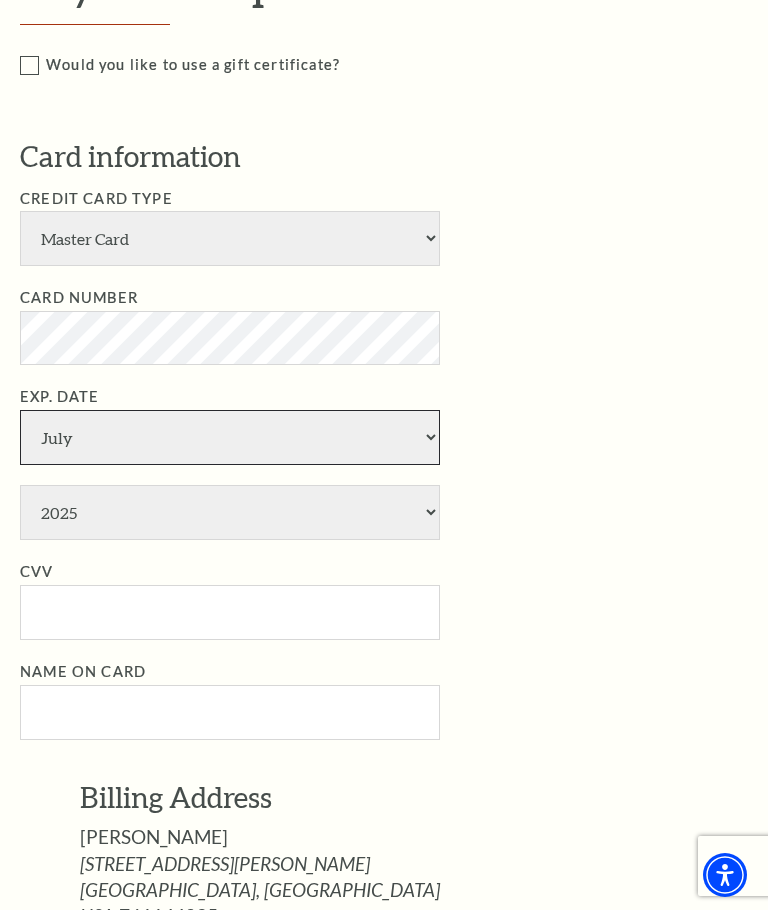 click on "January
February
March
April
May
June
July
August
September
October
November
December" at bounding box center (230, 437) 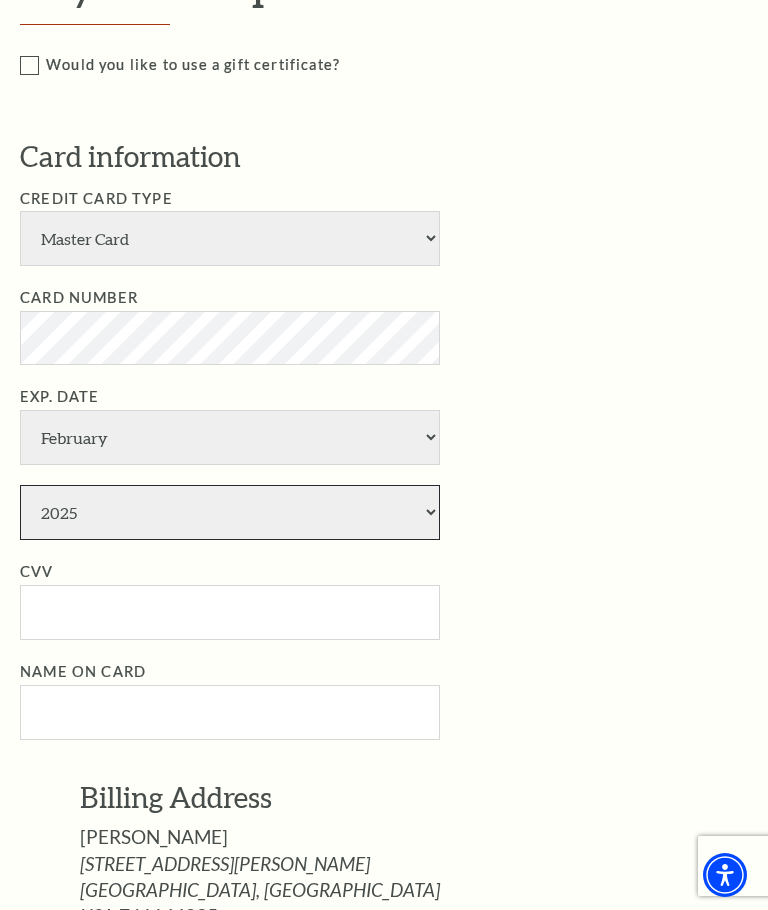 click on "2025
2026
2027
2028
2029
2030
2031
2032
2033
2034" at bounding box center [230, 512] 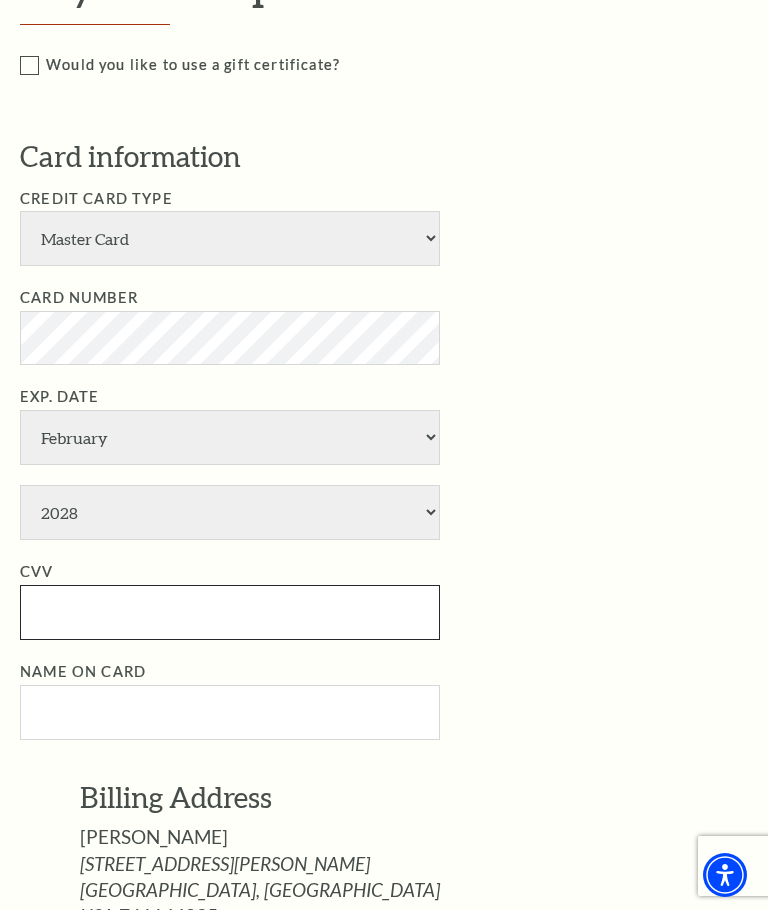 click on "CVV" at bounding box center (230, 612) 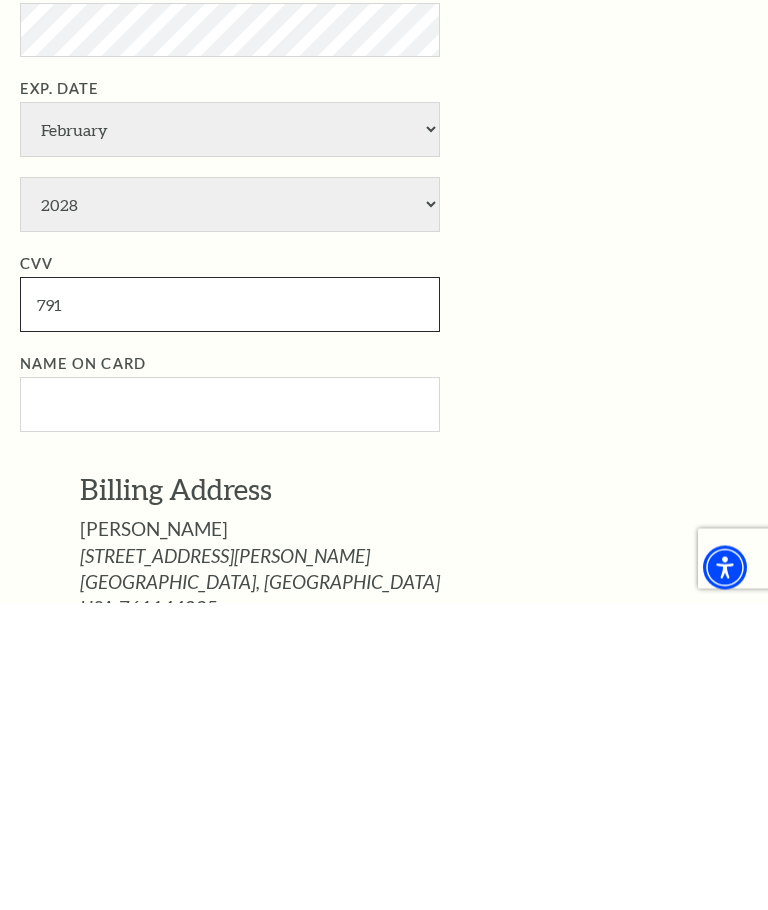 type on "791" 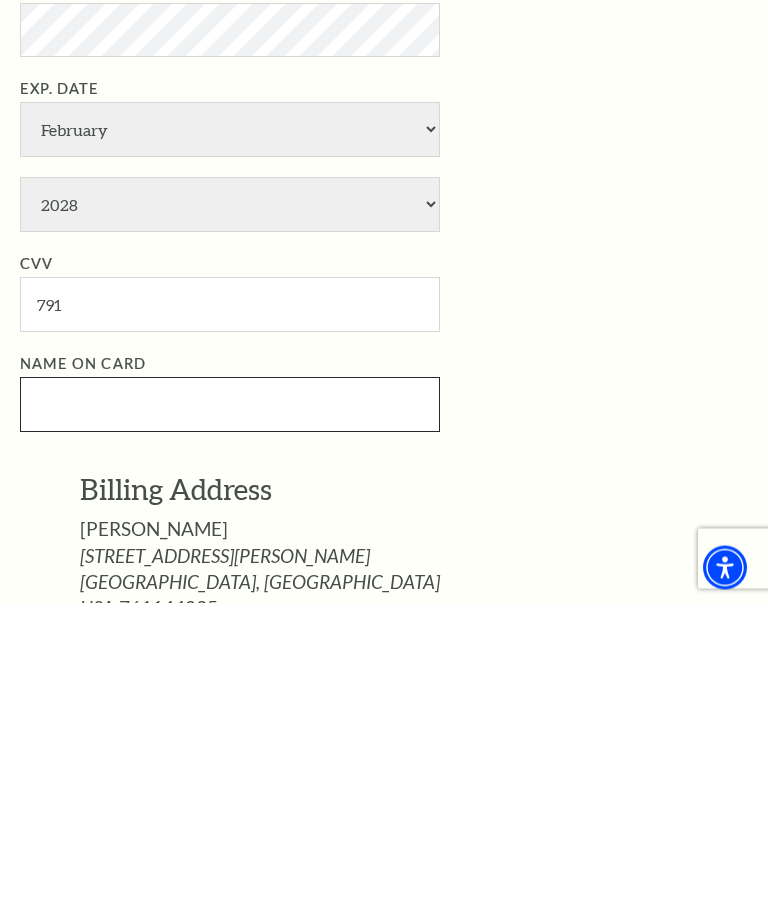 click on "Name on Card" at bounding box center (230, 712) 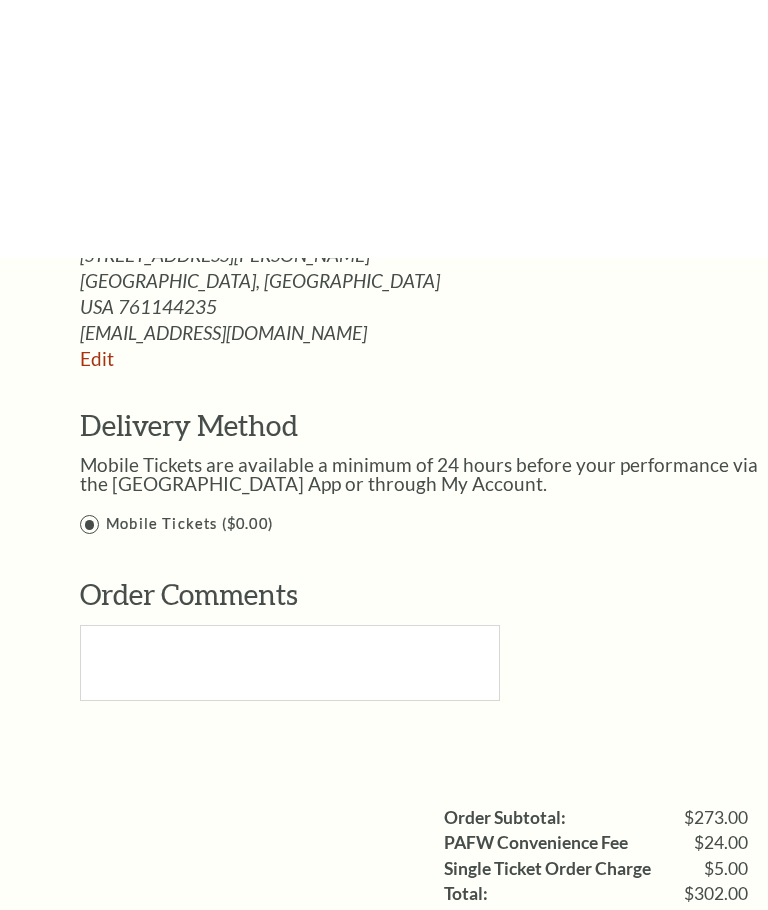 scroll, scrollTop: 1653, scrollLeft: 0, axis: vertical 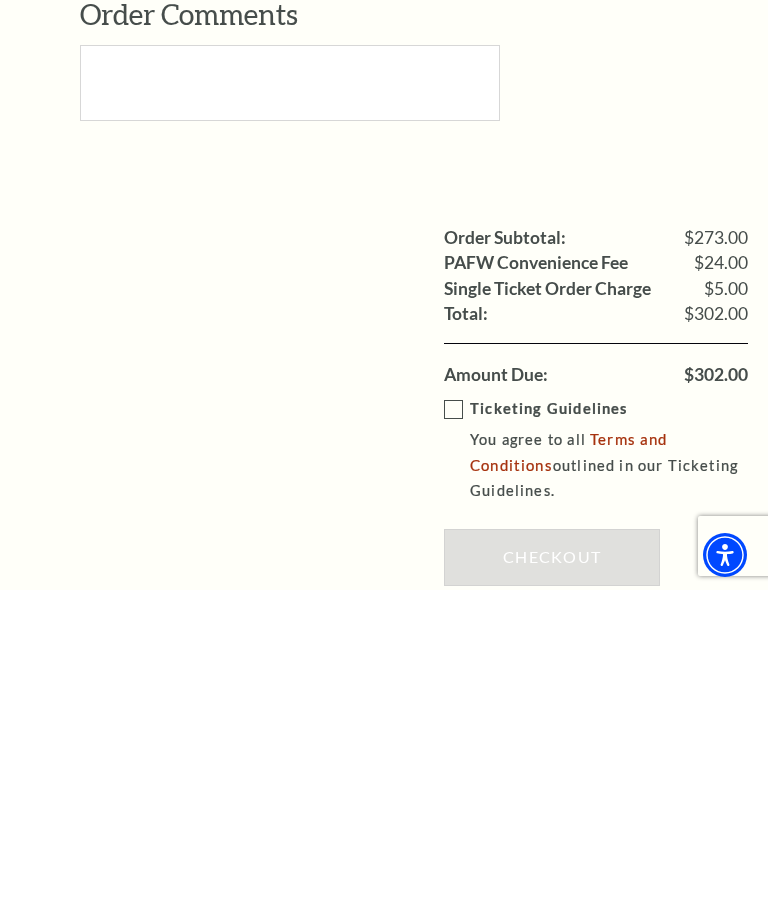 type on "Kathy Thompson" 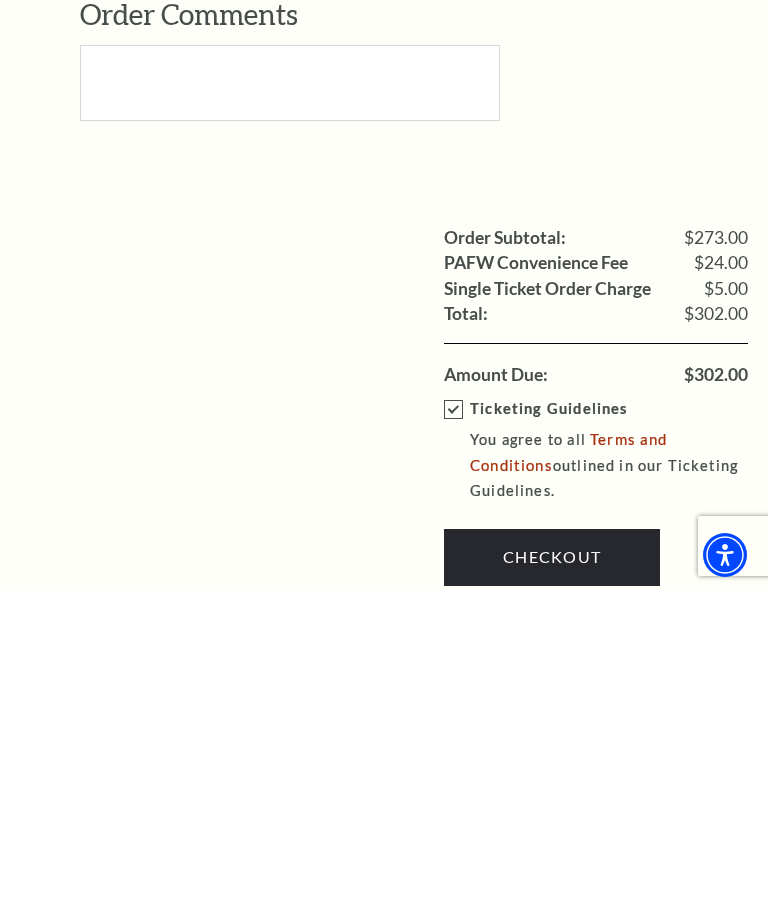scroll, scrollTop: 1973, scrollLeft: 0, axis: vertical 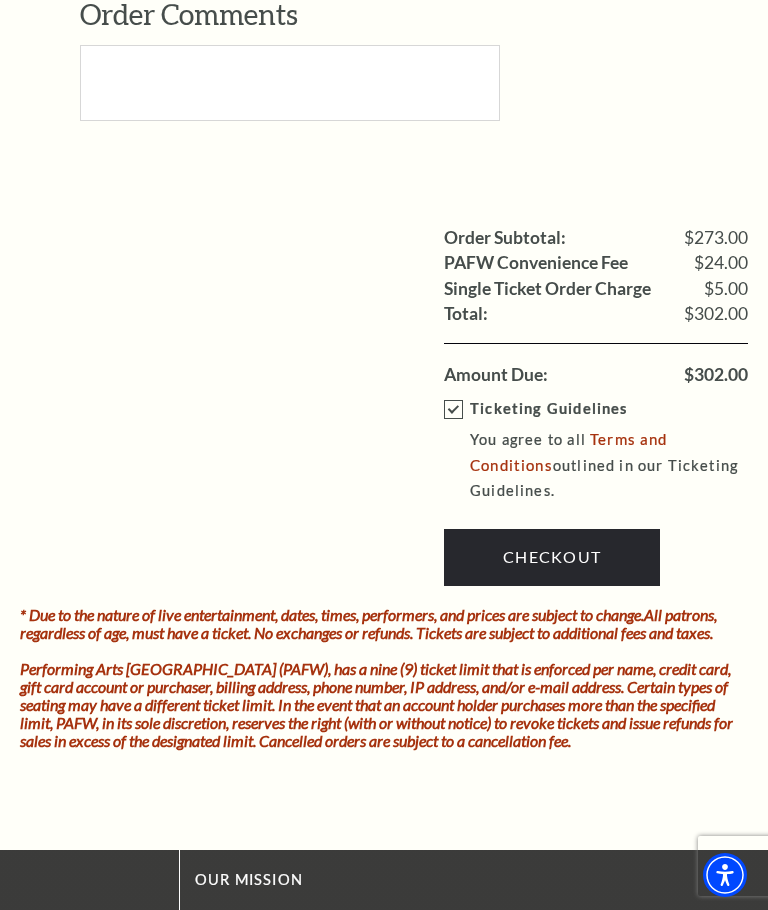 click on "Checkout" at bounding box center [552, 557] 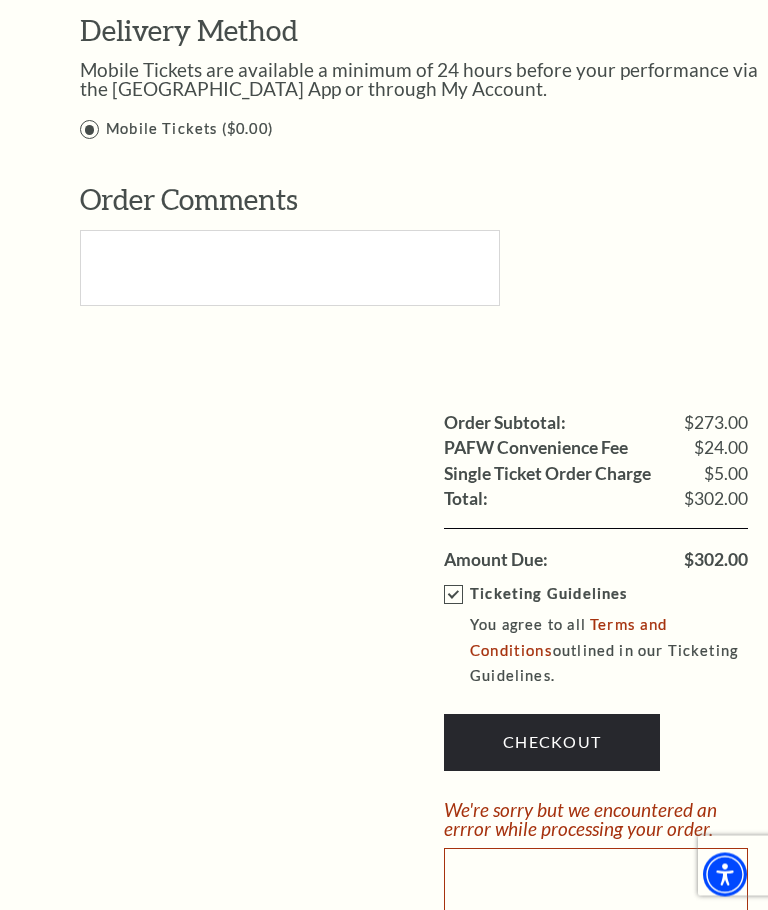 scroll, scrollTop: 1786, scrollLeft: 0, axis: vertical 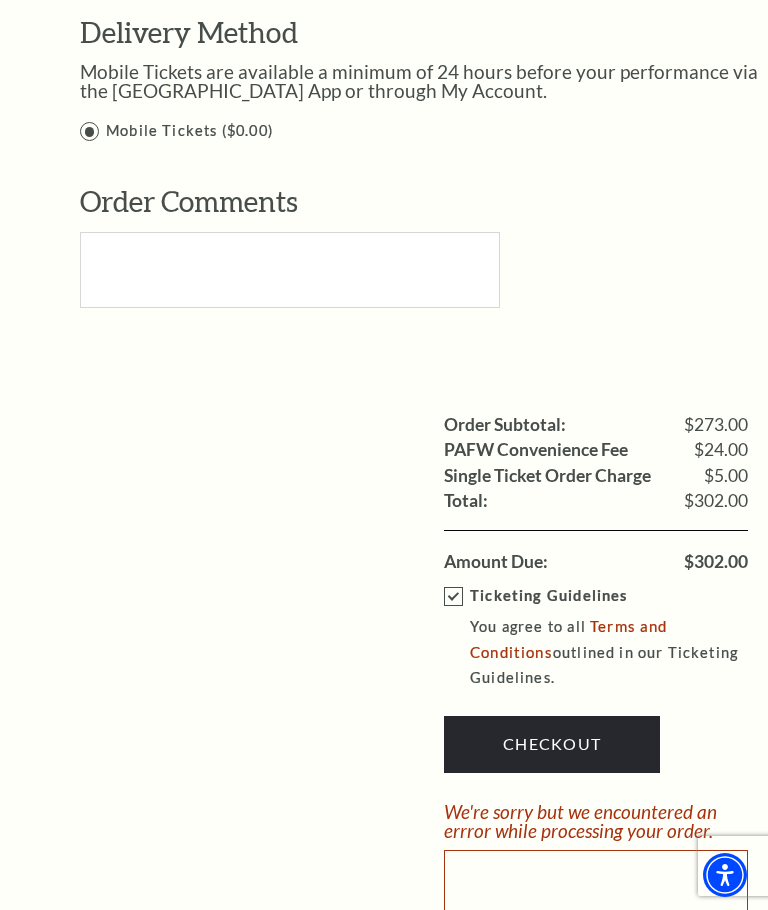 click on "Checkout" at bounding box center [552, 744] 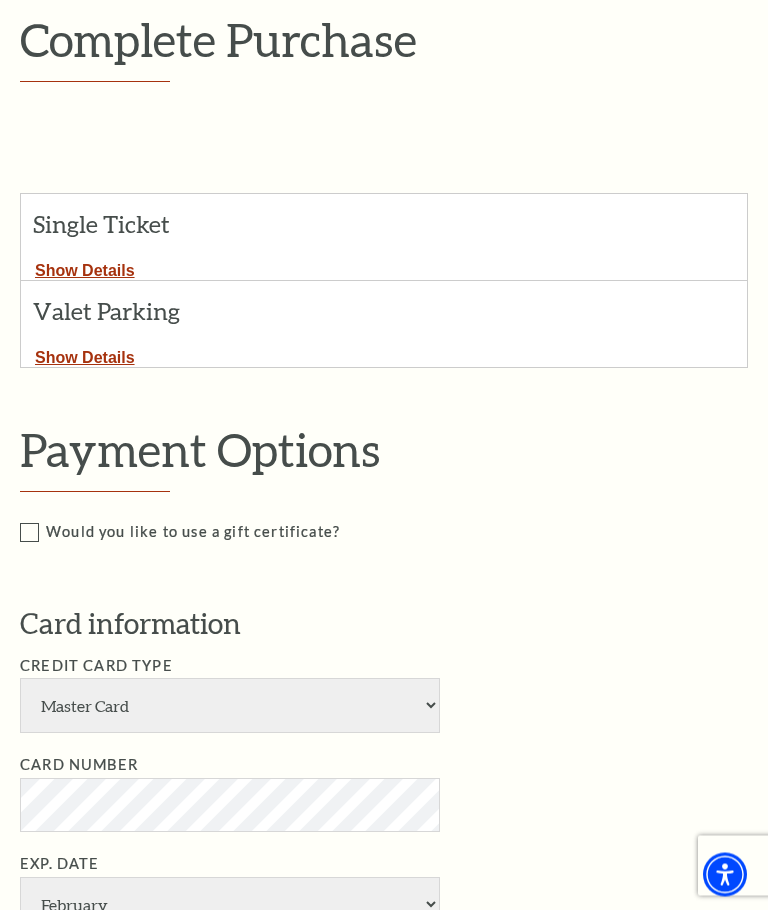 scroll, scrollTop: 331, scrollLeft: 0, axis: vertical 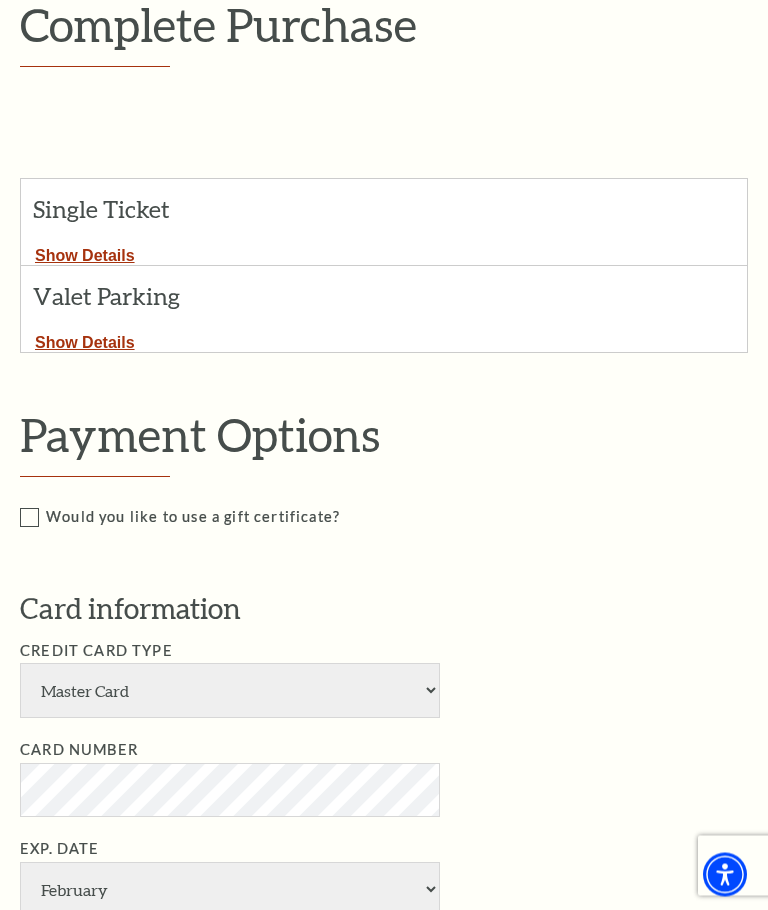 click on "Show Details" at bounding box center (85, 253) 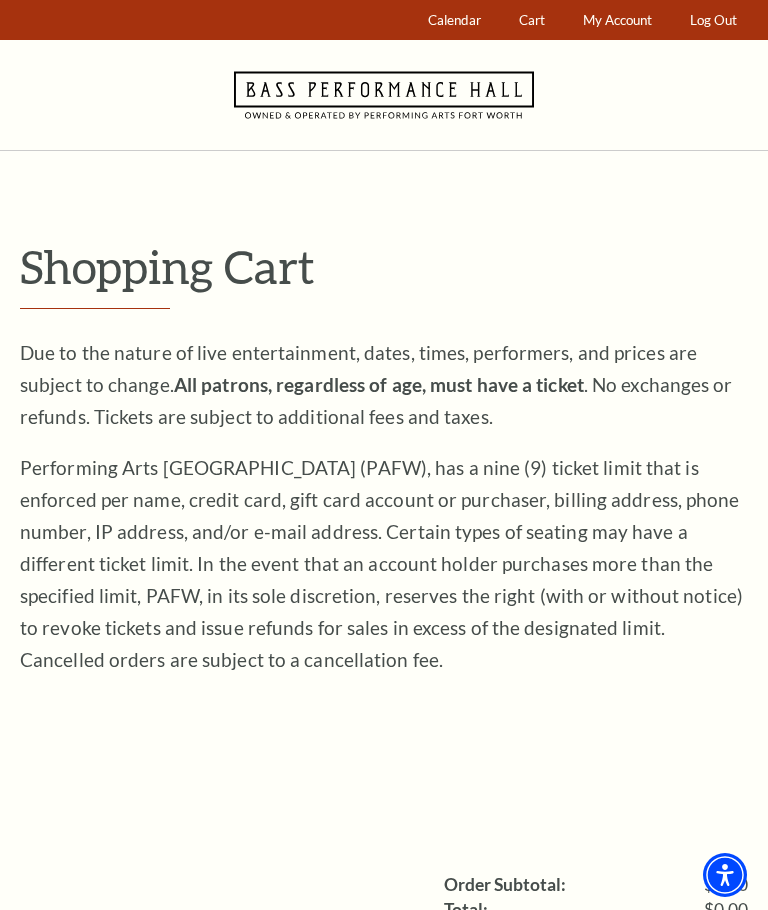scroll, scrollTop: 0, scrollLeft: 0, axis: both 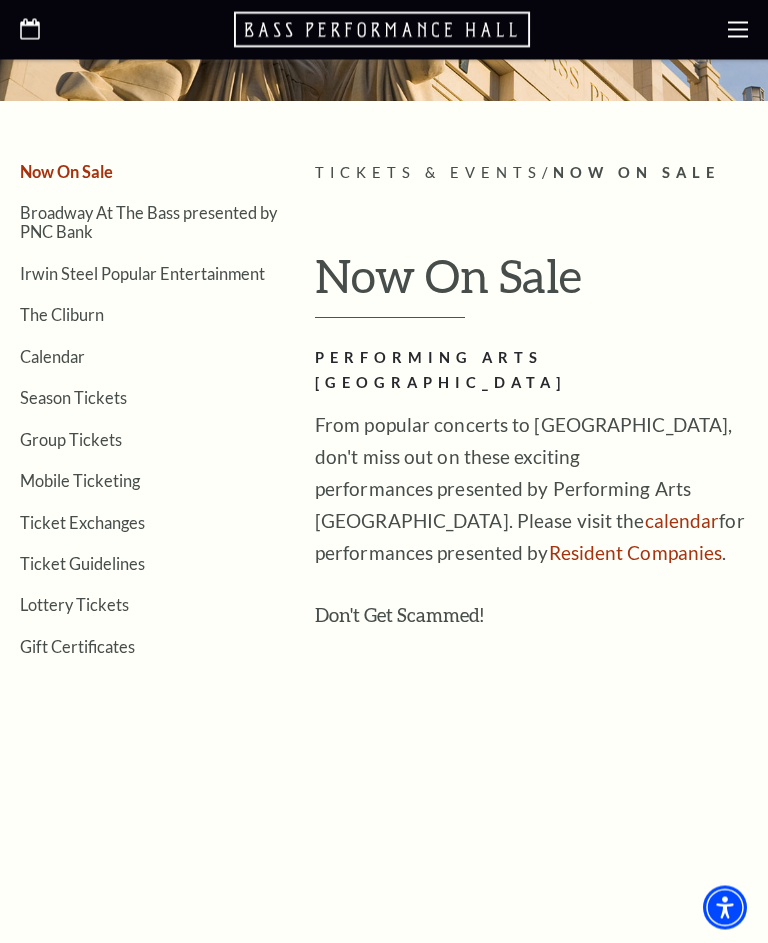 click on "Calendar" at bounding box center (52, 357) 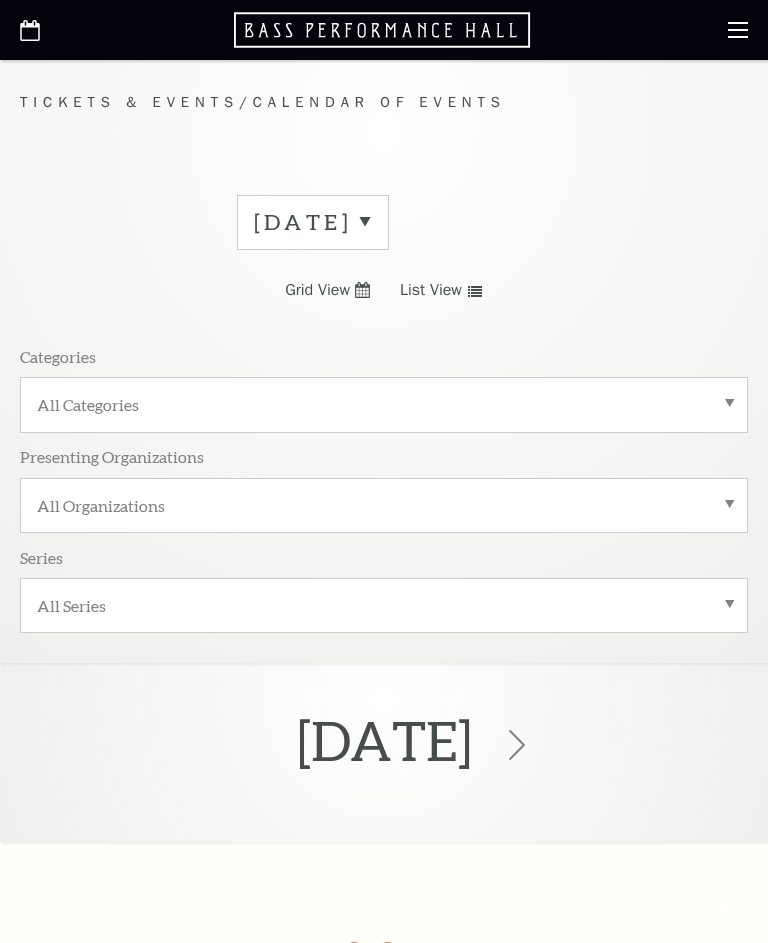 scroll, scrollTop: 0, scrollLeft: 0, axis: both 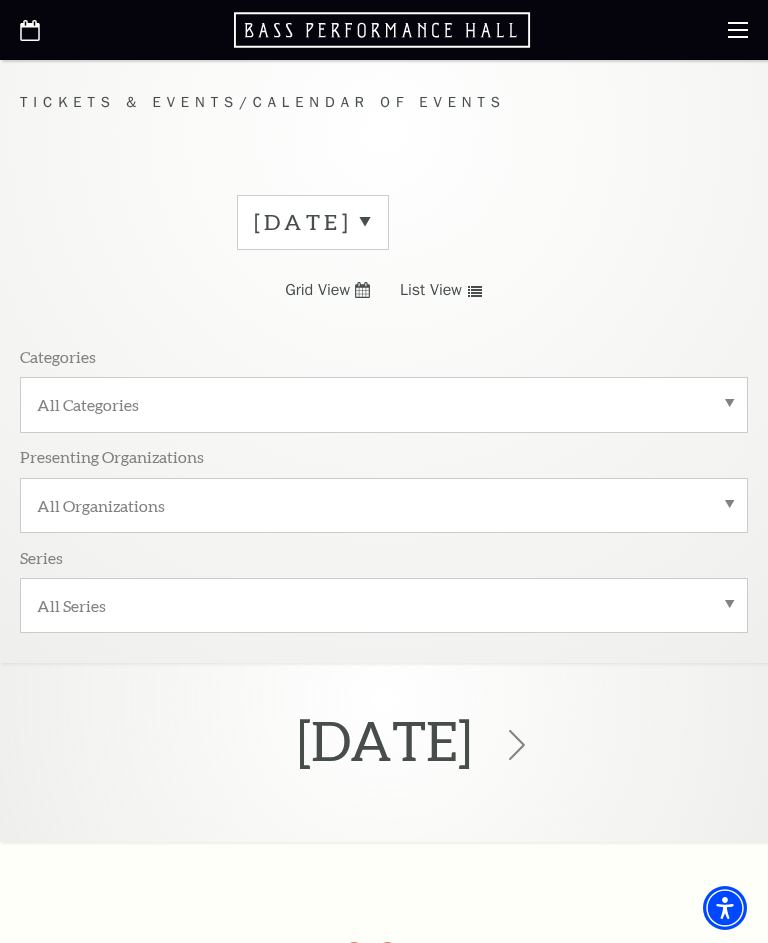 click on "[DATE]" at bounding box center [313, 222] 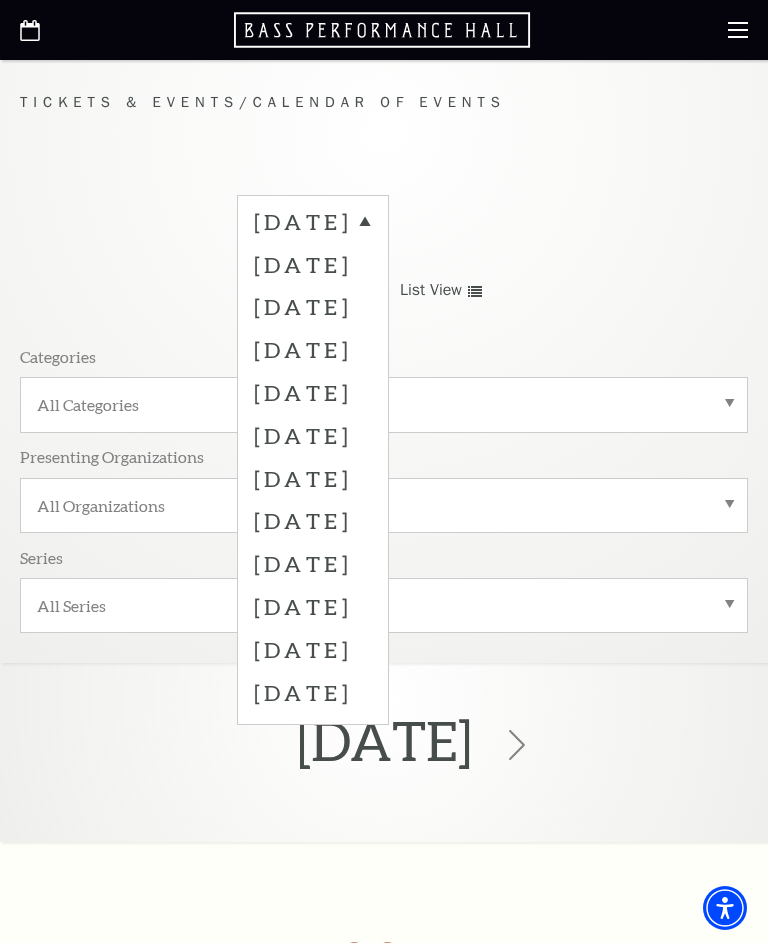 click on "October 2025" at bounding box center [313, 349] 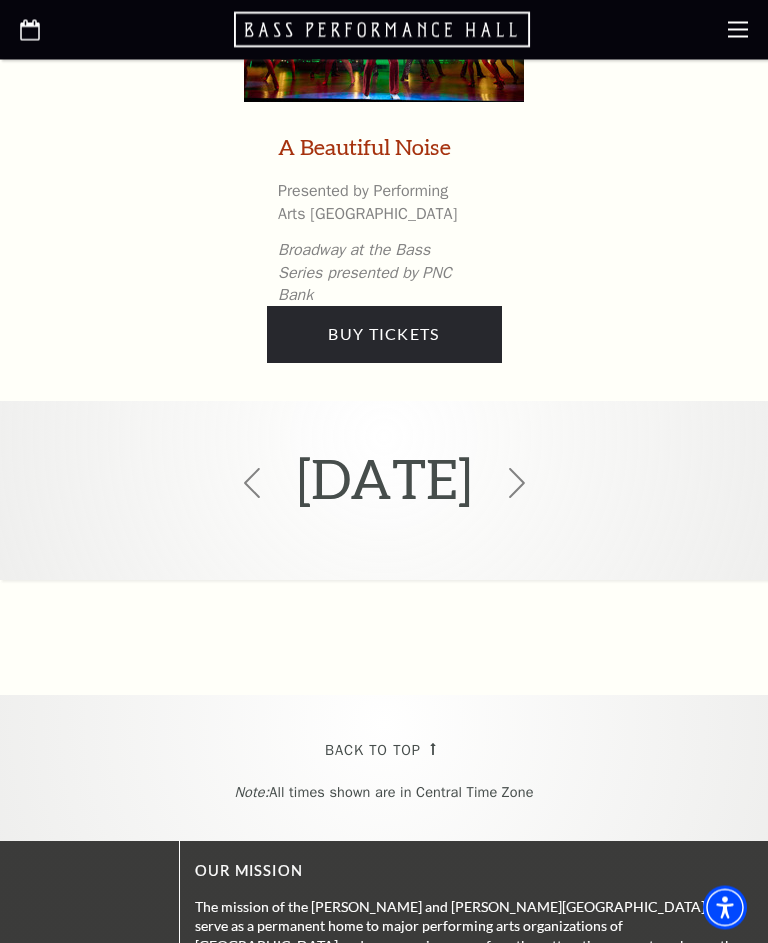 scroll, scrollTop: 8872, scrollLeft: 0, axis: vertical 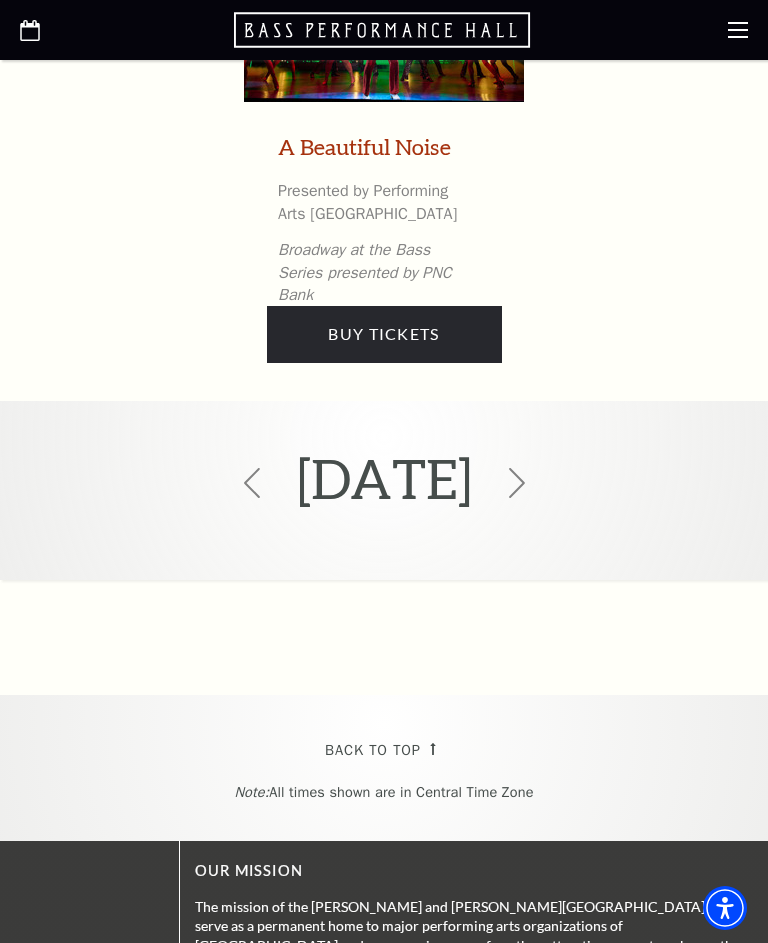 click 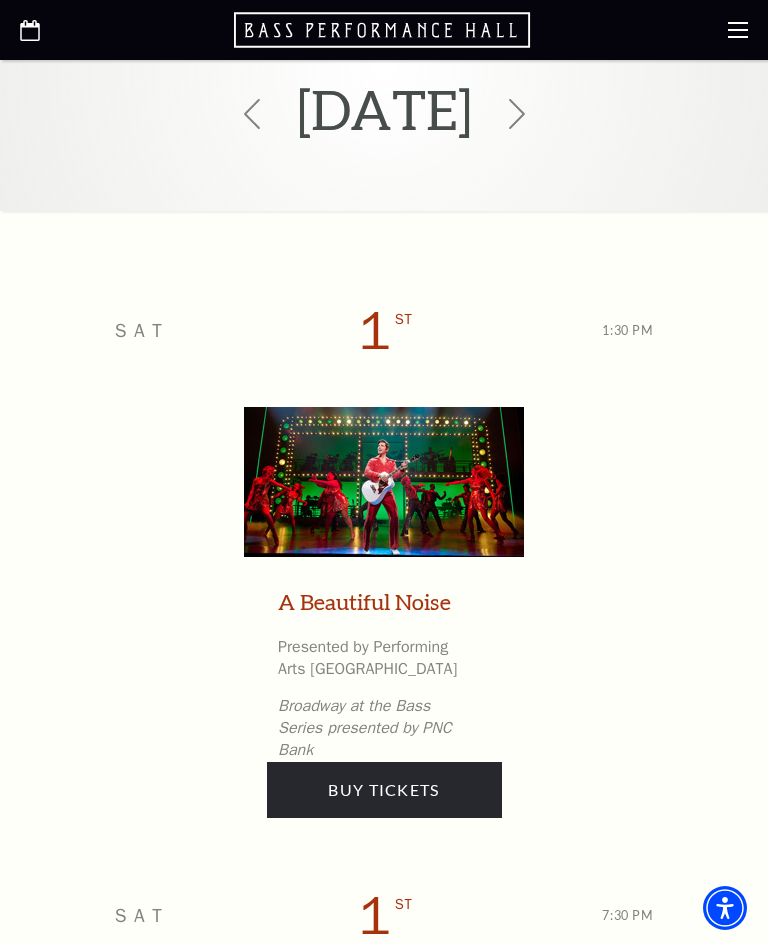 scroll, scrollTop: 684, scrollLeft: 0, axis: vertical 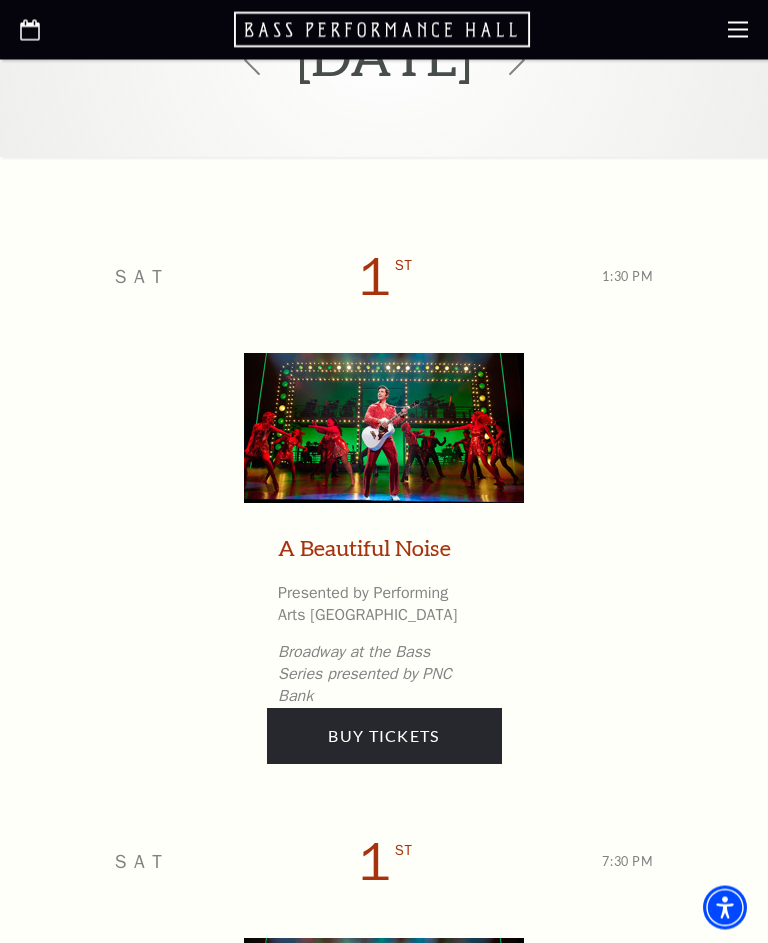 click on "Buy Tickets" at bounding box center (384, 737) 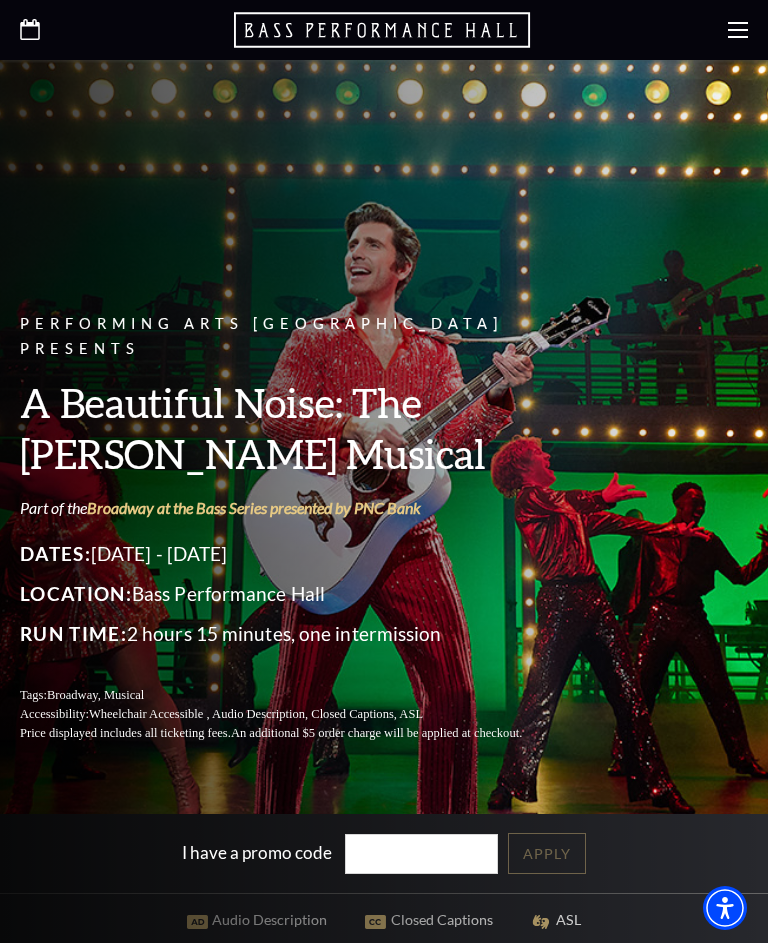 scroll, scrollTop: 0, scrollLeft: 0, axis: both 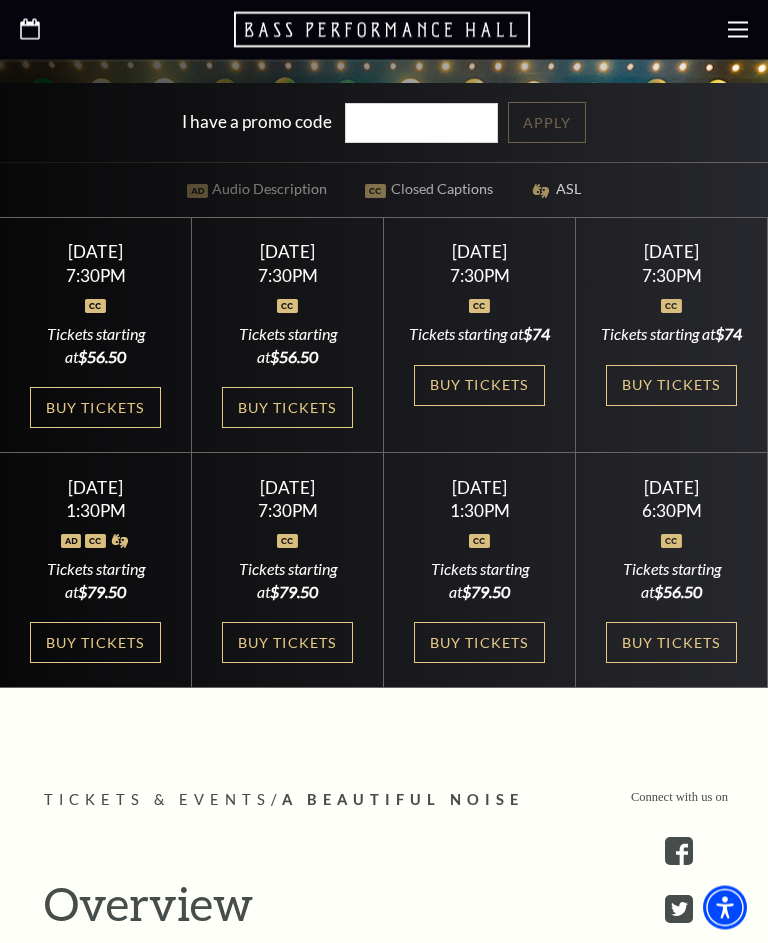 click on "Buy Tickets" at bounding box center [95, 643] 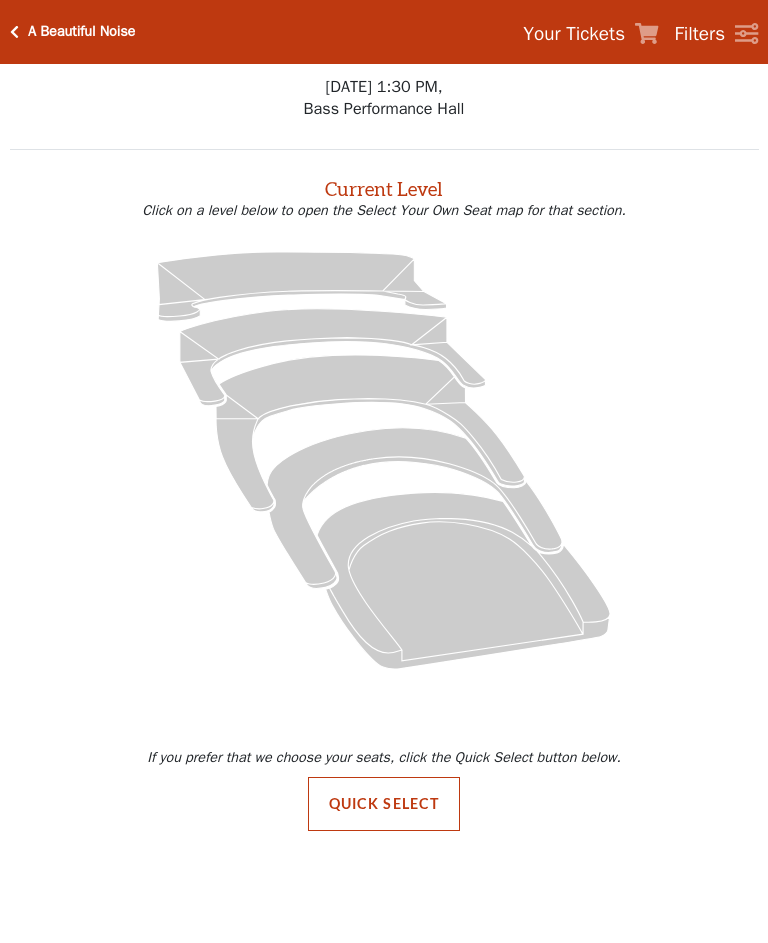 scroll, scrollTop: 0, scrollLeft: 0, axis: both 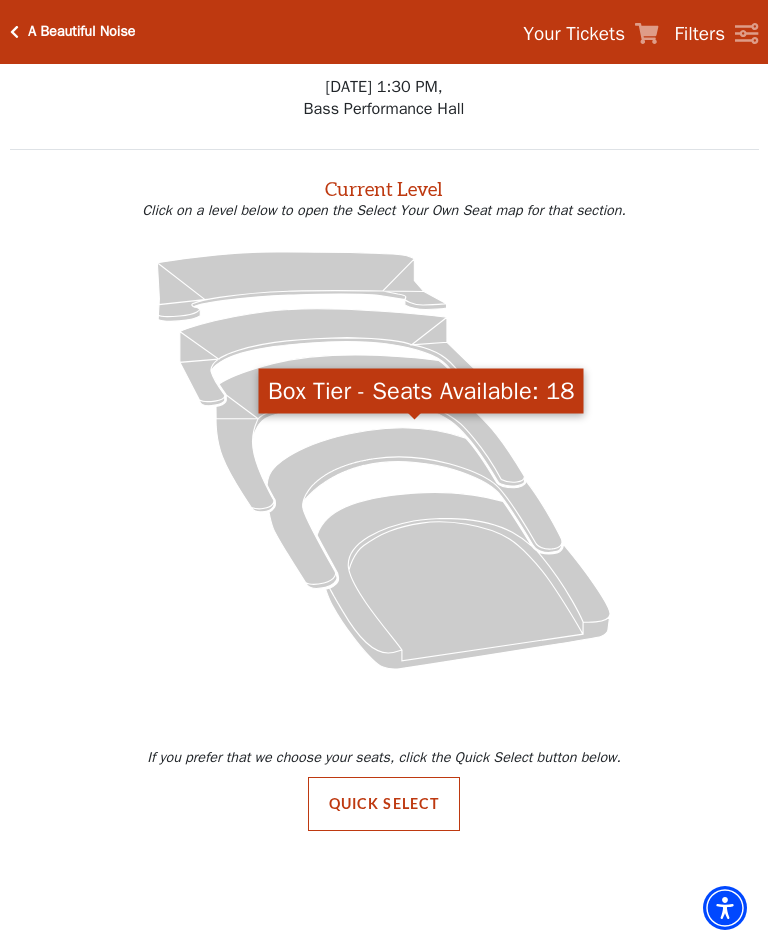 click 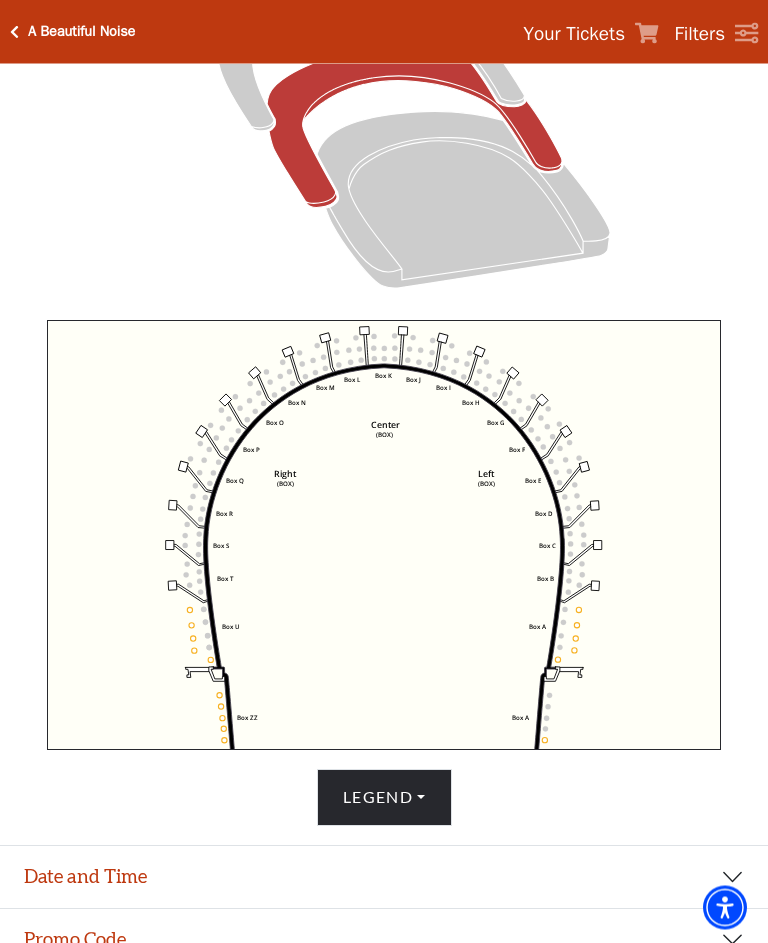 scroll, scrollTop: 415, scrollLeft: 0, axis: vertical 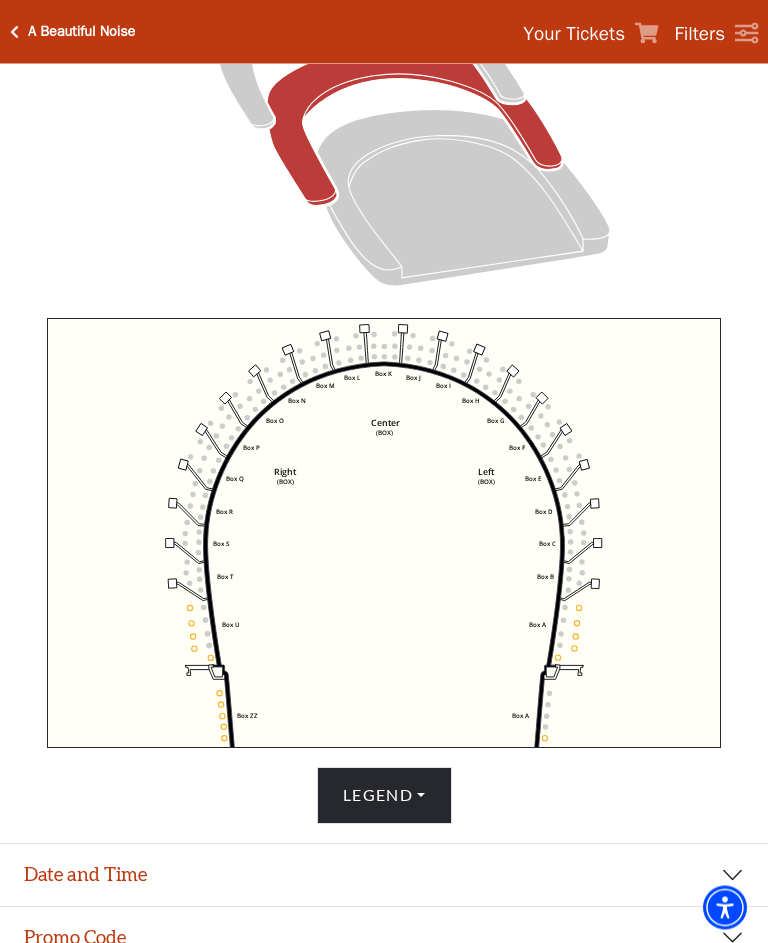 click 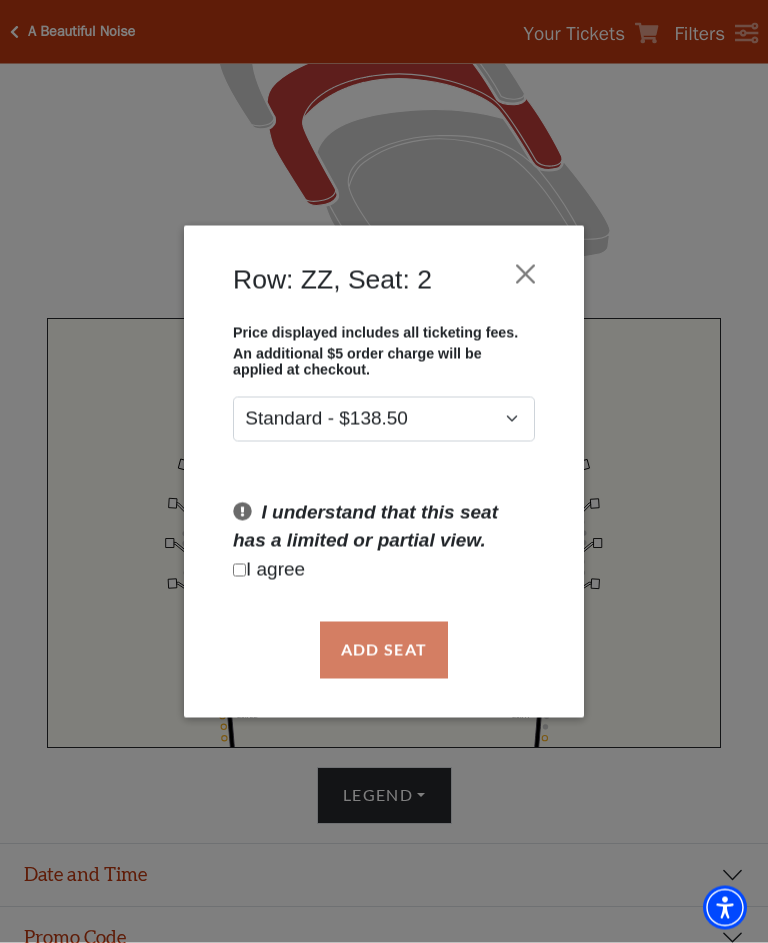 scroll, scrollTop: 416, scrollLeft: 0, axis: vertical 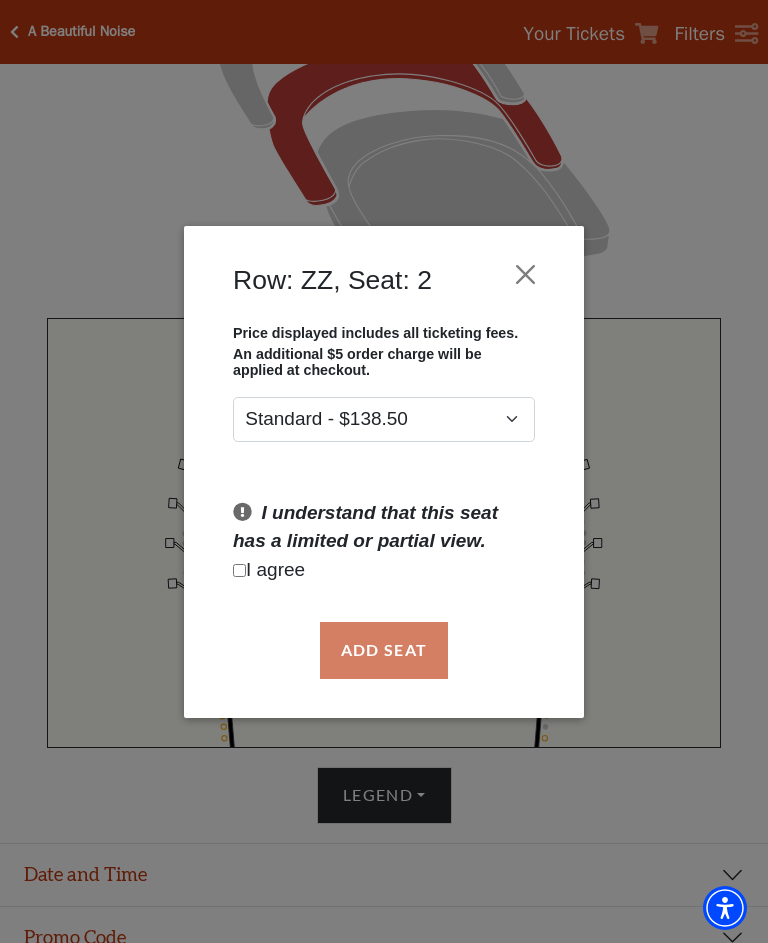 click at bounding box center [239, 570] 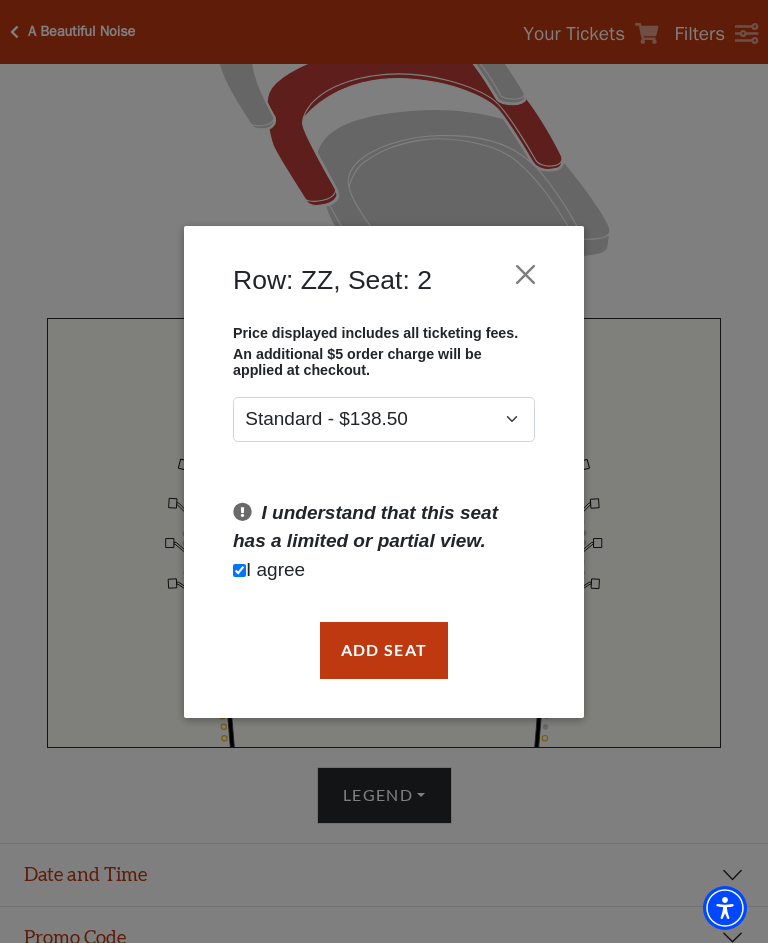 click on "Add Seat" at bounding box center [384, 650] 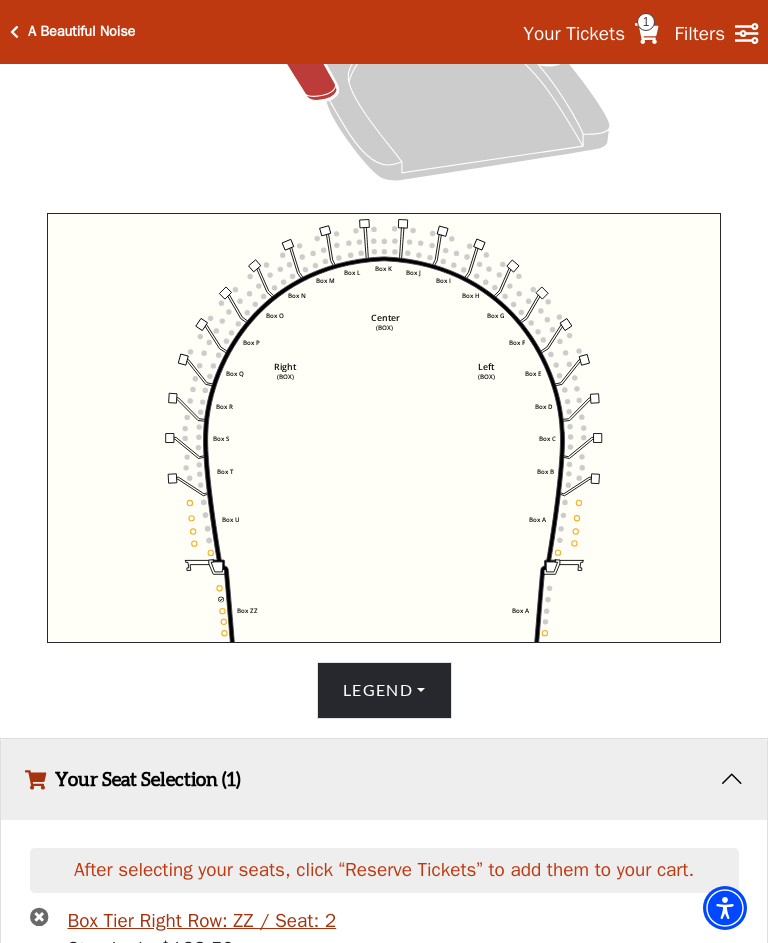 scroll, scrollTop: 648, scrollLeft: 0, axis: vertical 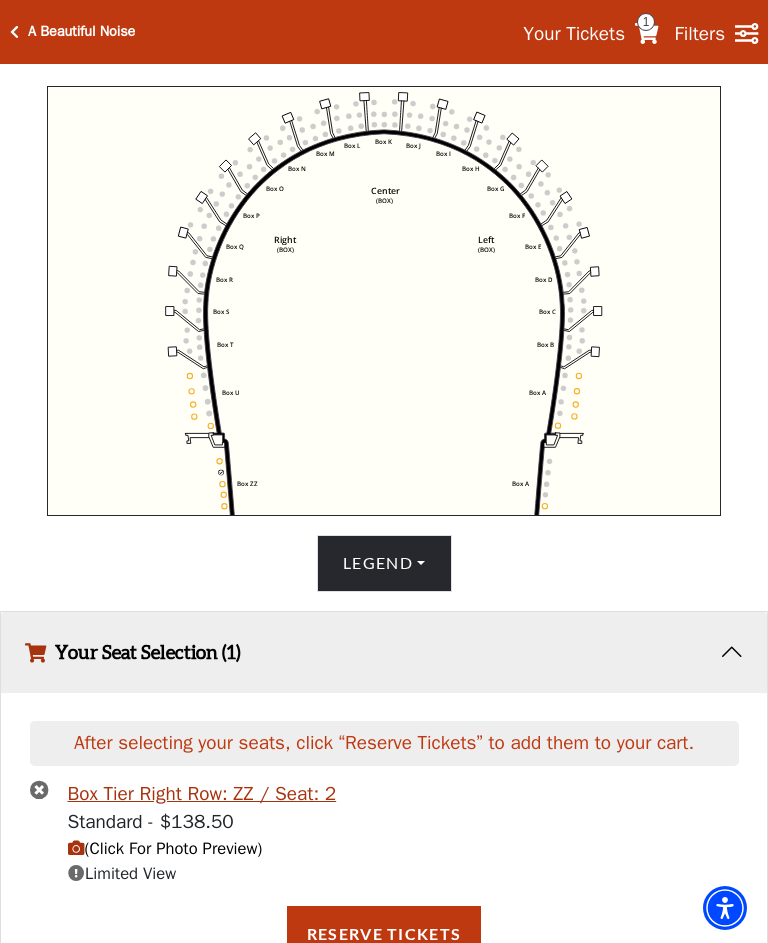 click on "Left   (BOX)   Right   (BOX)   Center   (BOX)   Box ZZ   Box U   Box T   Box S   Box R   Box Q   Box P   Box O   Box N   Box M   Box L   Box A   Box A   Box B   Box C   Box D   Box E   Box F   Box G   Box H   Box I   Box J   Box K" 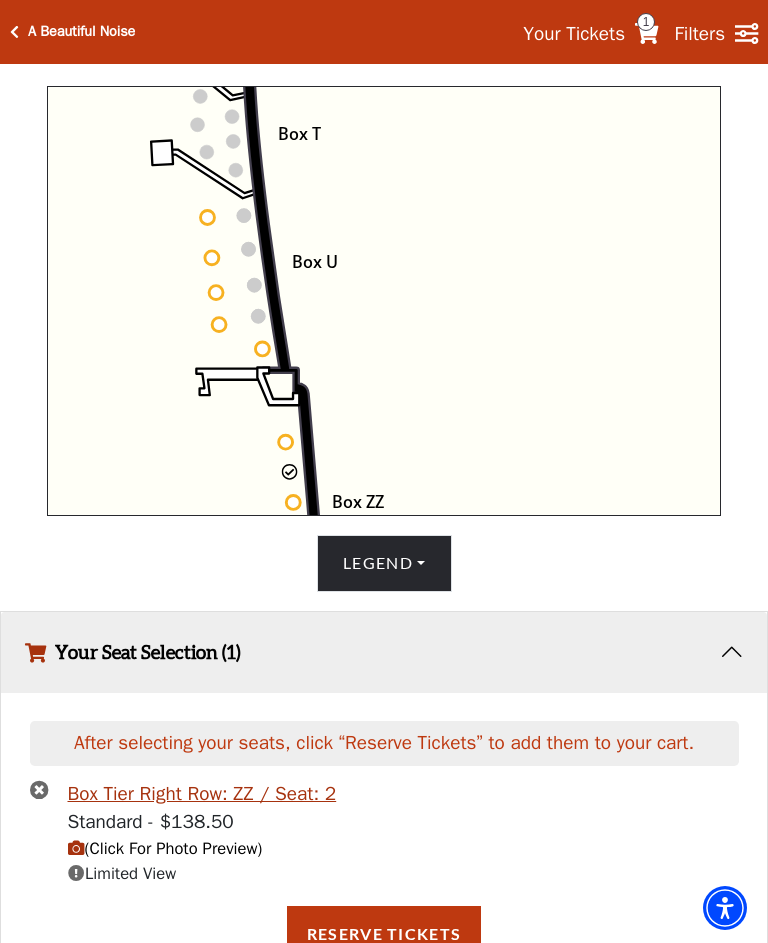 click on "Left   (BOX)   Right   (BOX)   Center   (BOX)   Box ZZ   Box U   Box T   Box S   Box R   Box Q   Box P   Box O   Box N   Box M   Box L   Box A   Box A   Box B   Box C   Box D   Box E   Box F   Box G   Box H   Box I   Box J   Box K" 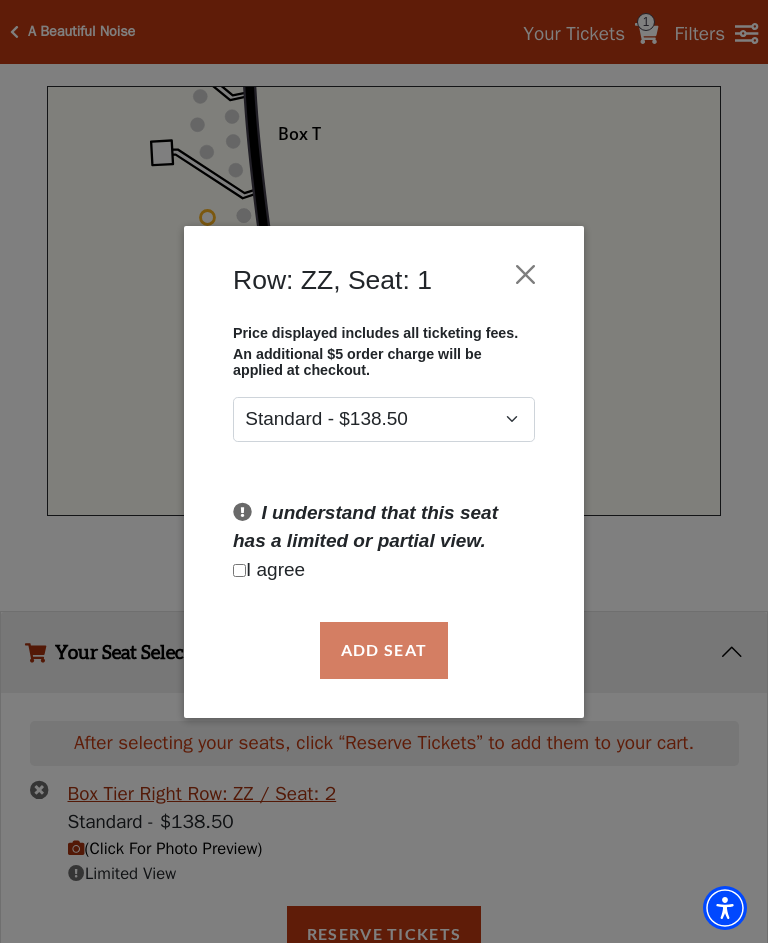 click at bounding box center [239, 570] 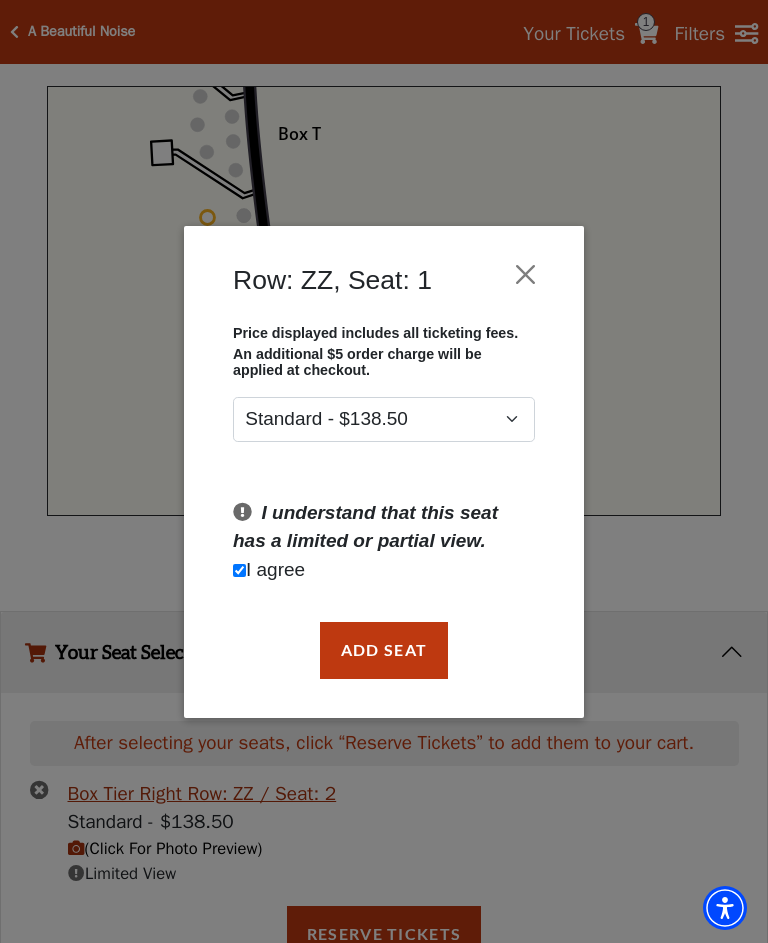 click on "Add Seat" at bounding box center [384, 650] 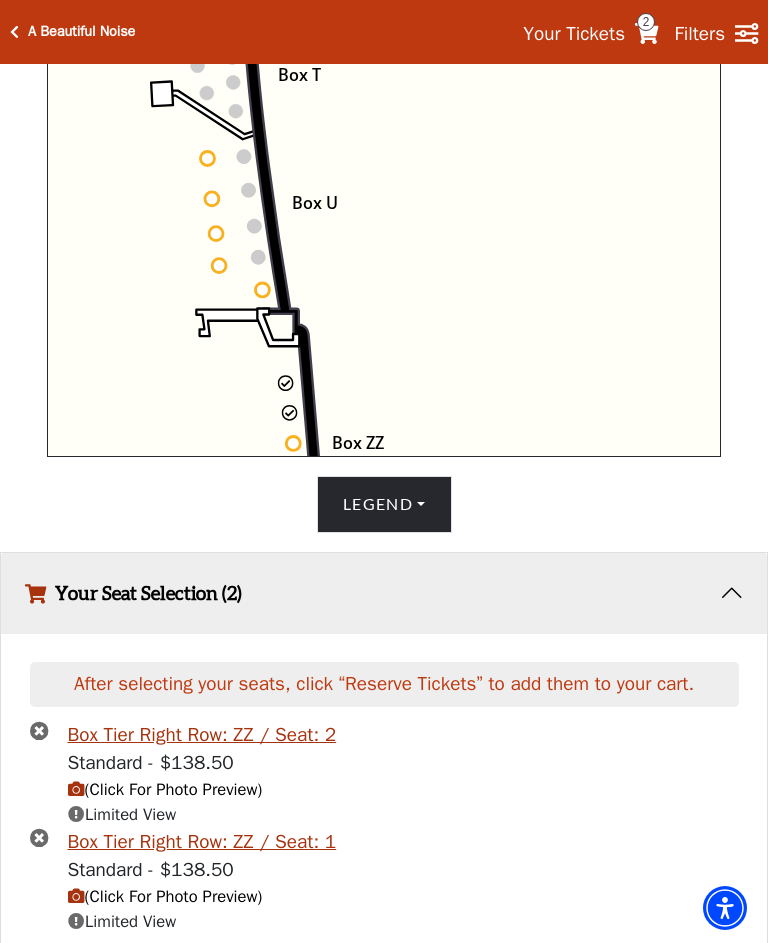 scroll, scrollTop: 754, scrollLeft: 0, axis: vertical 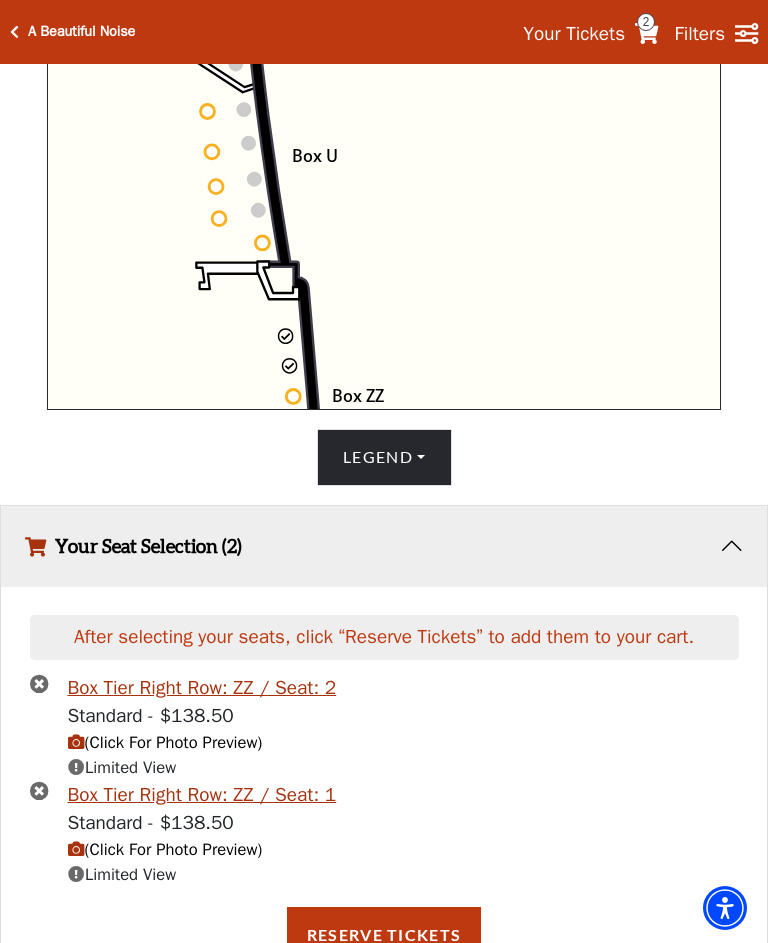 click on "Reserve Tickets" at bounding box center [384, 935] 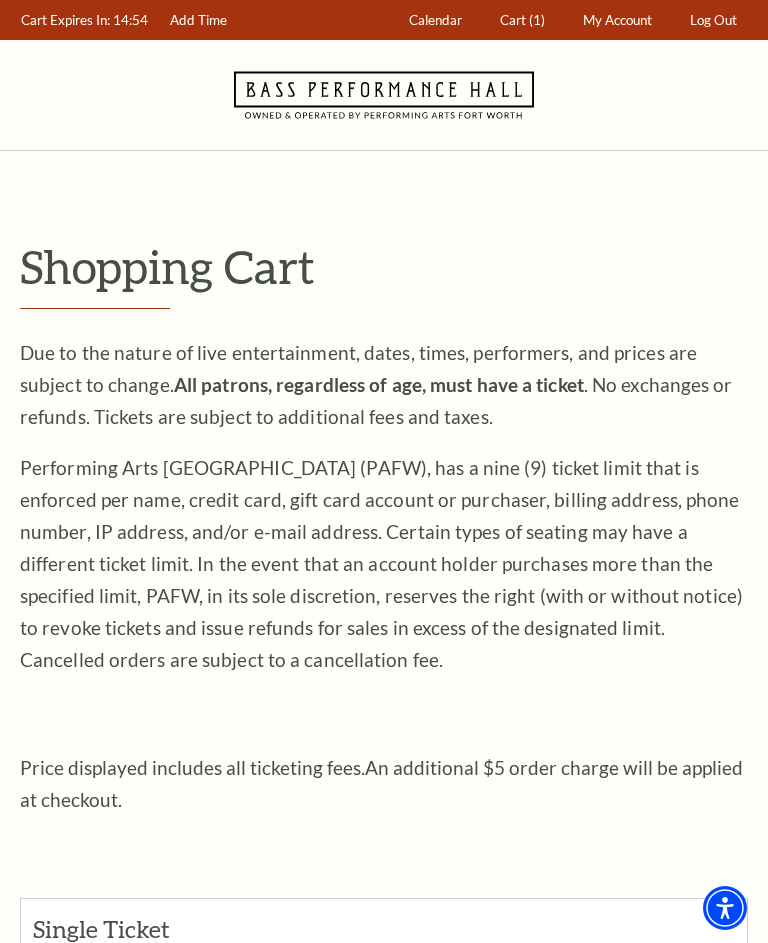 scroll, scrollTop: 0, scrollLeft: 0, axis: both 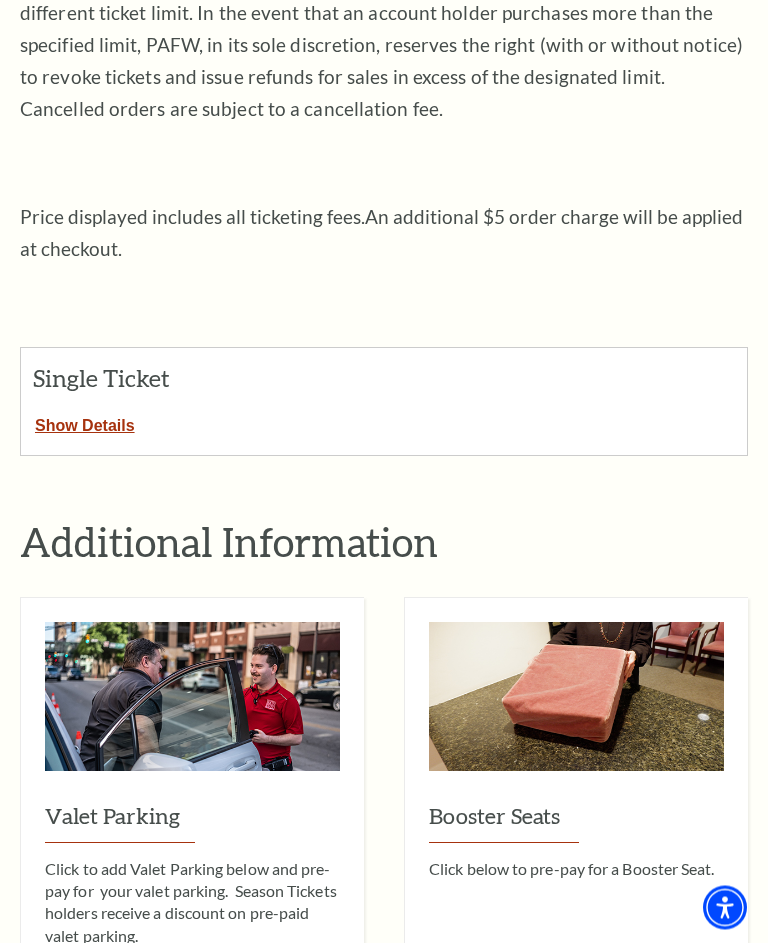 click on "Show Details" at bounding box center [85, 423] 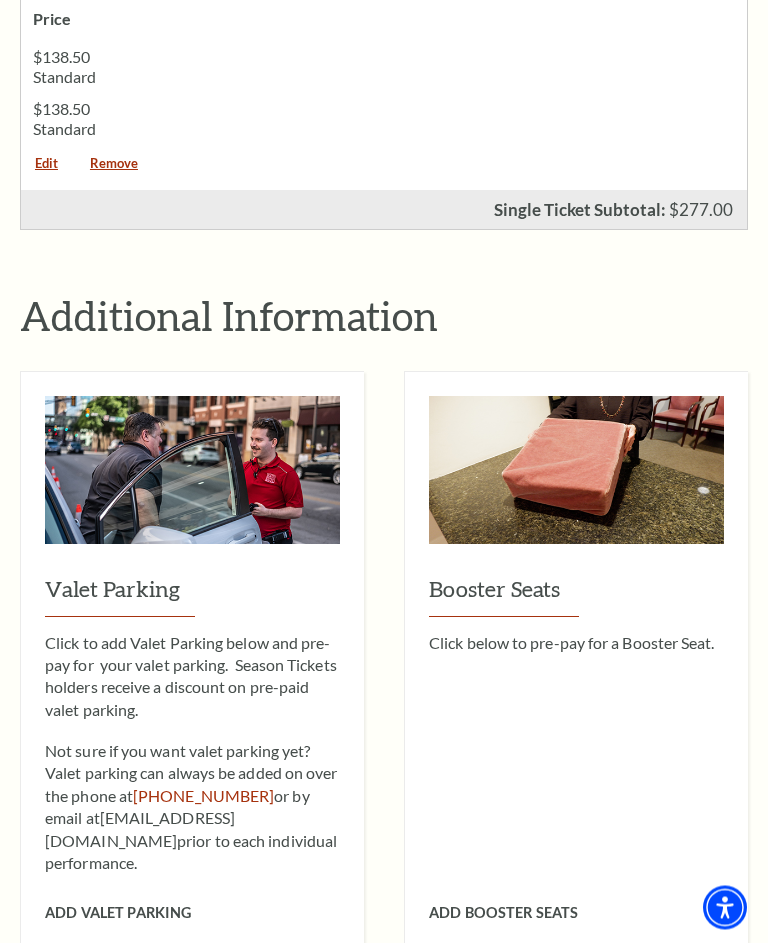scroll, scrollTop: 1412, scrollLeft: 0, axis: vertical 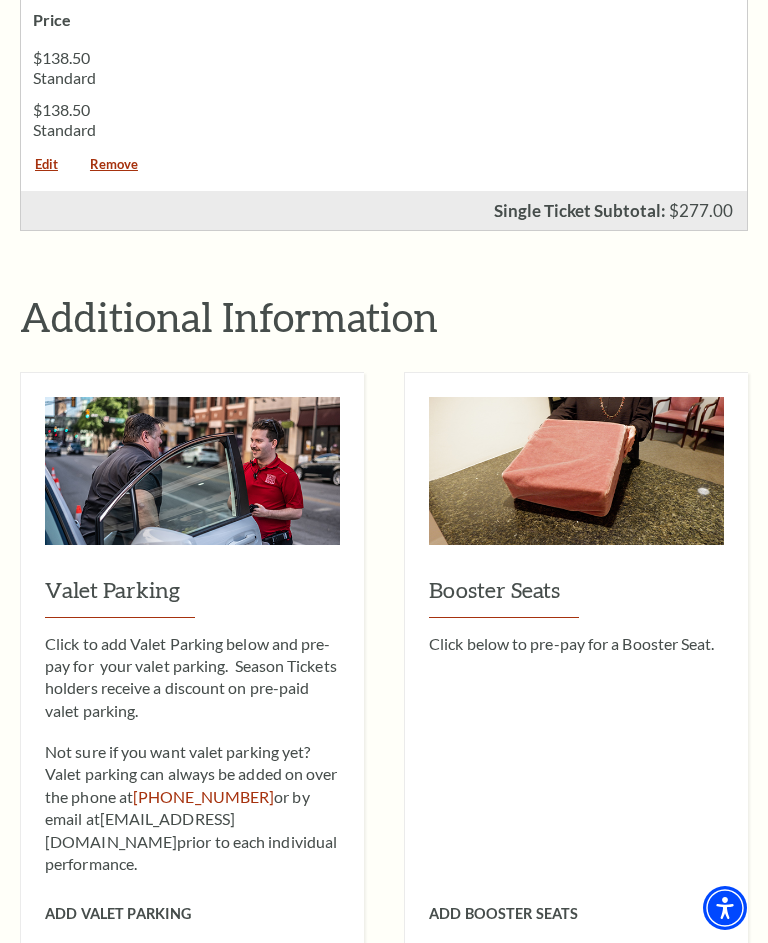 click on "Add Valet Parking" at bounding box center (118, 913) 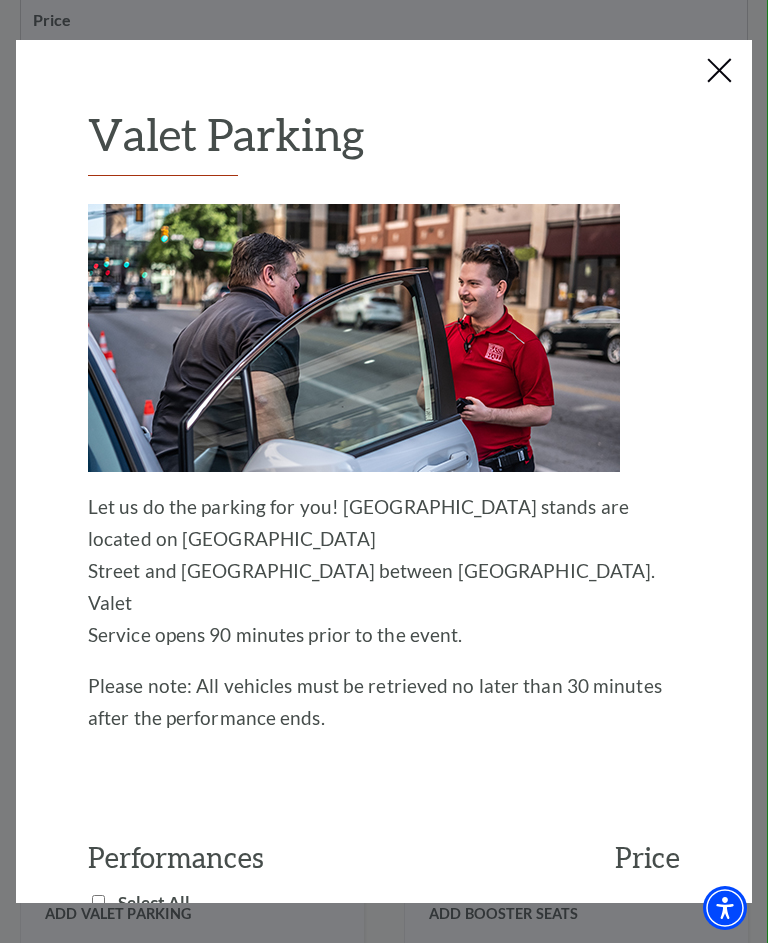 click on "VP - A Beautiful Noise  [DATE] 1:30 PM" at bounding box center (98, 950) 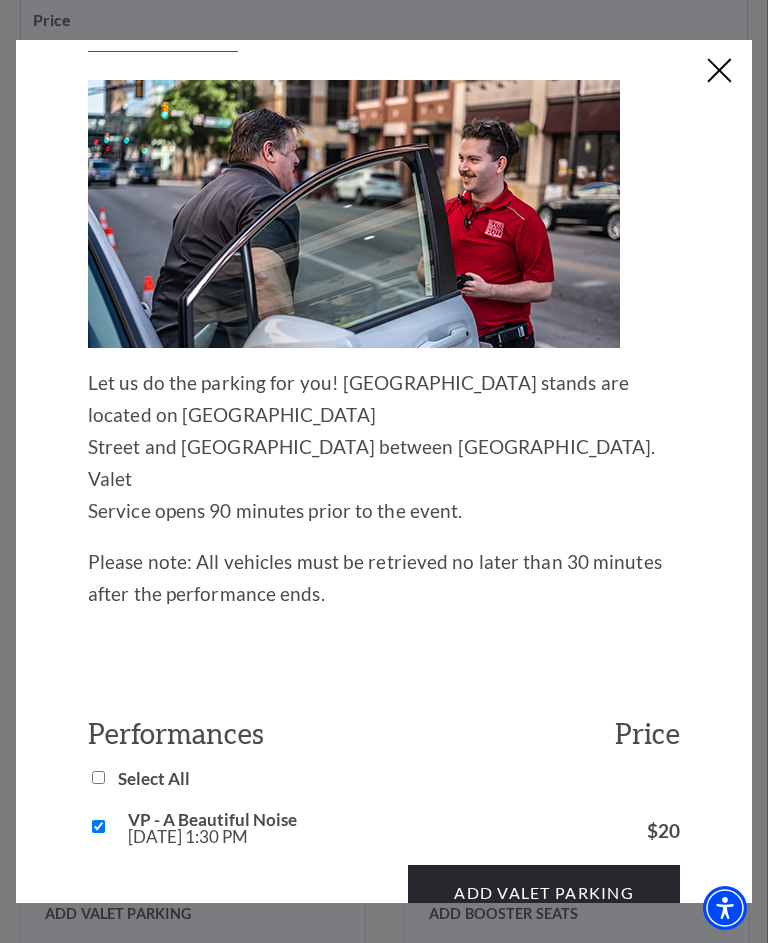 scroll, scrollTop: 123, scrollLeft: 0, axis: vertical 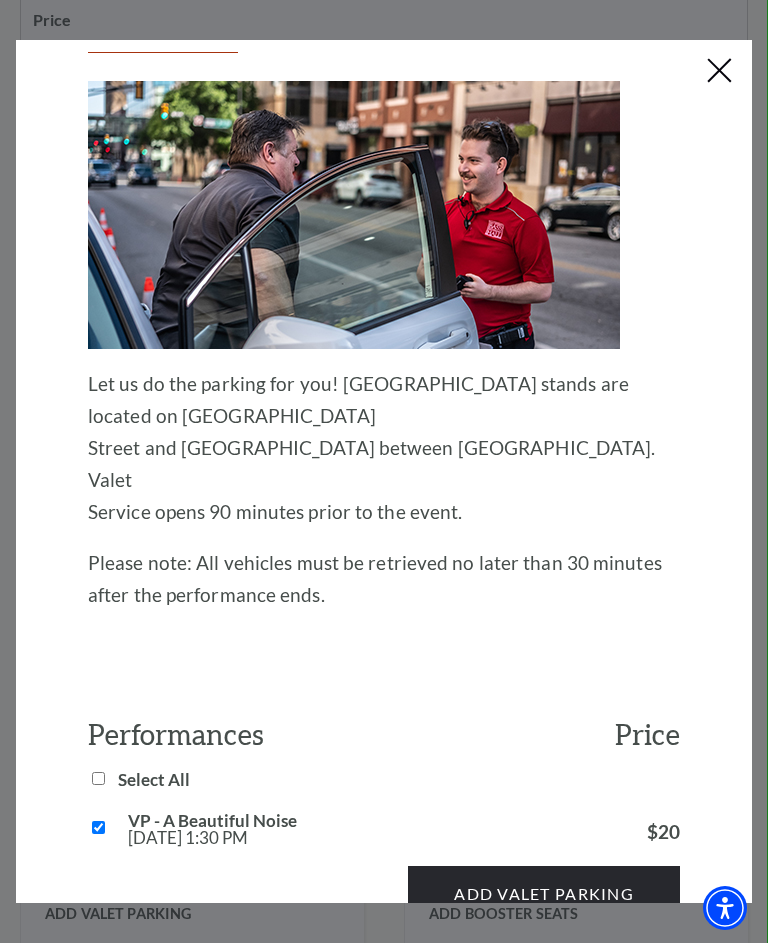 click on "Add Valet Parking" at bounding box center (544, 894) 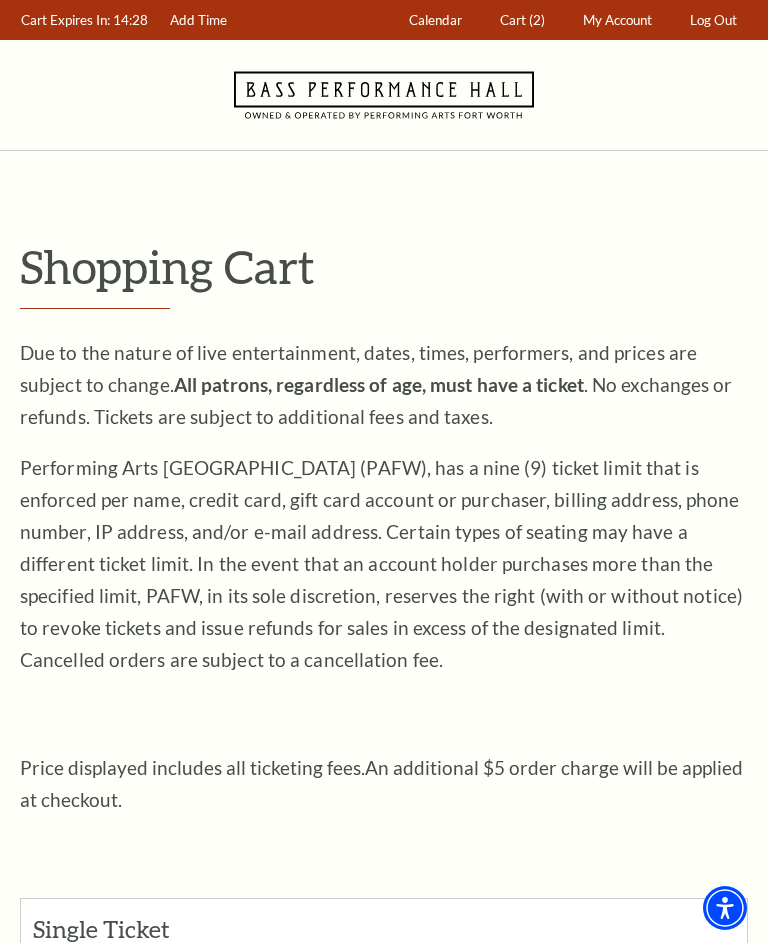 scroll, scrollTop: 0, scrollLeft: 0, axis: both 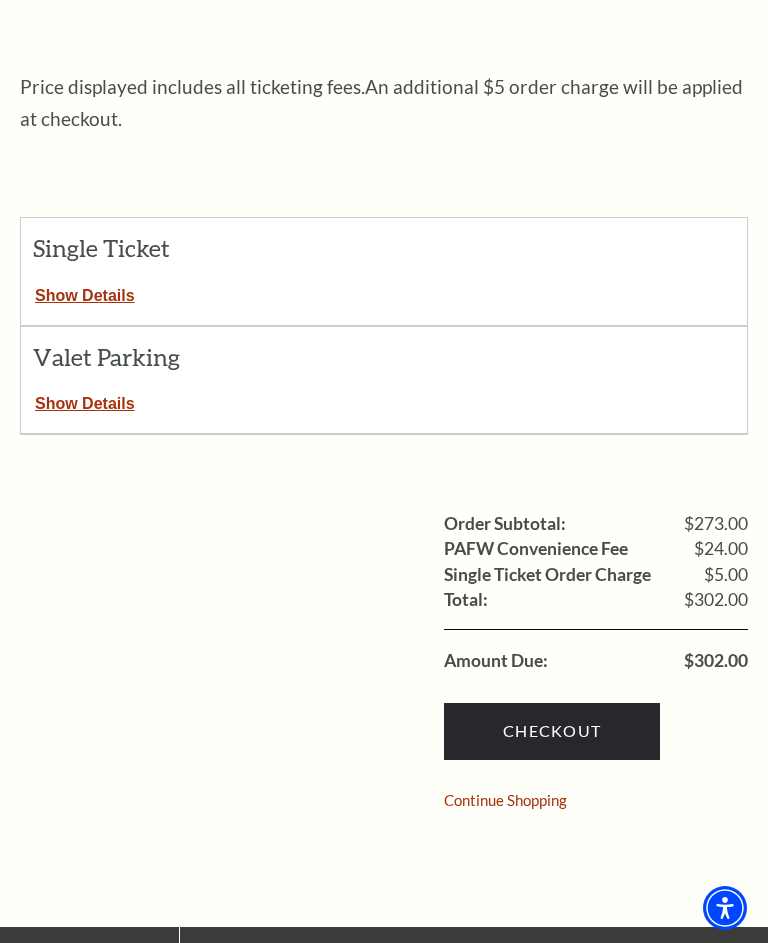 click on "Checkout" at bounding box center (552, 731) 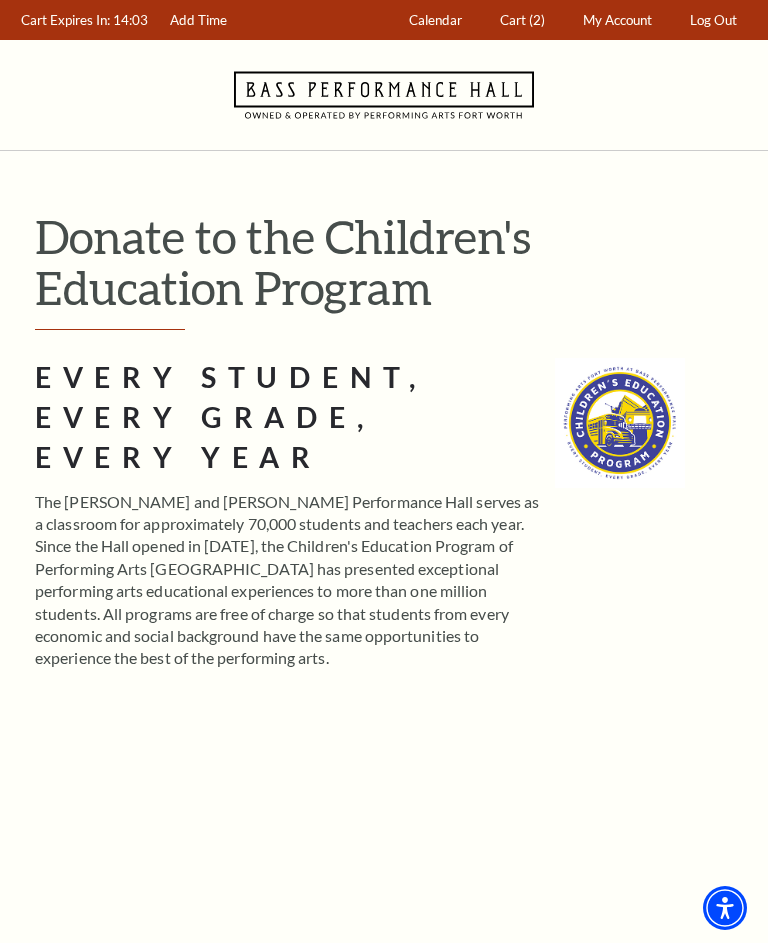 scroll, scrollTop: 0, scrollLeft: 0, axis: both 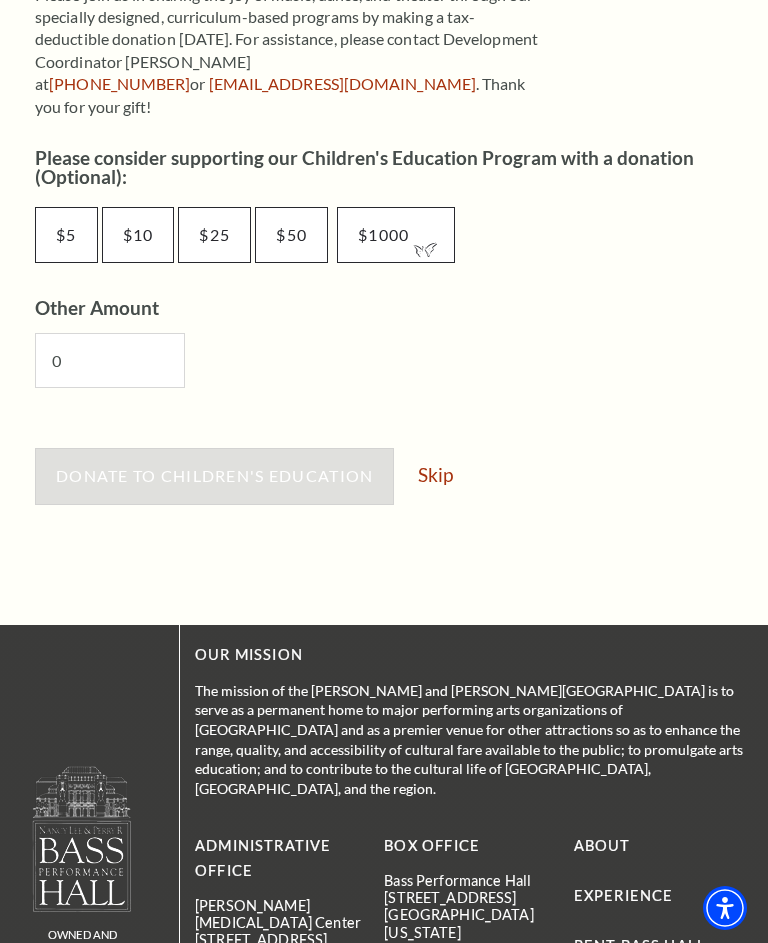 click on "Skip" at bounding box center (435, 474) 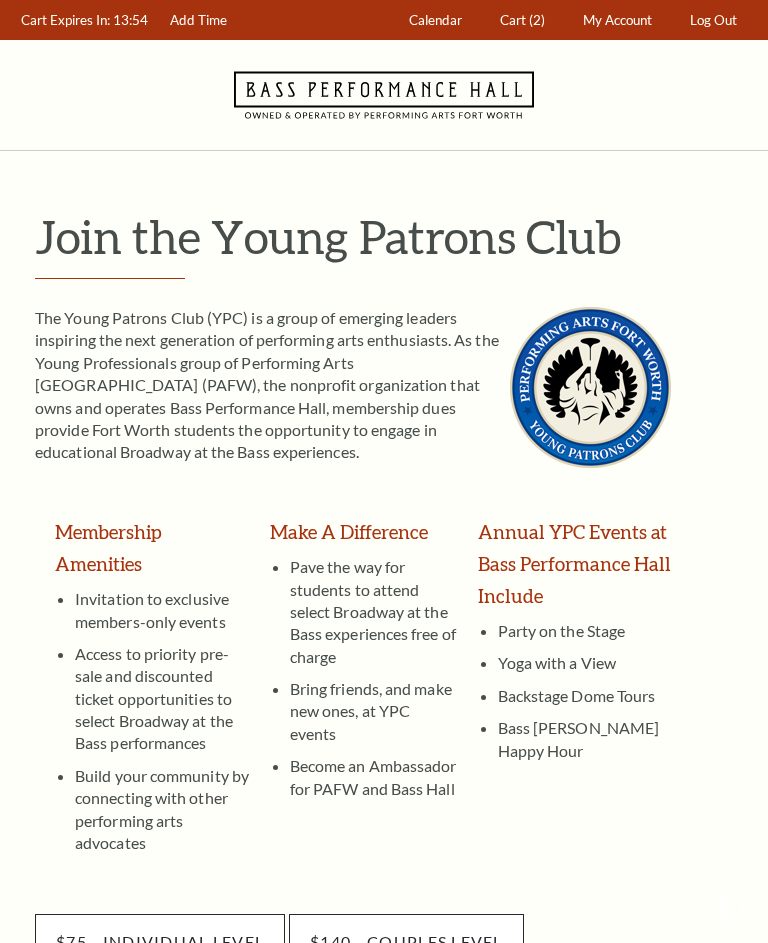 scroll, scrollTop: 0, scrollLeft: 0, axis: both 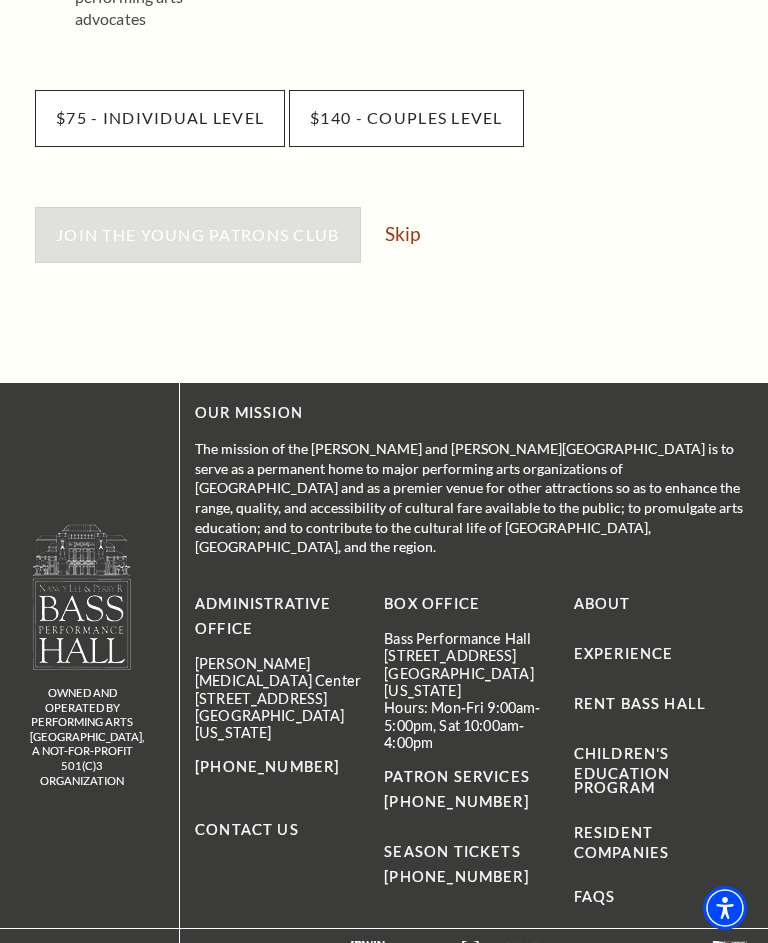click on "Skip" at bounding box center [402, 233] 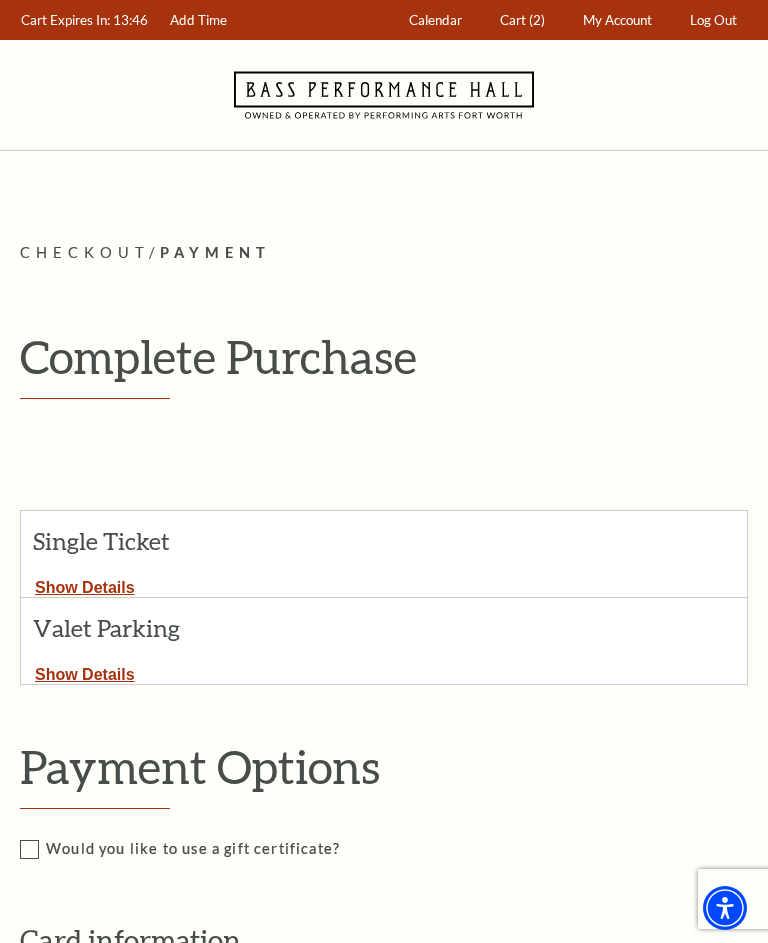 scroll, scrollTop: 0, scrollLeft: 0, axis: both 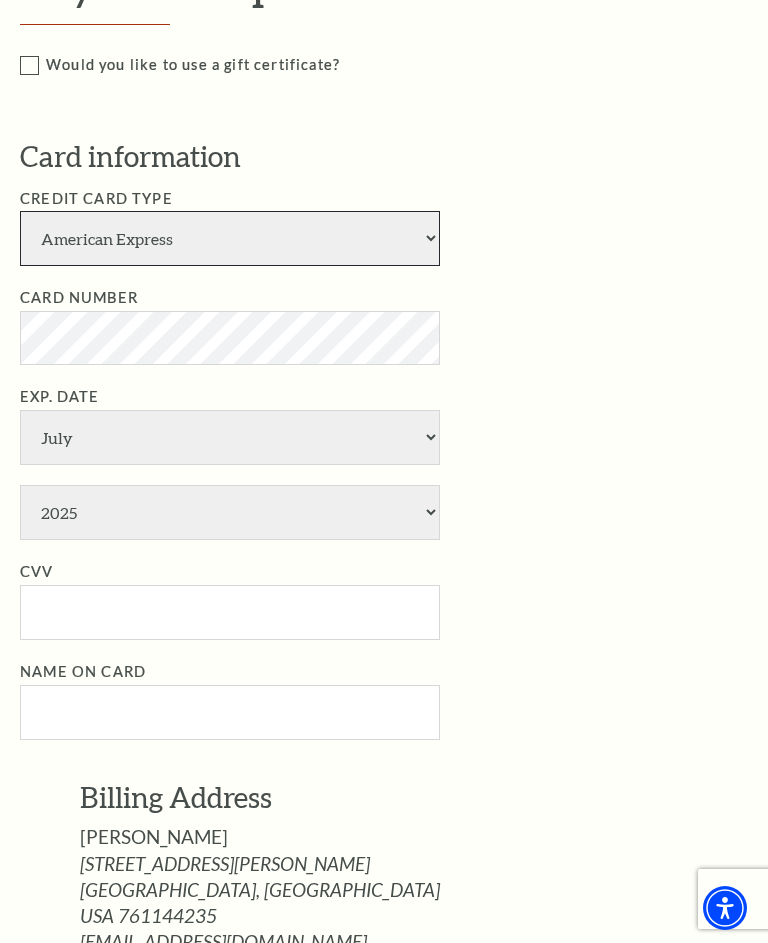 click on "American Express
Visa
Master Card
Discover" at bounding box center (230, 238) 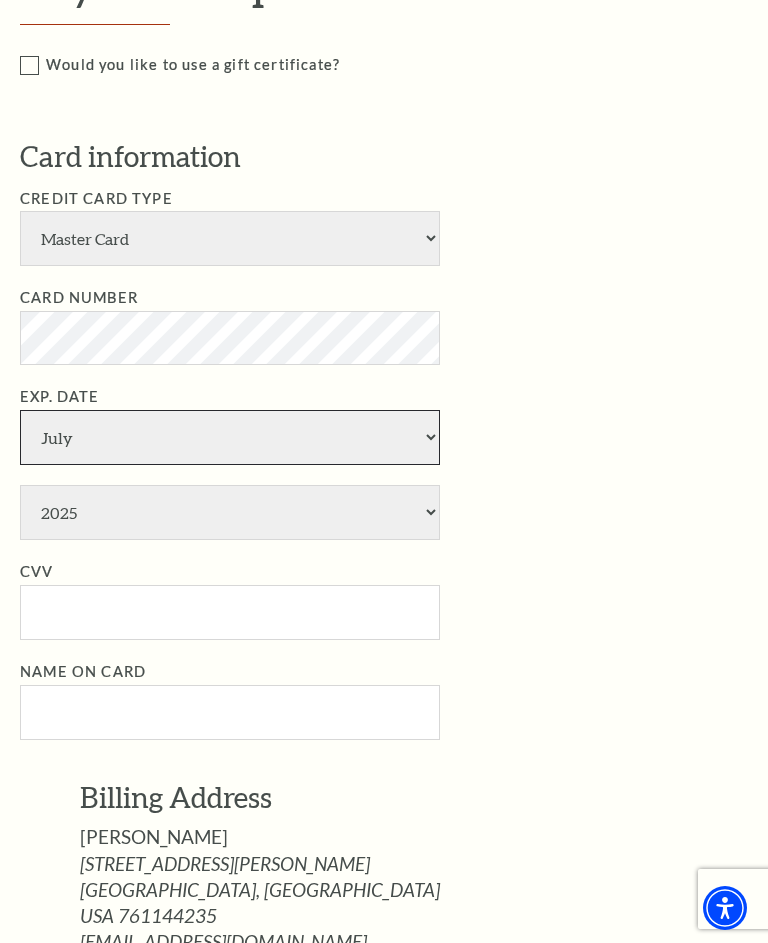 click on "January
February
March
April
May
June
July
August
September
October
November
December" at bounding box center [230, 437] 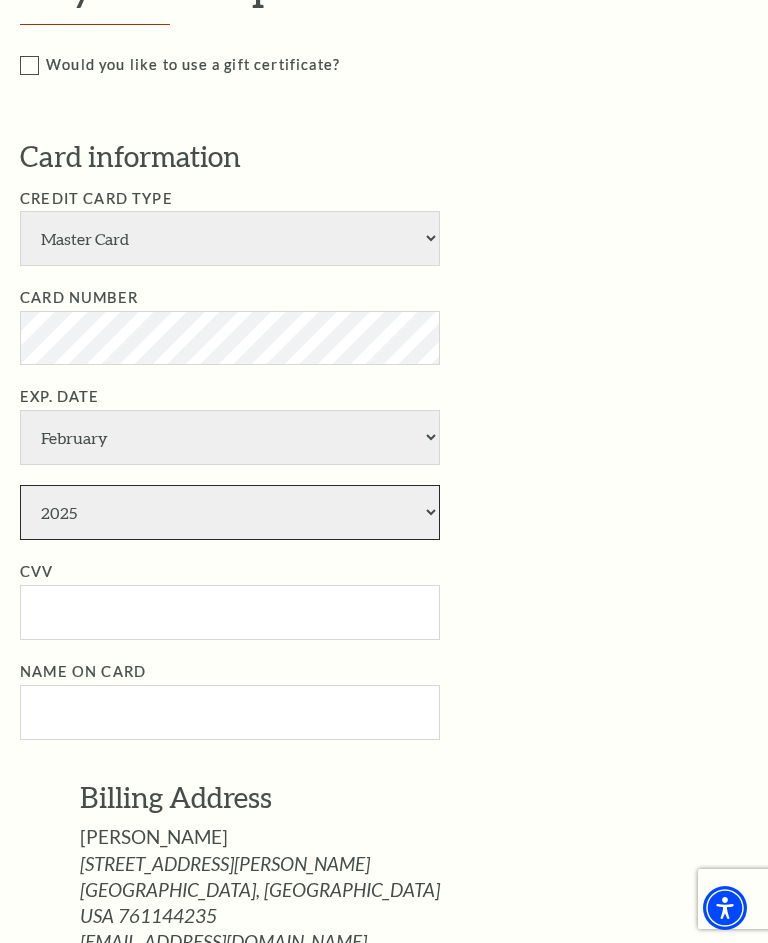 click on "2025
2026
2027
2028
2029
2030
2031
2032
2033
2034" at bounding box center (230, 512) 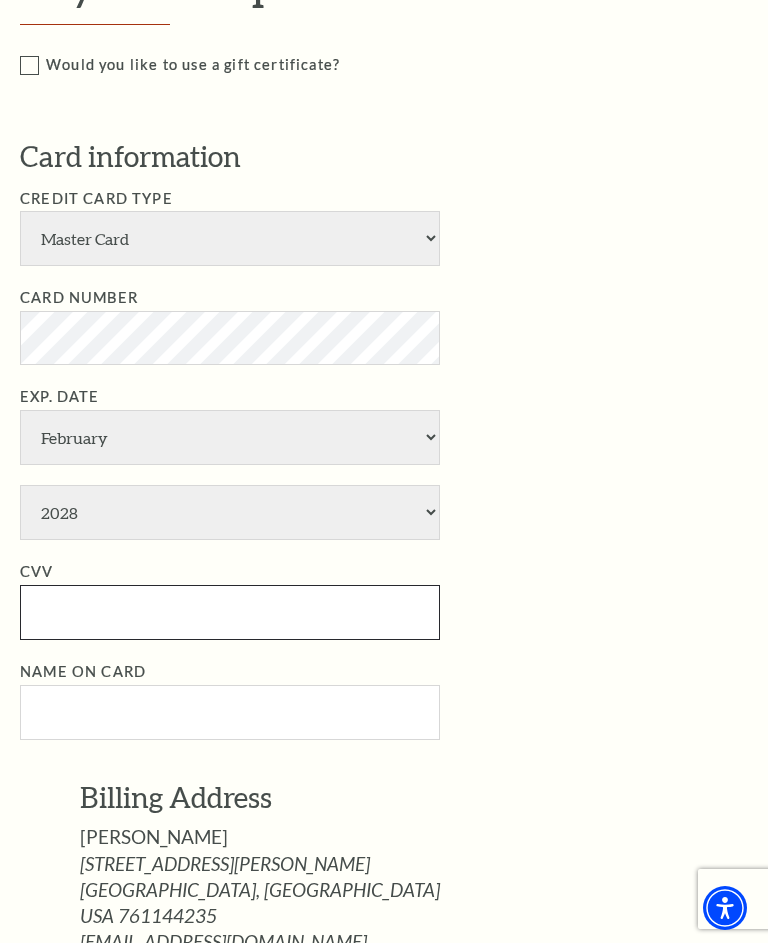 click on "CVV" at bounding box center (230, 612) 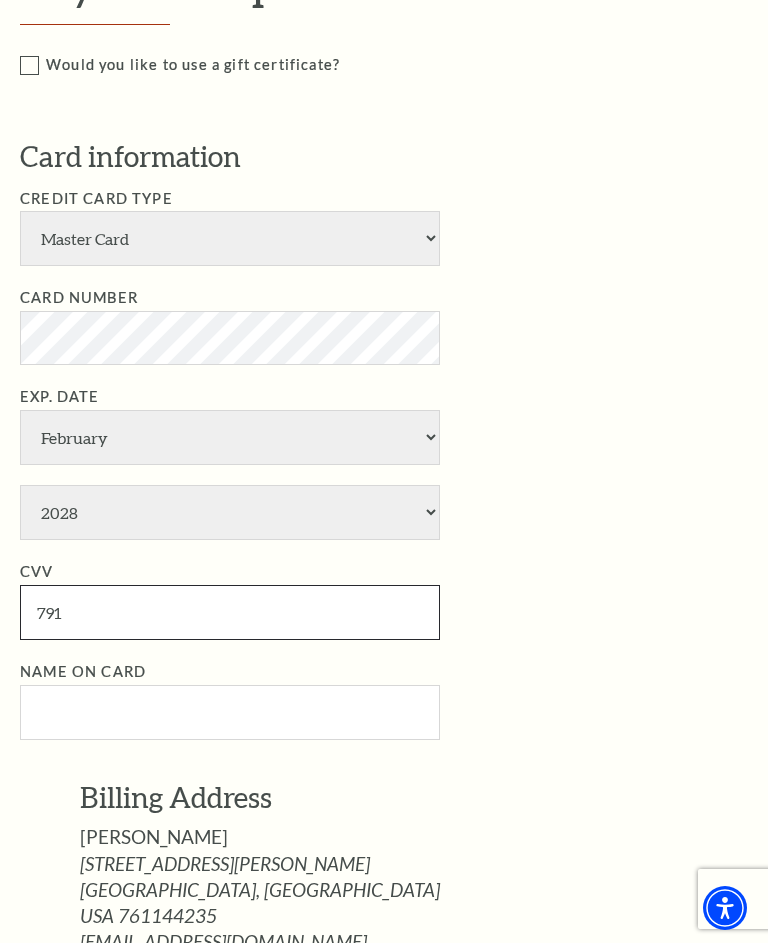 type on "791" 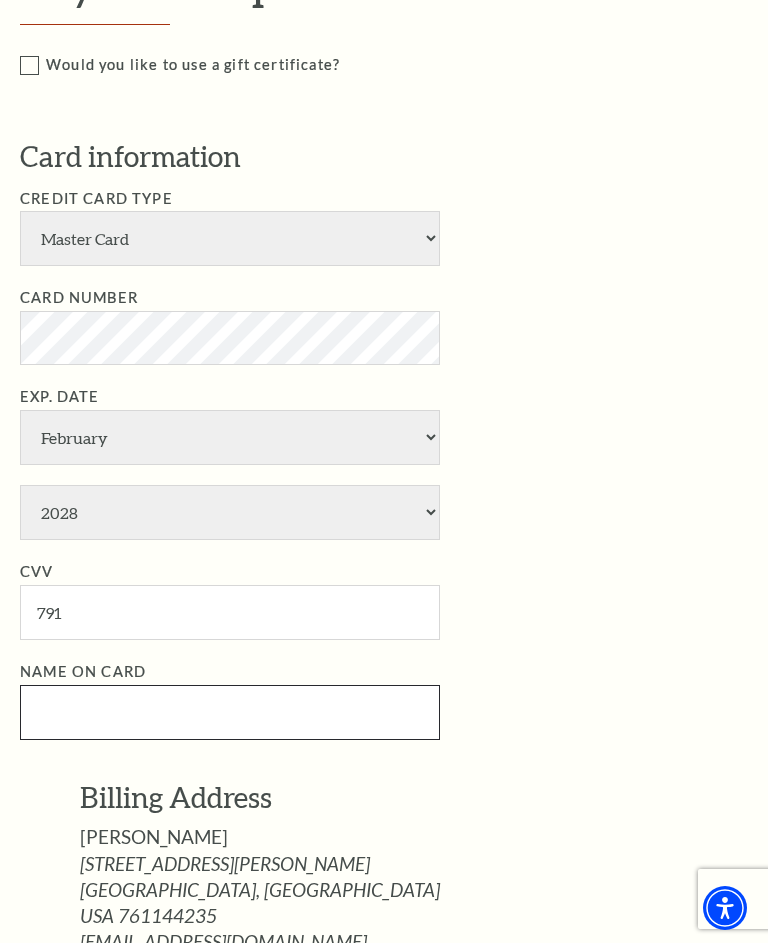 click on "Name on Card" at bounding box center (230, 712) 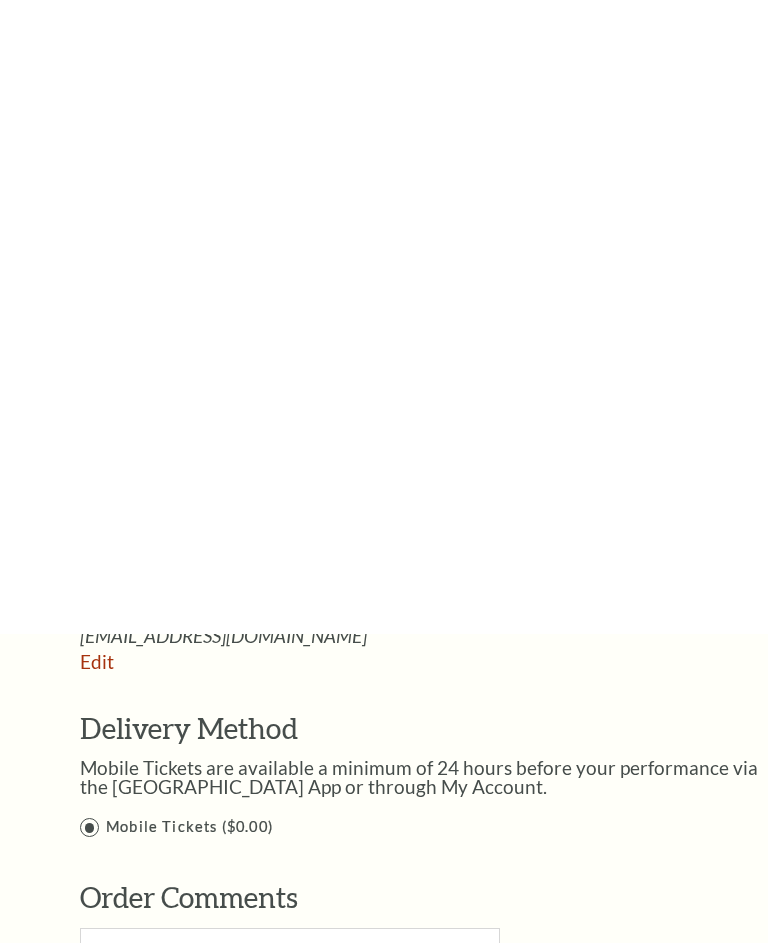 scroll, scrollTop: 1817, scrollLeft: 0, axis: vertical 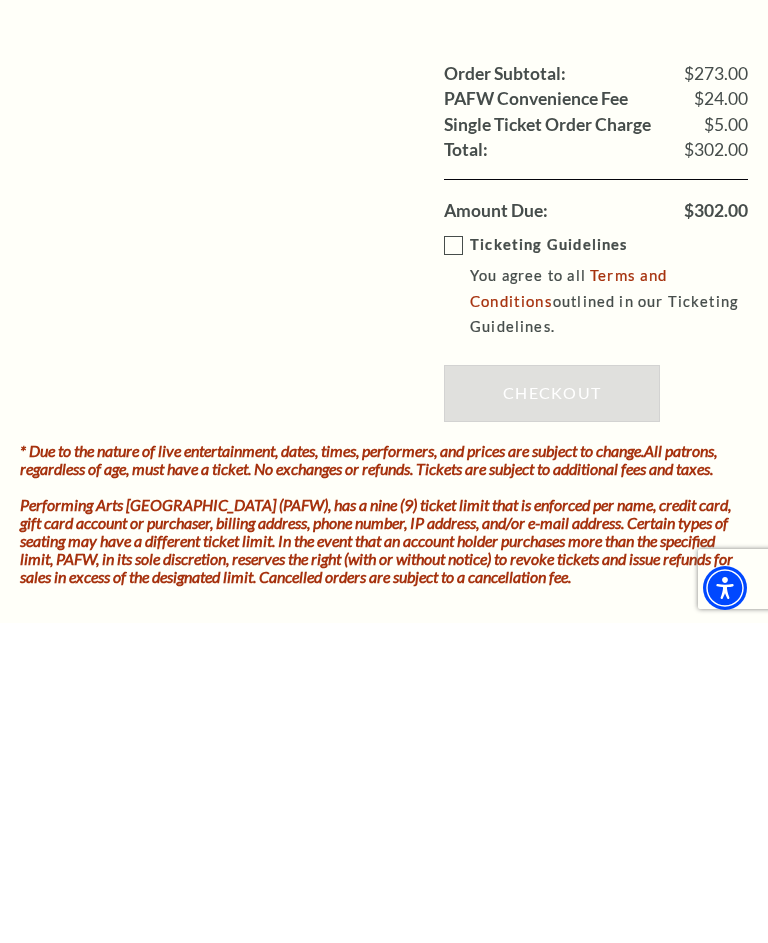 type on "Kathy Thompson" 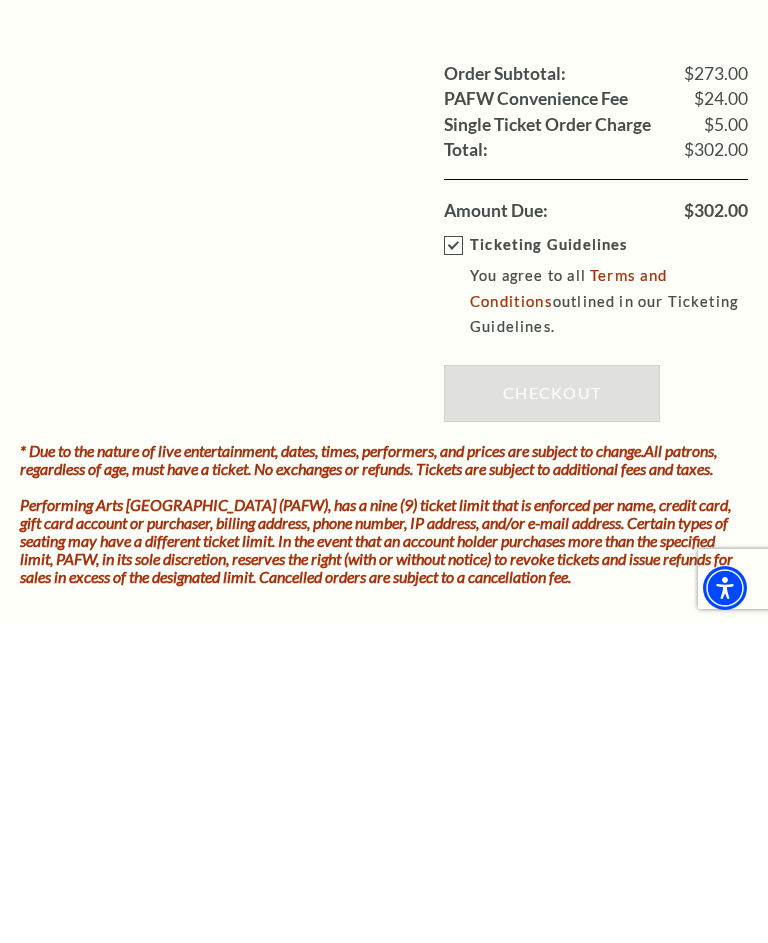 scroll, scrollTop: 2137, scrollLeft: 0, axis: vertical 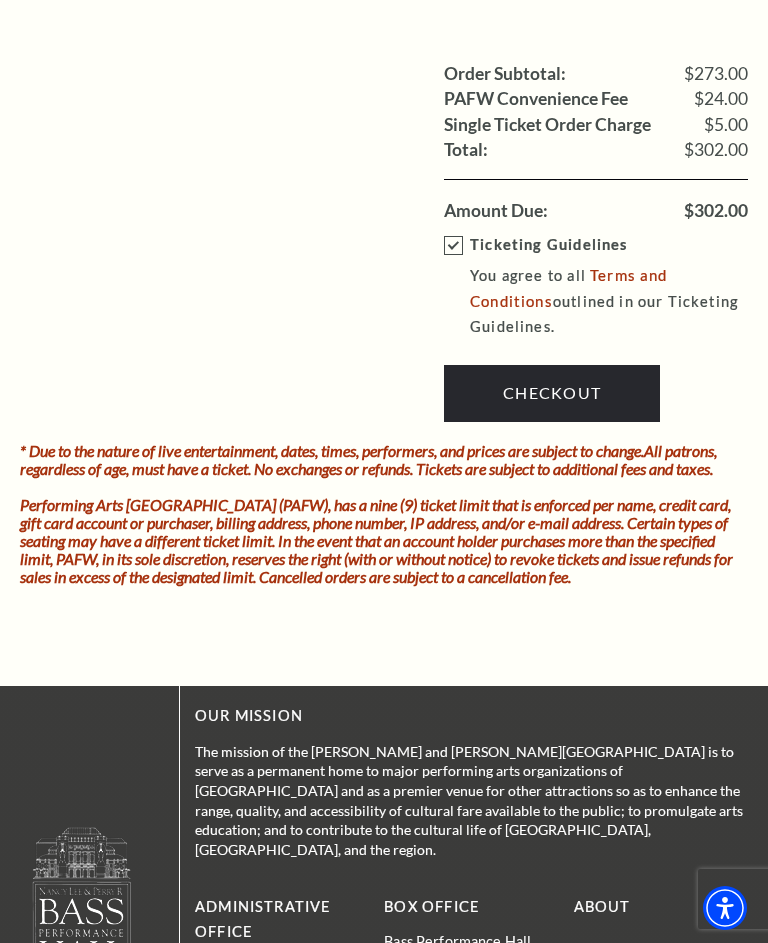 click on "Checkout" at bounding box center (552, 393) 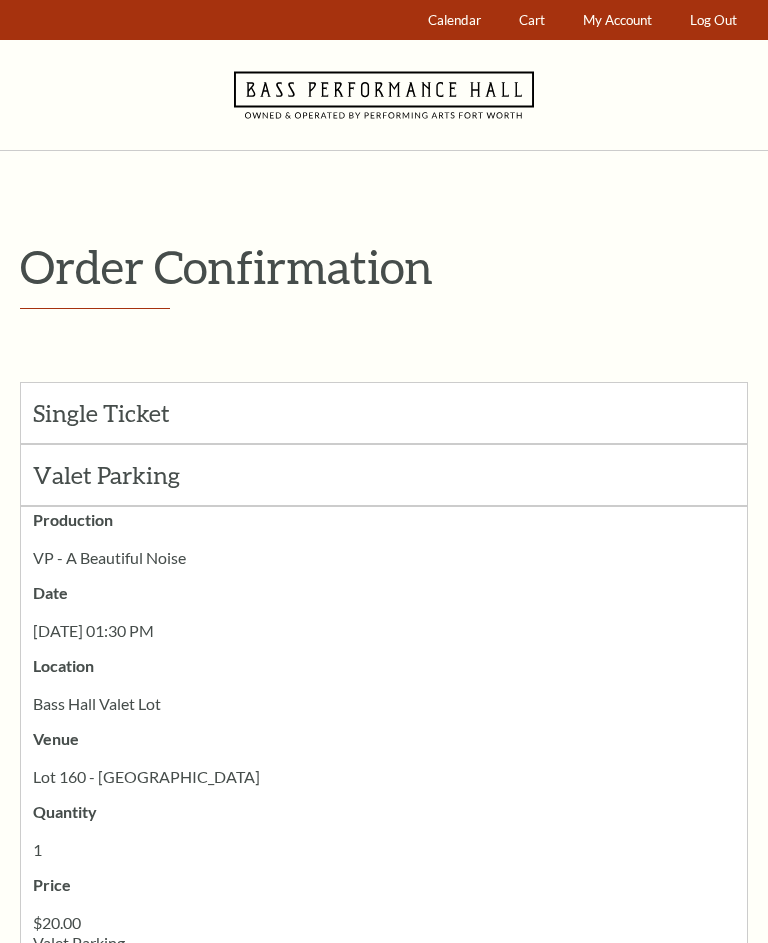 scroll, scrollTop: 0, scrollLeft: 0, axis: both 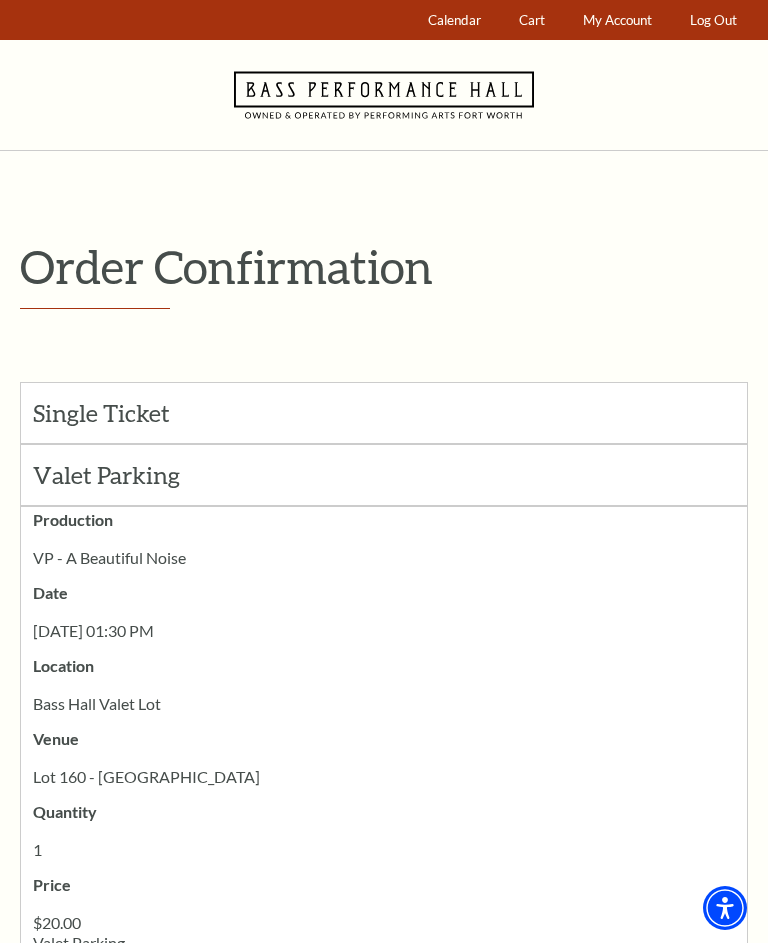 click on "Calendar" at bounding box center (455, 20) 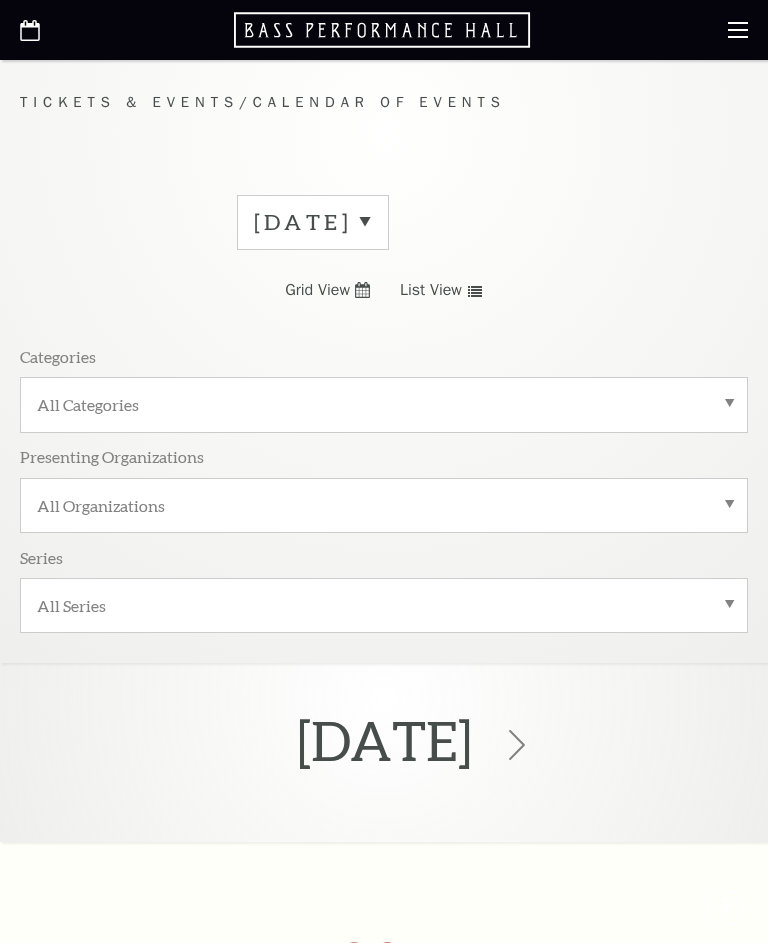 scroll, scrollTop: 0, scrollLeft: 0, axis: both 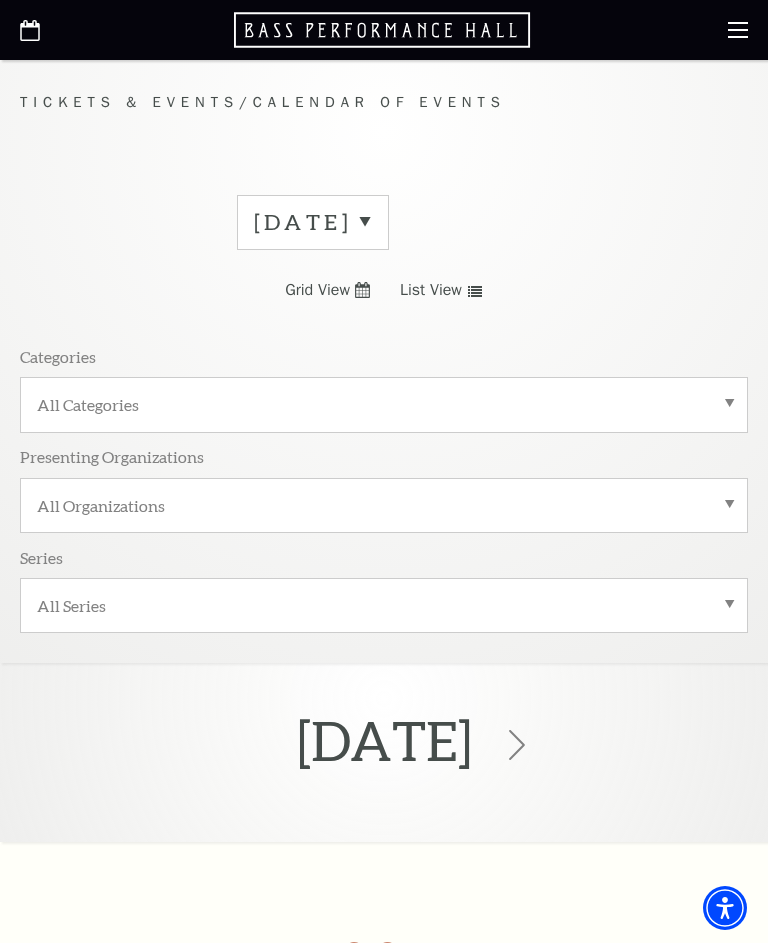 click on "All Categories" at bounding box center [384, 404] 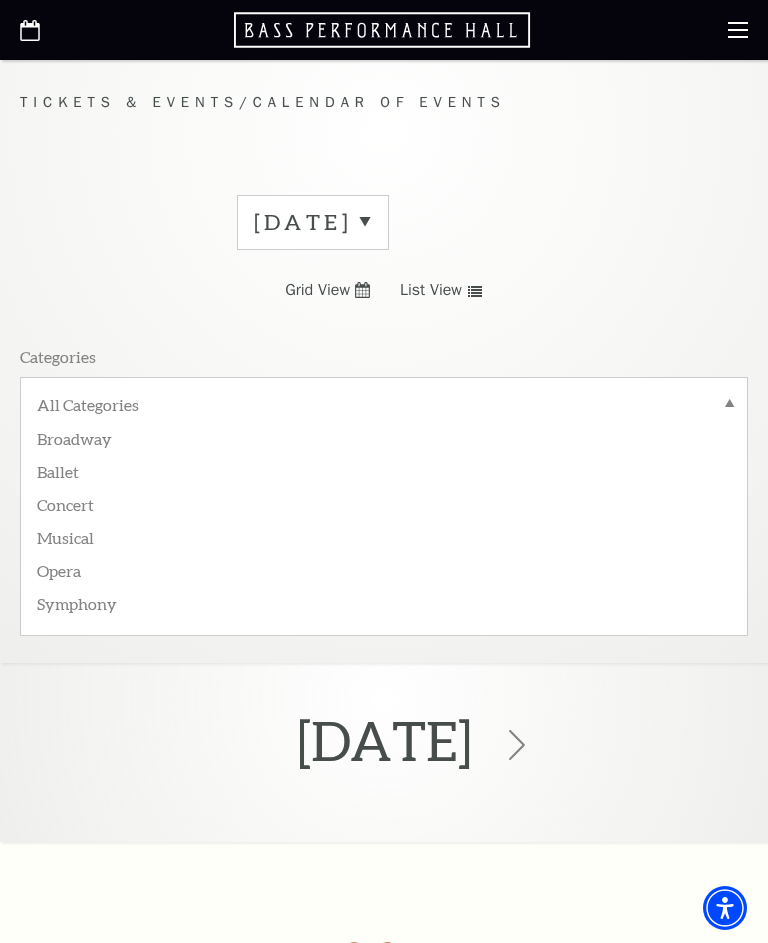 click on "Concert" at bounding box center (384, 503) 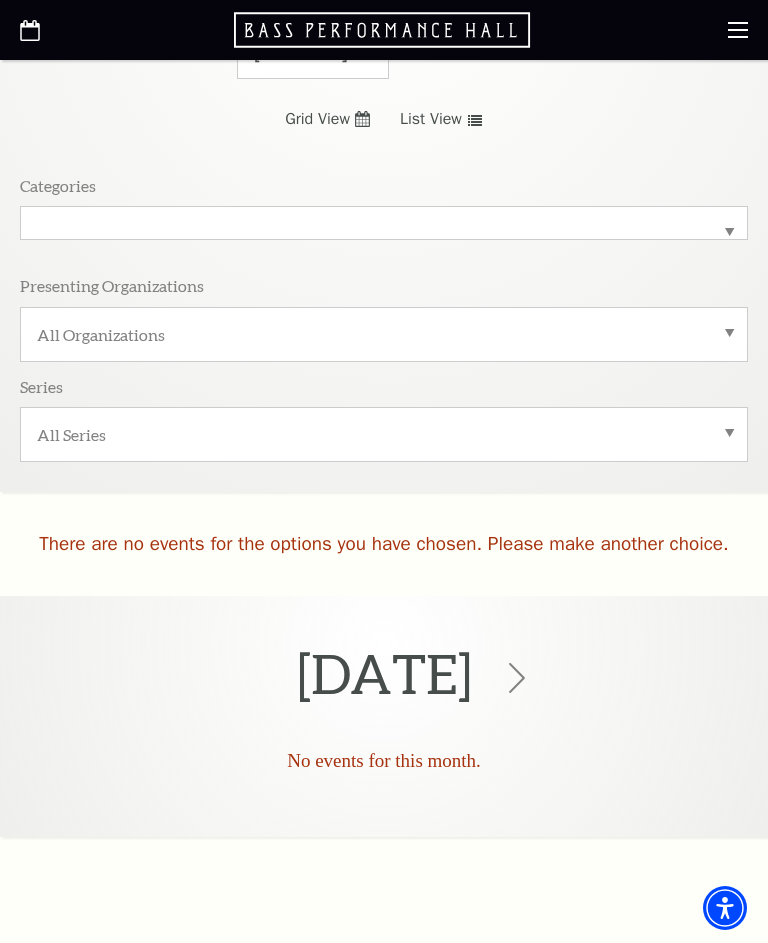 scroll, scrollTop: 172, scrollLeft: 0, axis: vertical 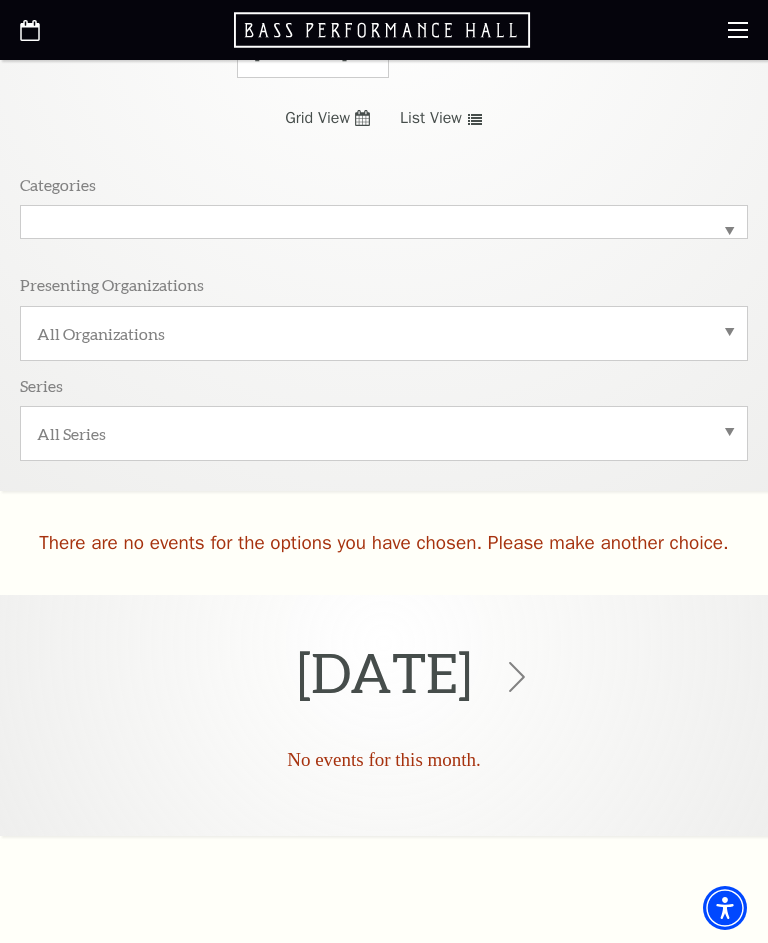 click on "Concert" at bounding box center [384, 222] 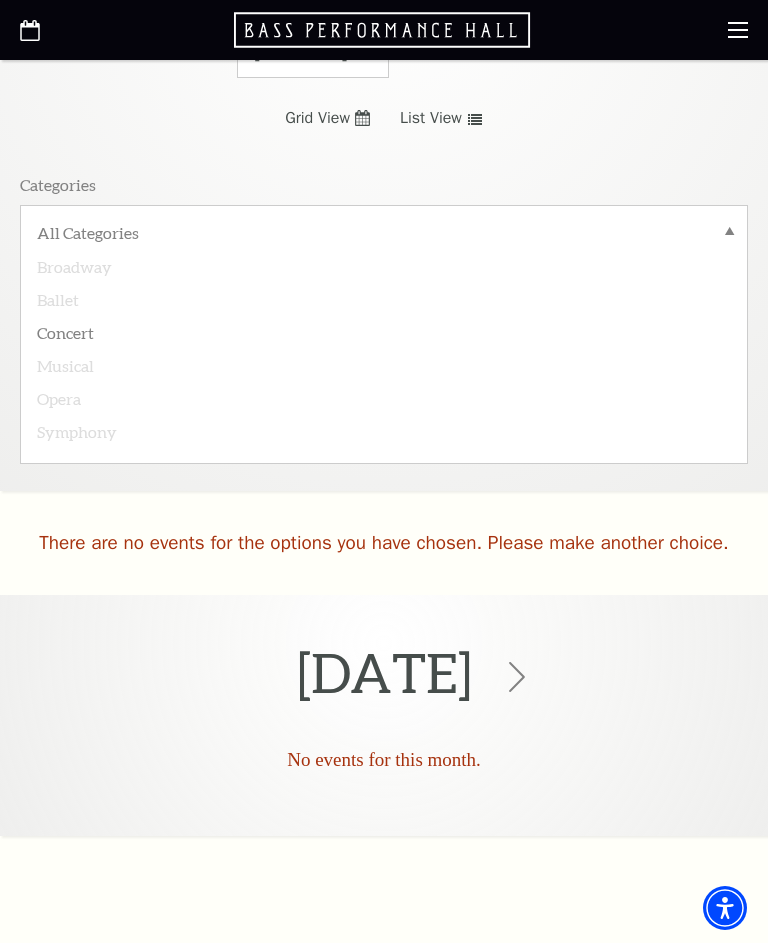 click on "All Categories" at bounding box center [384, 235] 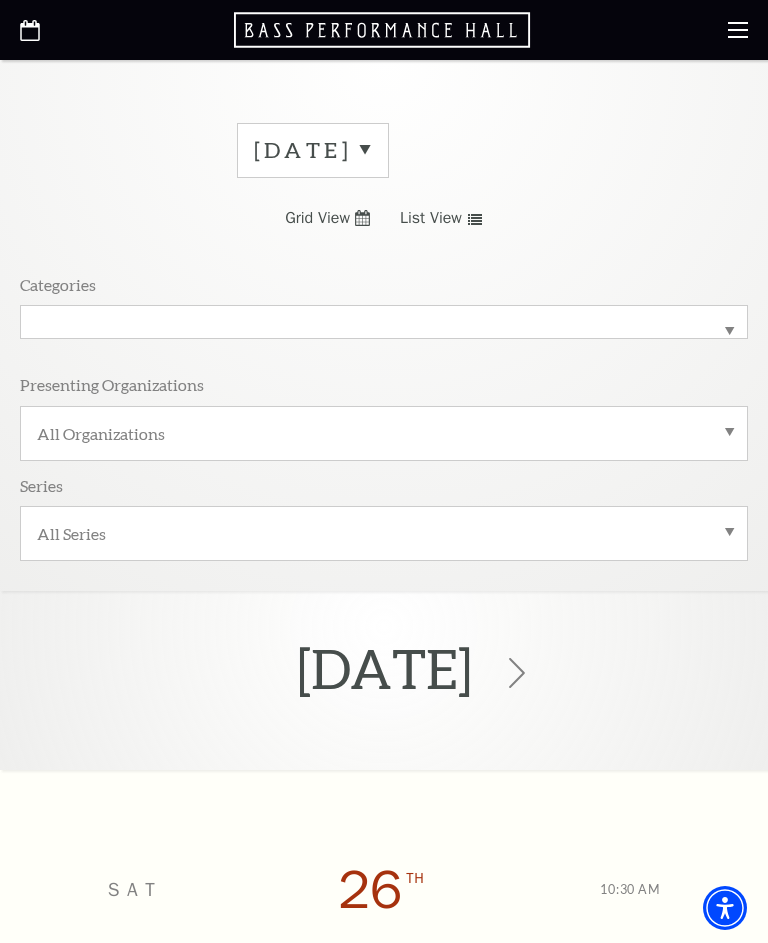 scroll, scrollTop: 0, scrollLeft: 0, axis: both 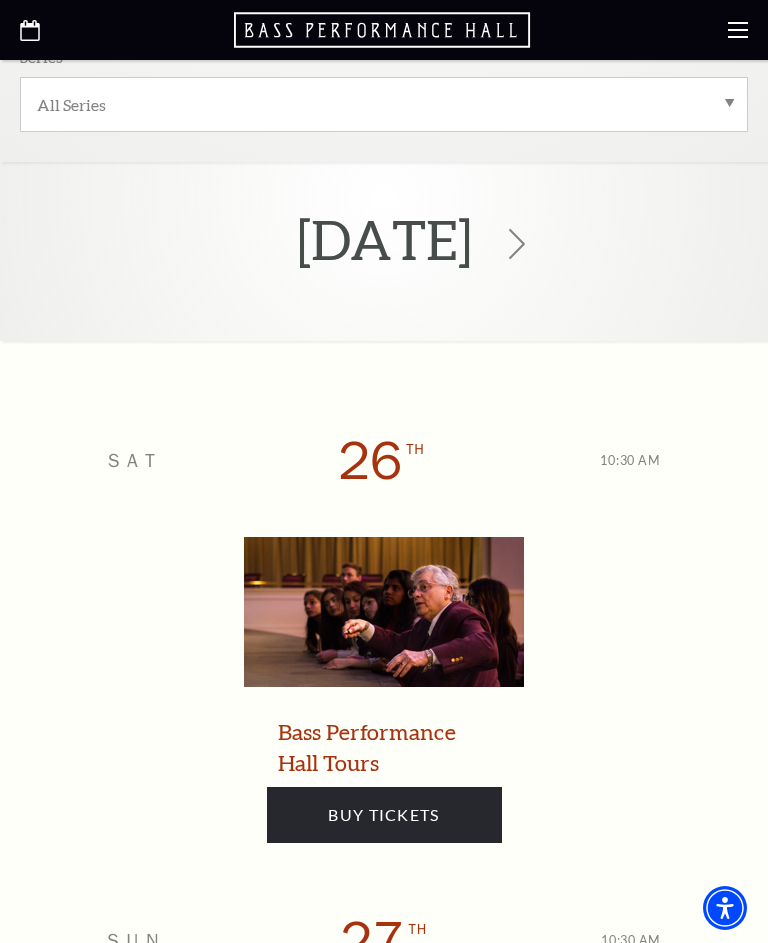 click 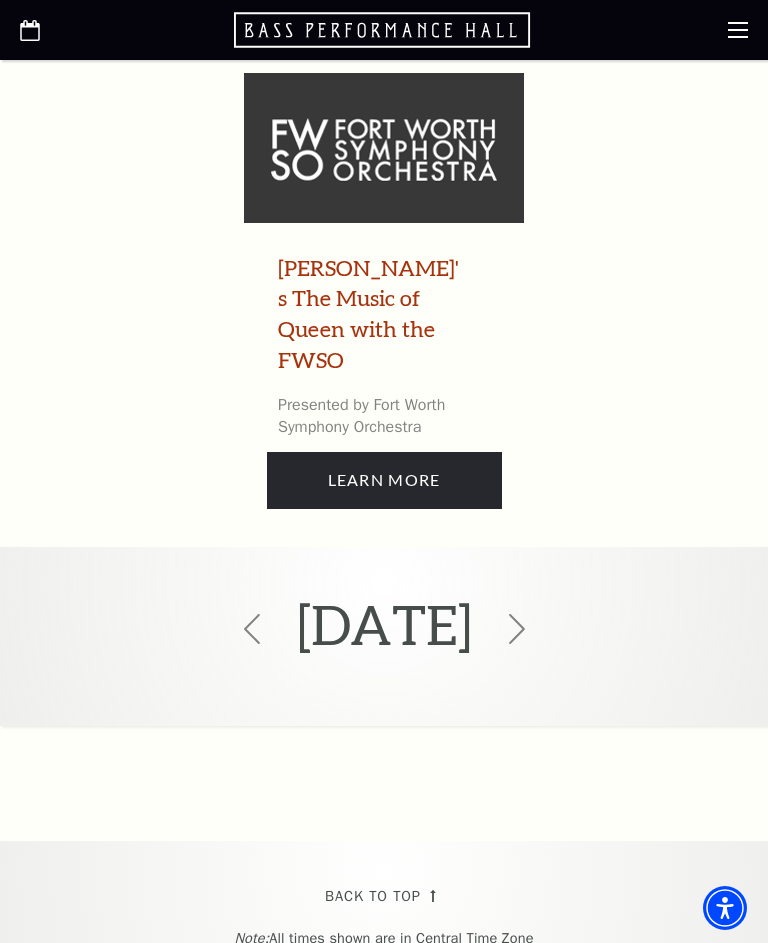 scroll, scrollTop: 9966, scrollLeft: 0, axis: vertical 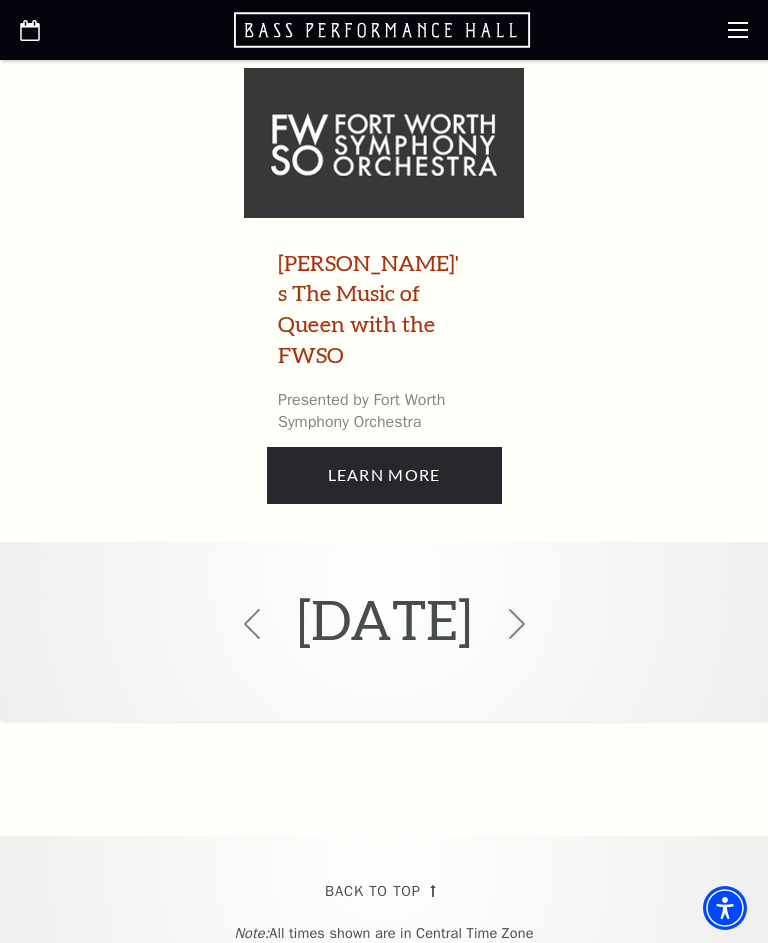 click 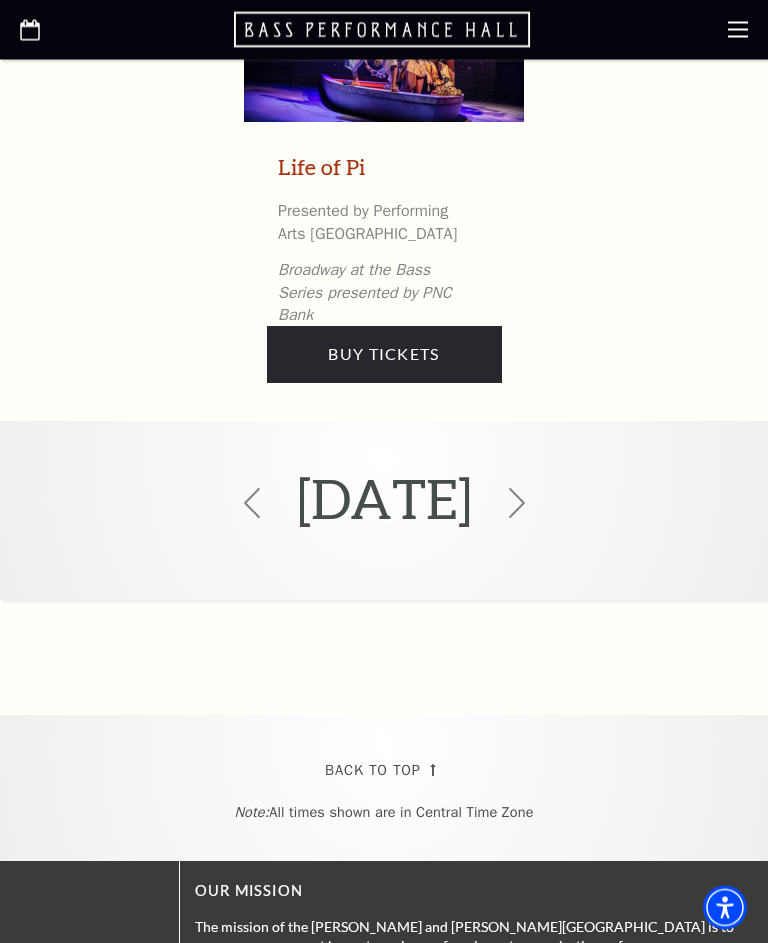 scroll, scrollTop: 9263, scrollLeft: 0, axis: vertical 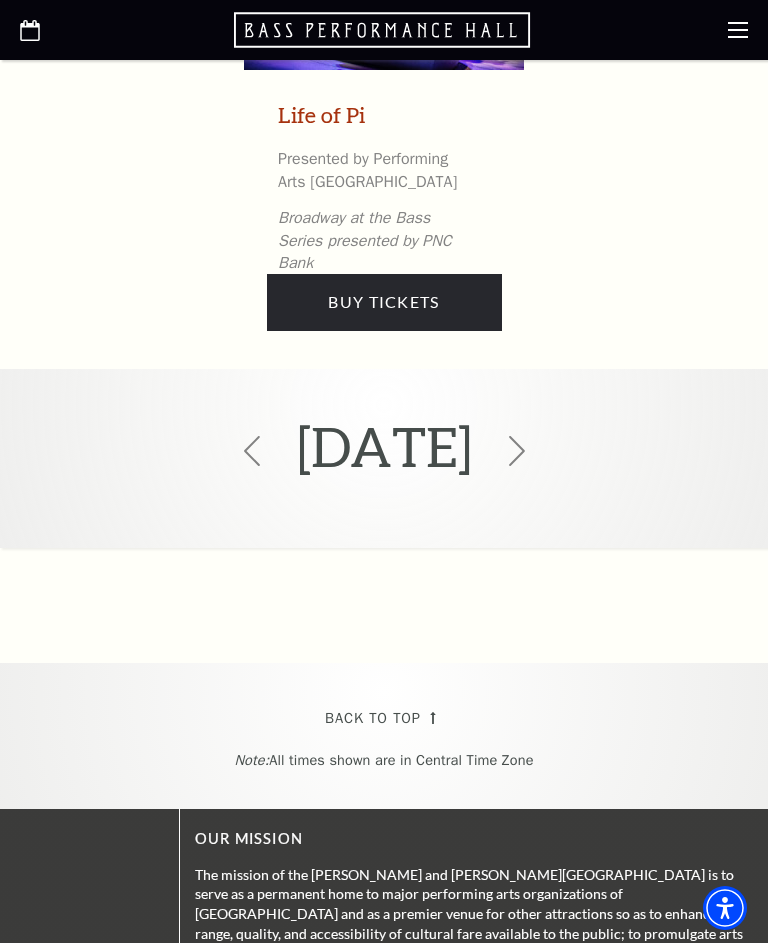 click 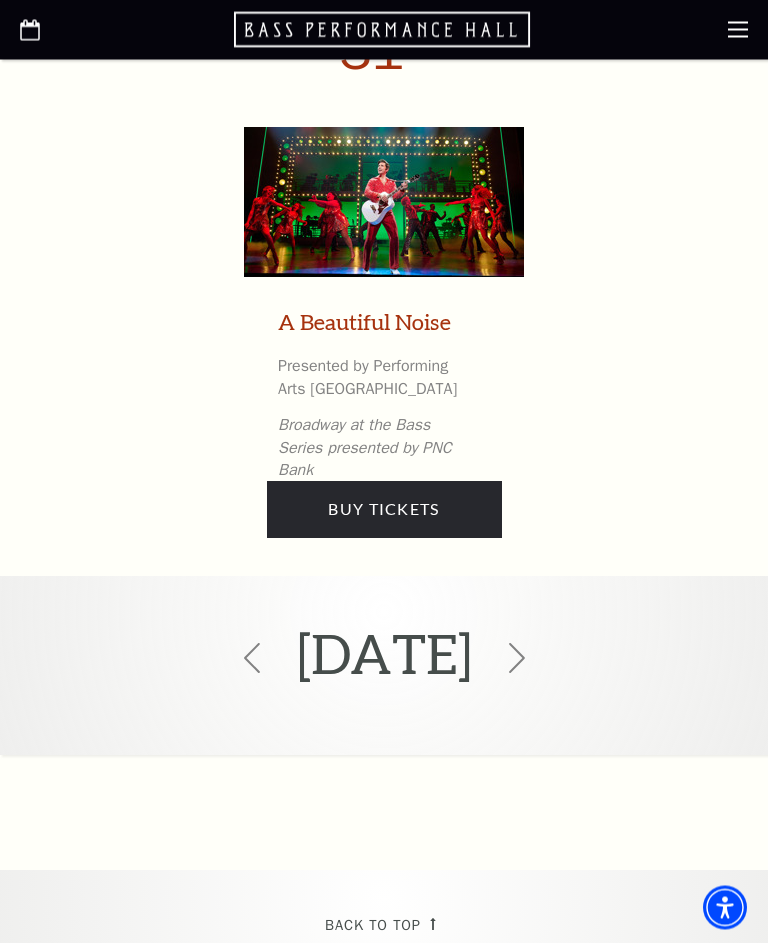 scroll, scrollTop: 8992, scrollLeft: 0, axis: vertical 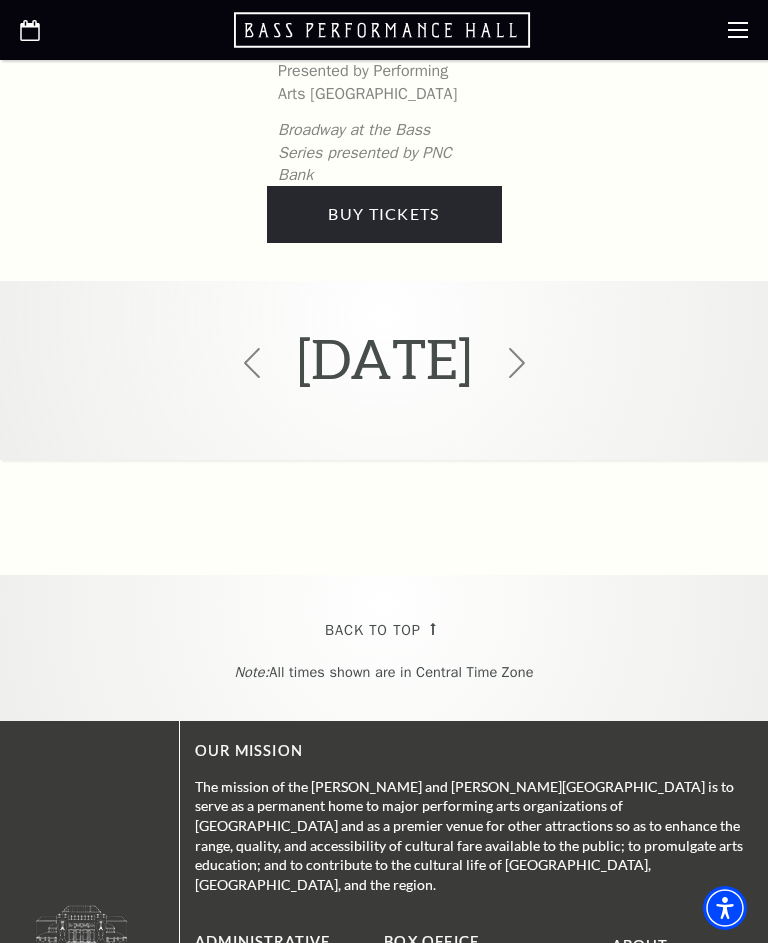 click 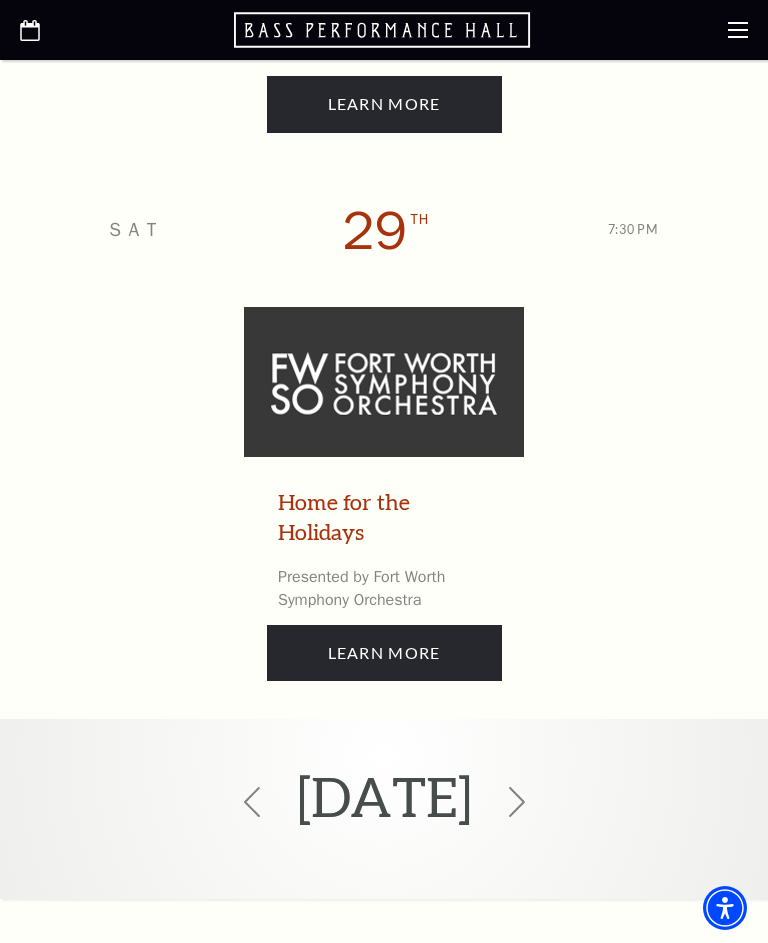 scroll, scrollTop: 12924, scrollLeft: 0, axis: vertical 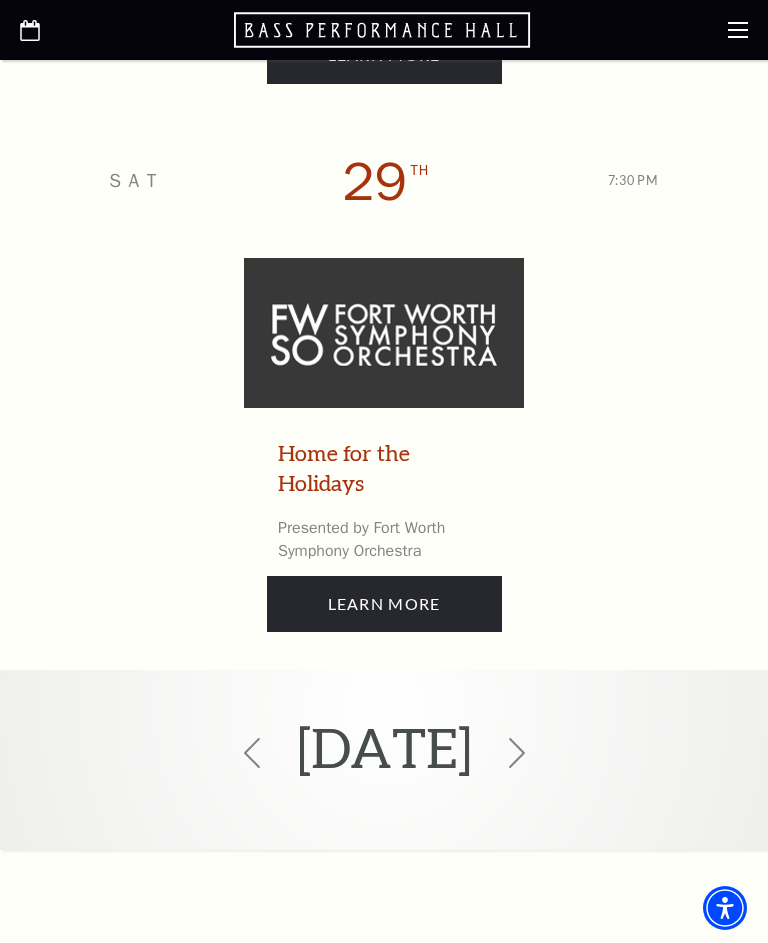 click 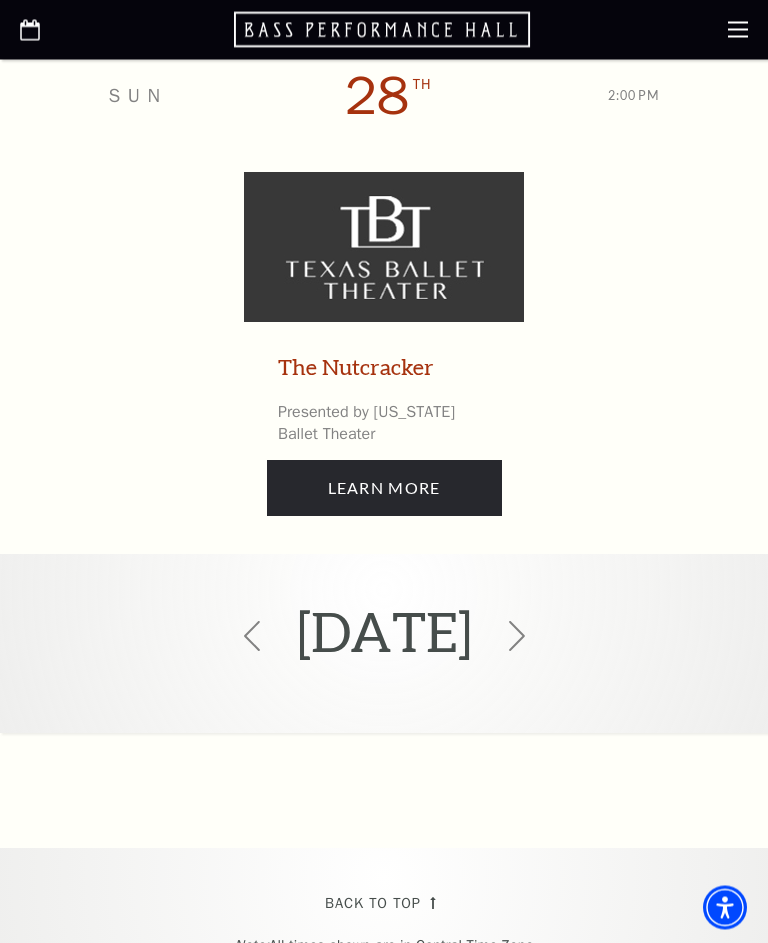 scroll, scrollTop: 15220, scrollLeft: 0, axis: vertical 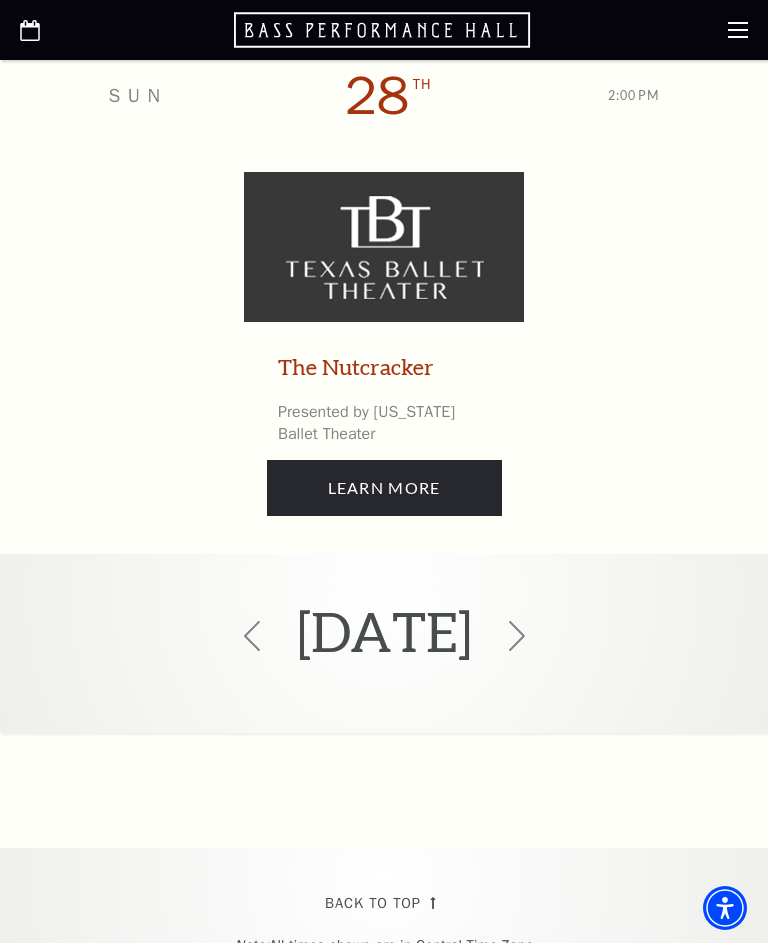 click 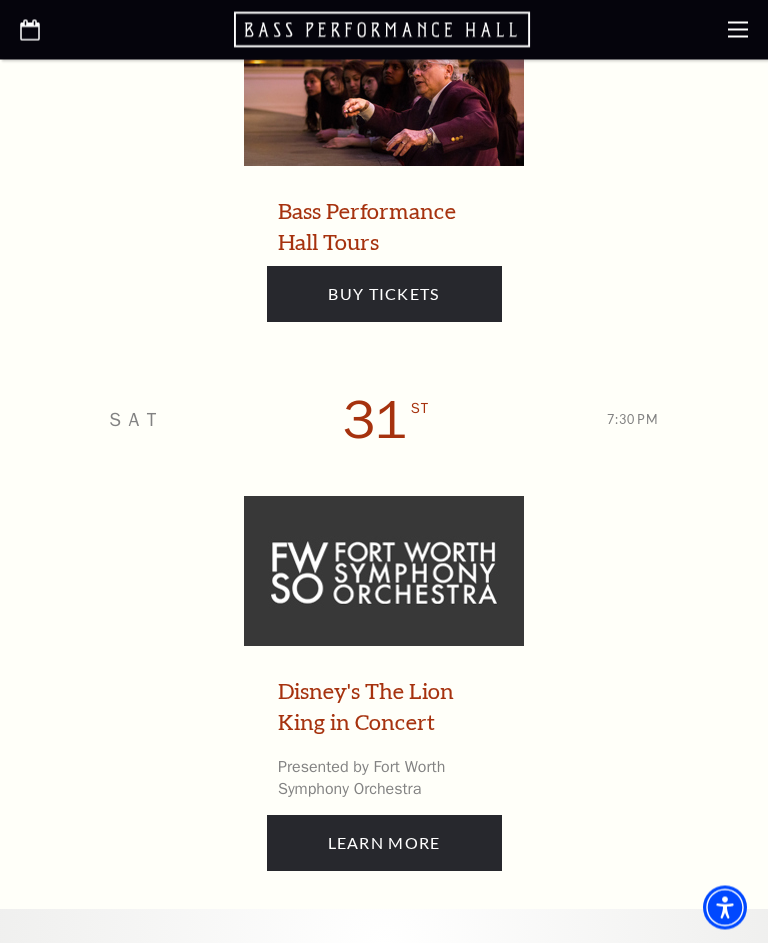 scroll, scrollTop: 7436, scrollLeft: 0, axis: vertical 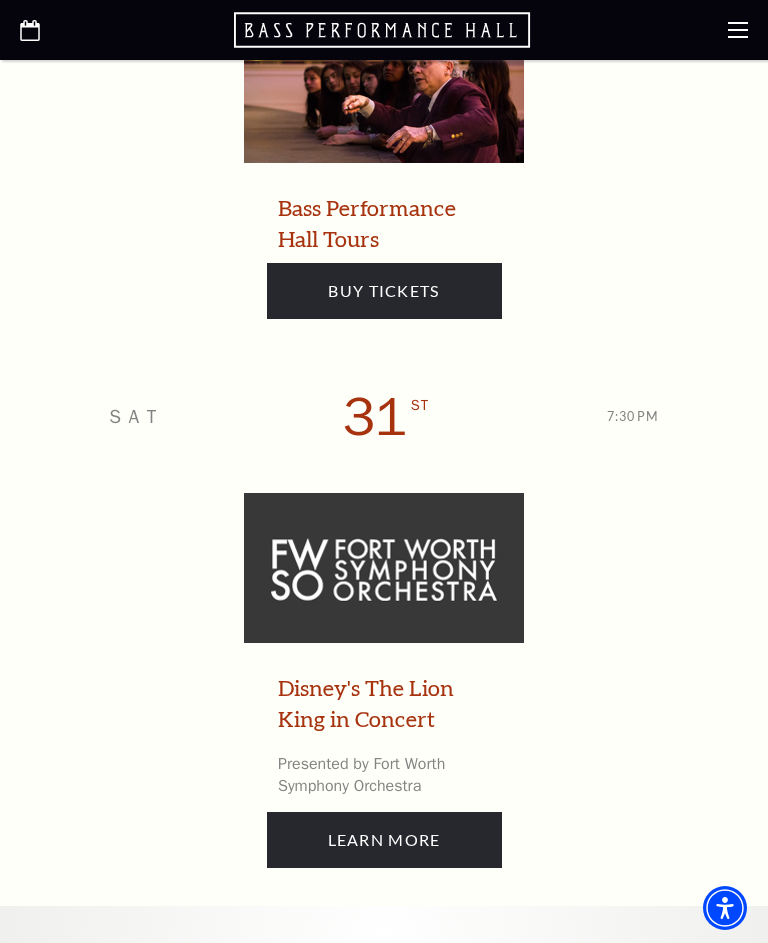 click 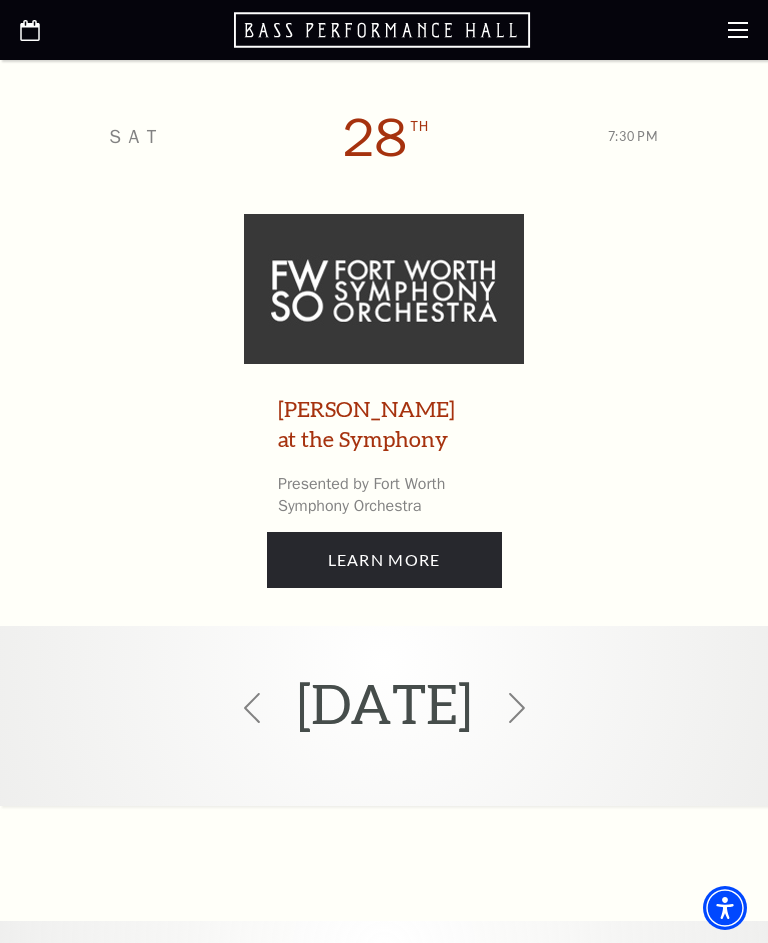 scroll, scrollTop: 7016, scrollLeft: 0, axis: vertical 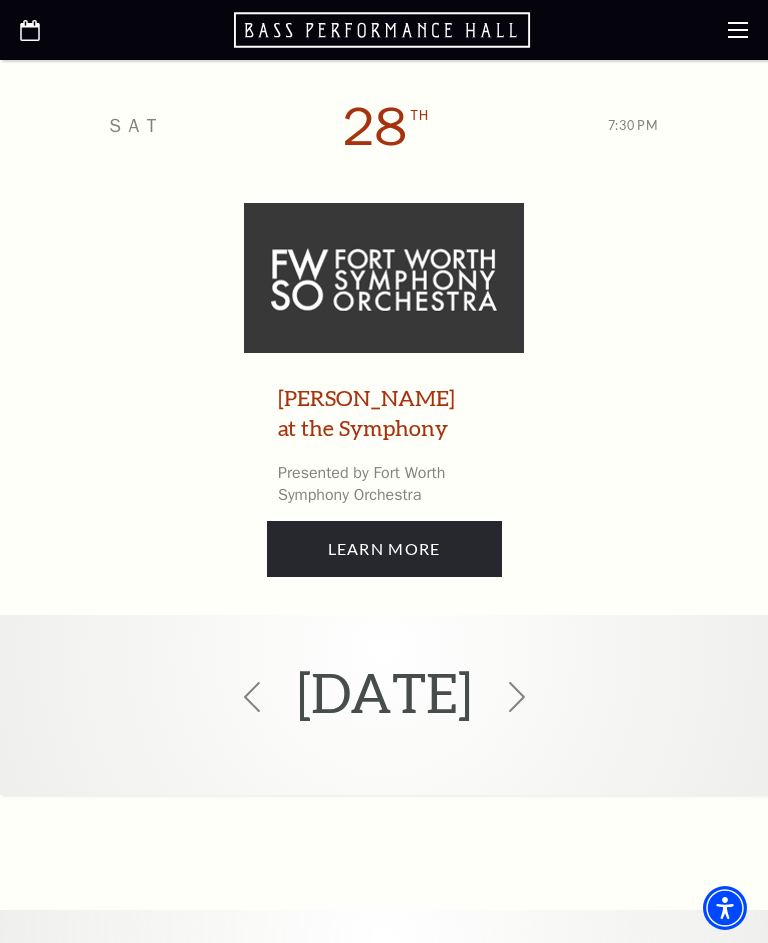 click on "February 2026" at bounding box center (384, 697) 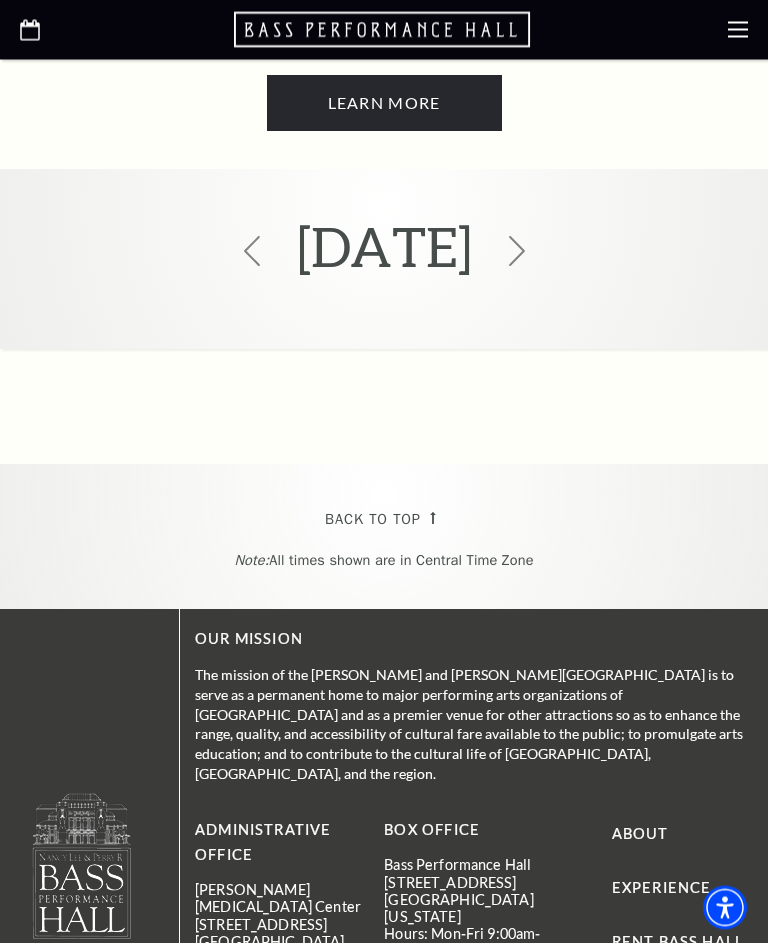 scroll, scrollTop: 7462, scrollLeft: 0, axis: vertical 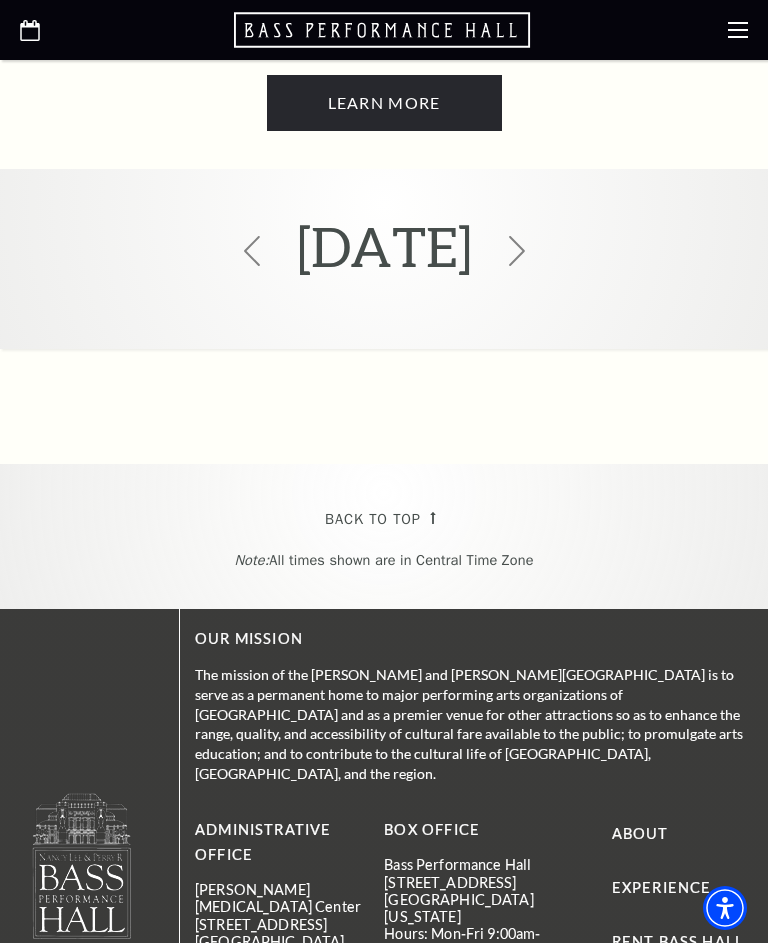 click 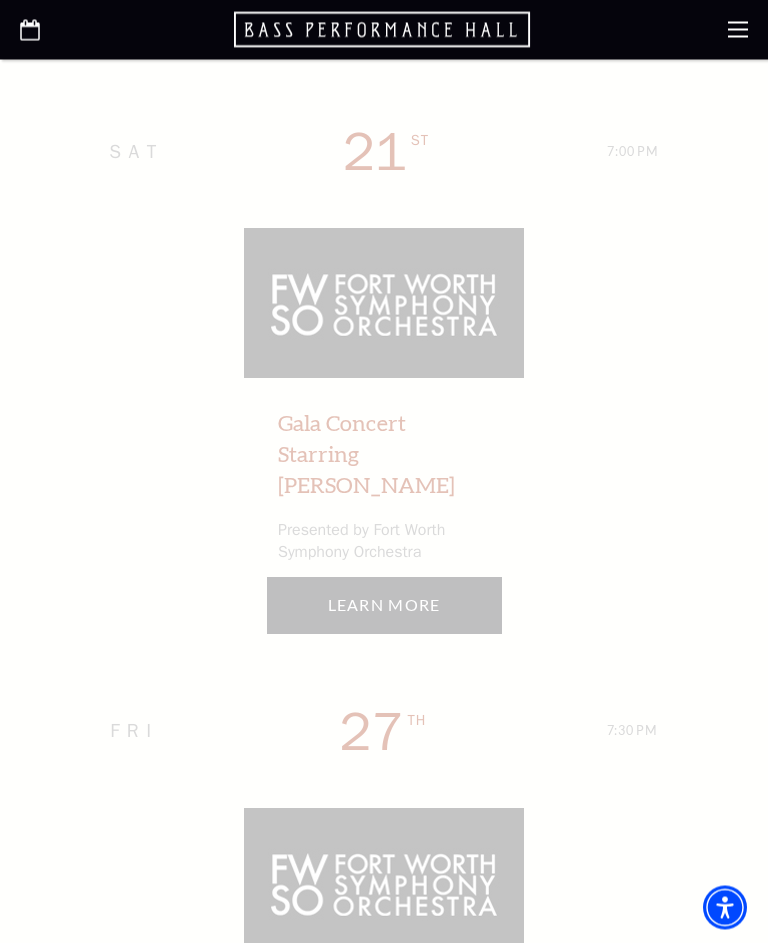 scroll, scrollTop: 6245, scrollLeft: 0, axis: vertical 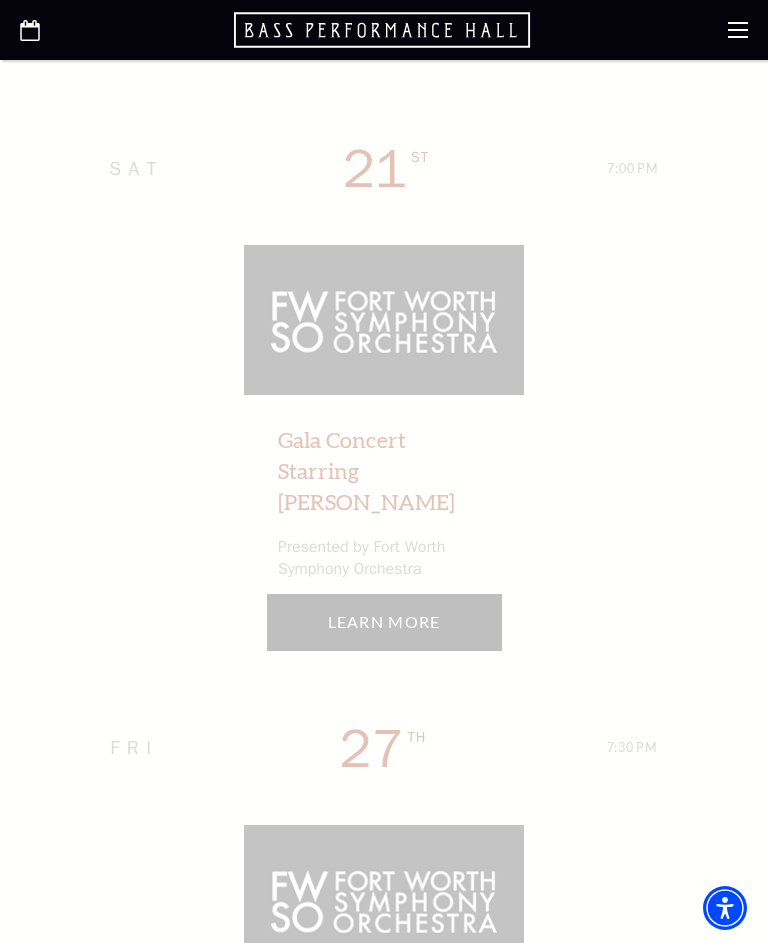 click 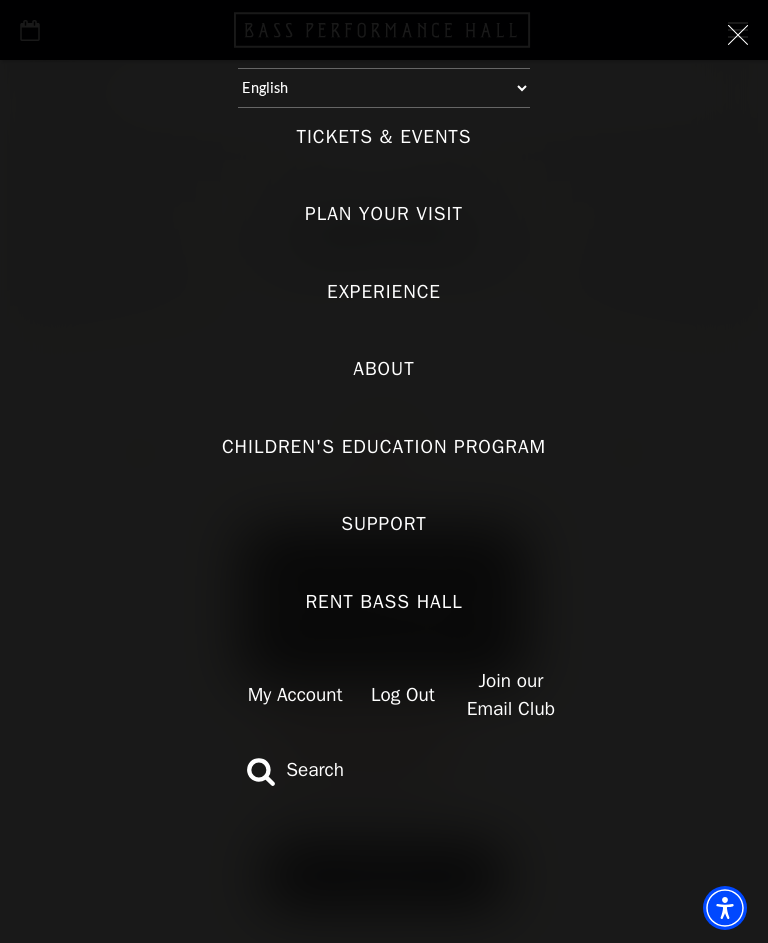 scroll, scrollTop: 0, scrollLeft: 0, axis: both 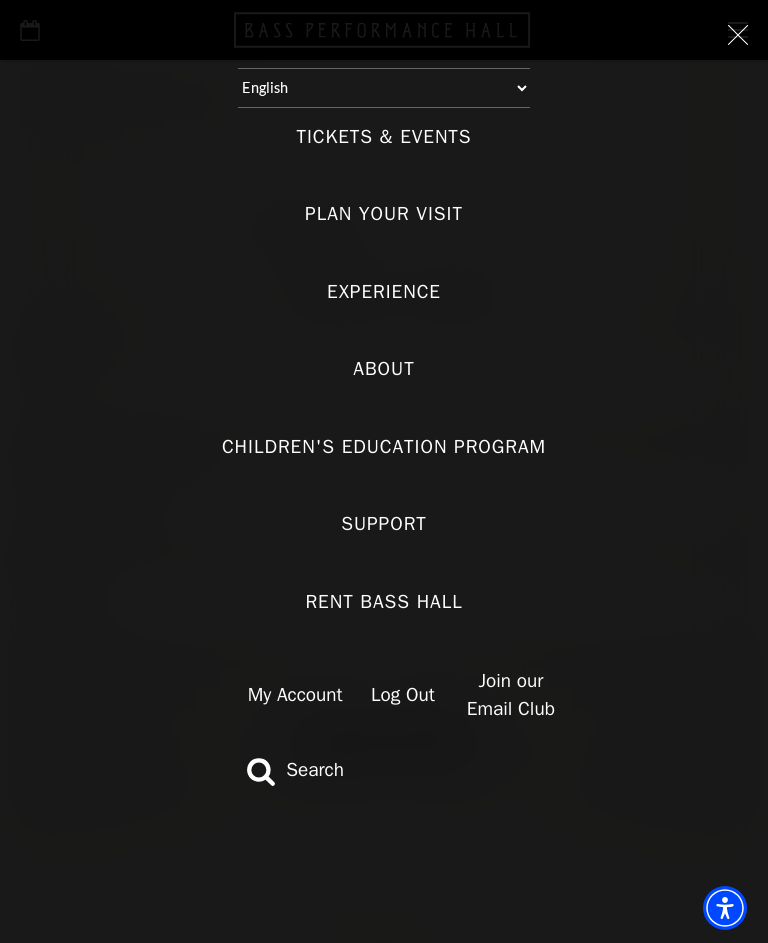 click on "Log Out" at bounding box center [403, 695] 